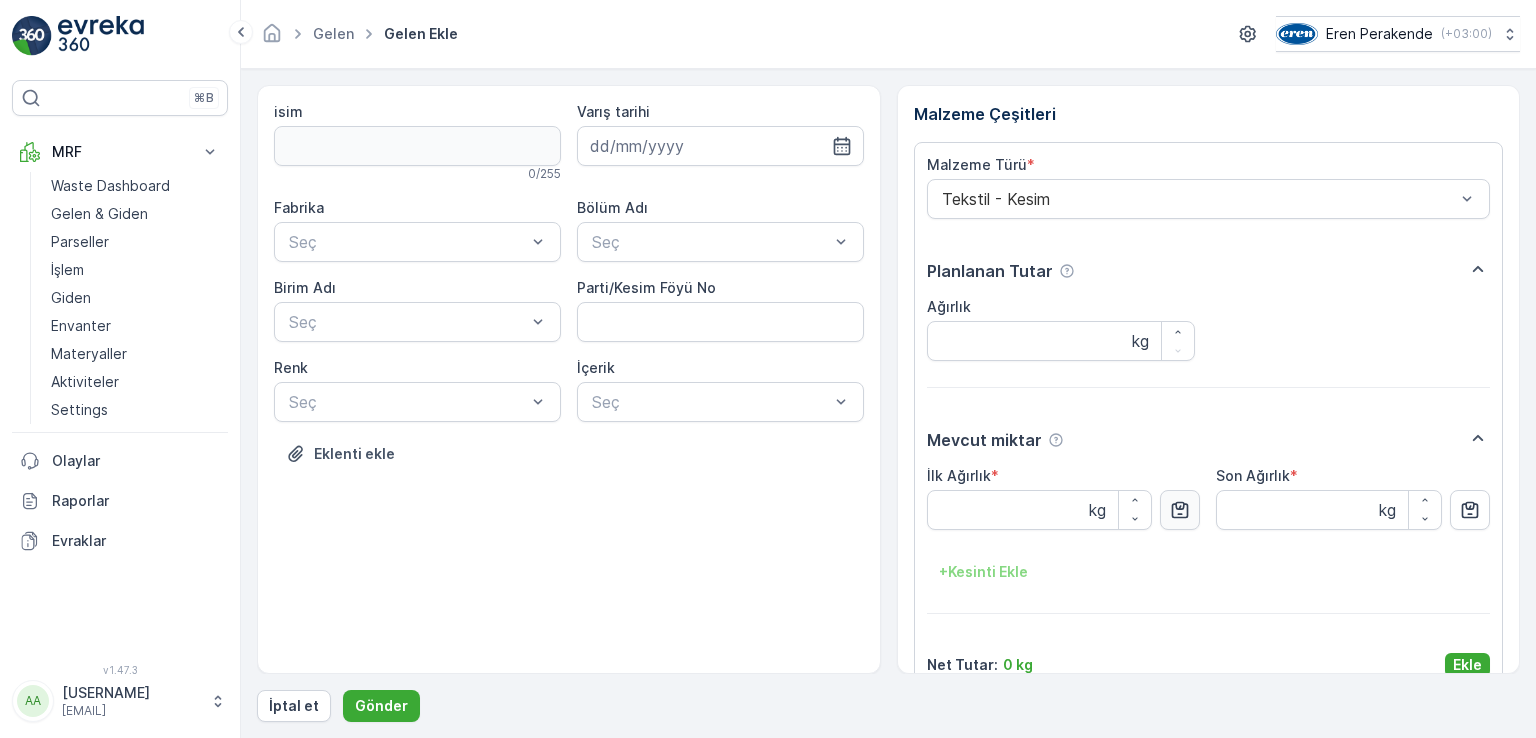 scroll, scrollTop: 0, scrollLeft: 0, axis: both 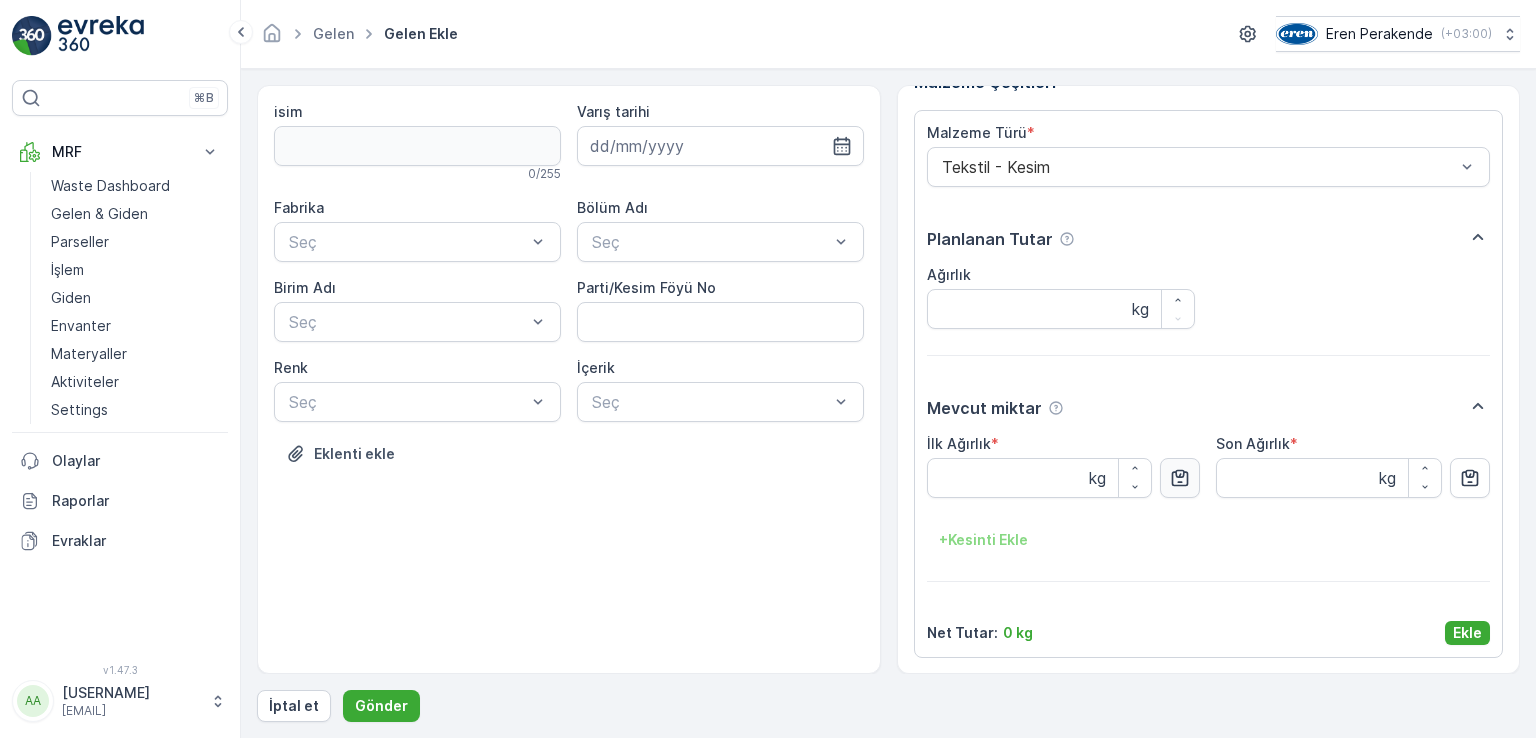 drag, startPoint x: 1176, startPoint y: 489, endPoint x: 1194, endPoint y: 488, distance: 18.027756 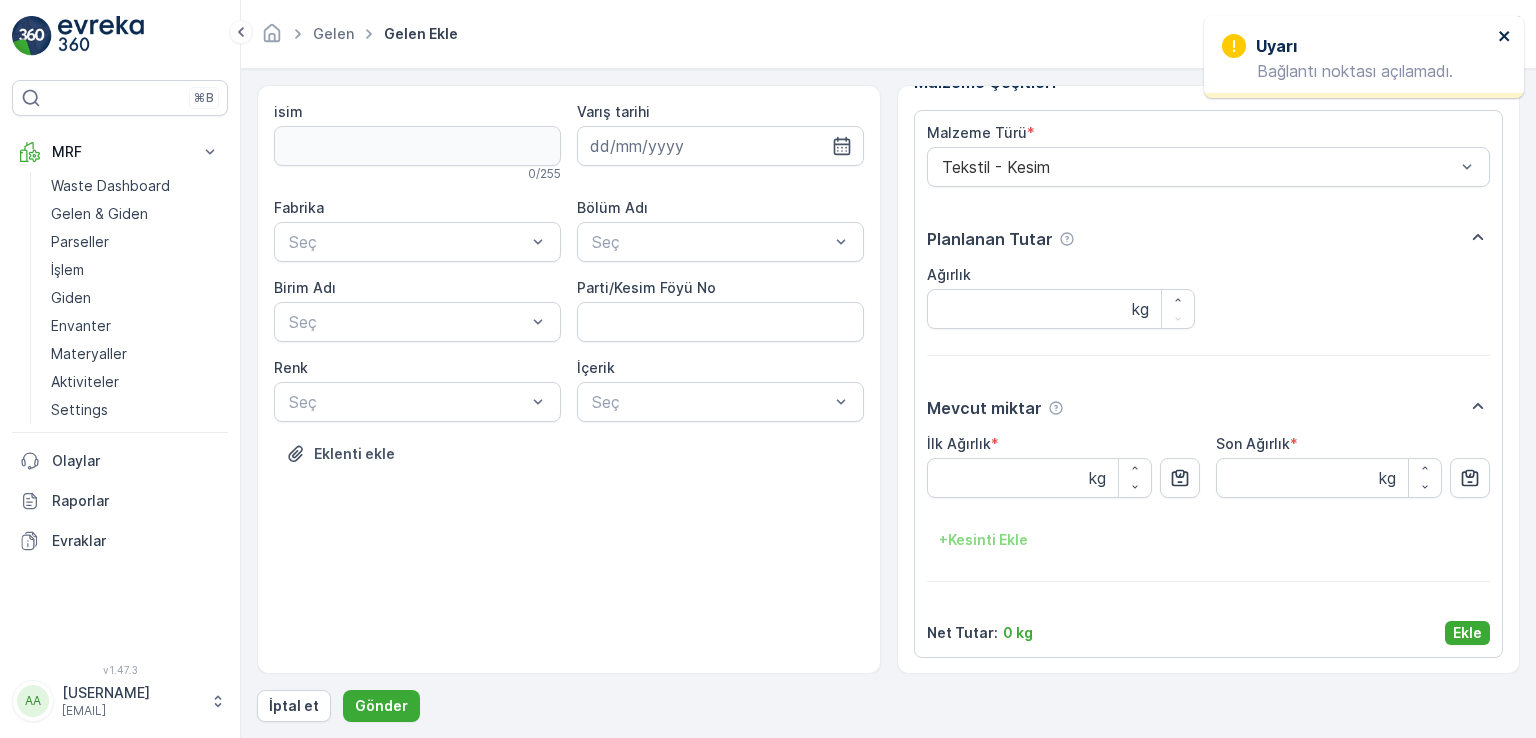 click 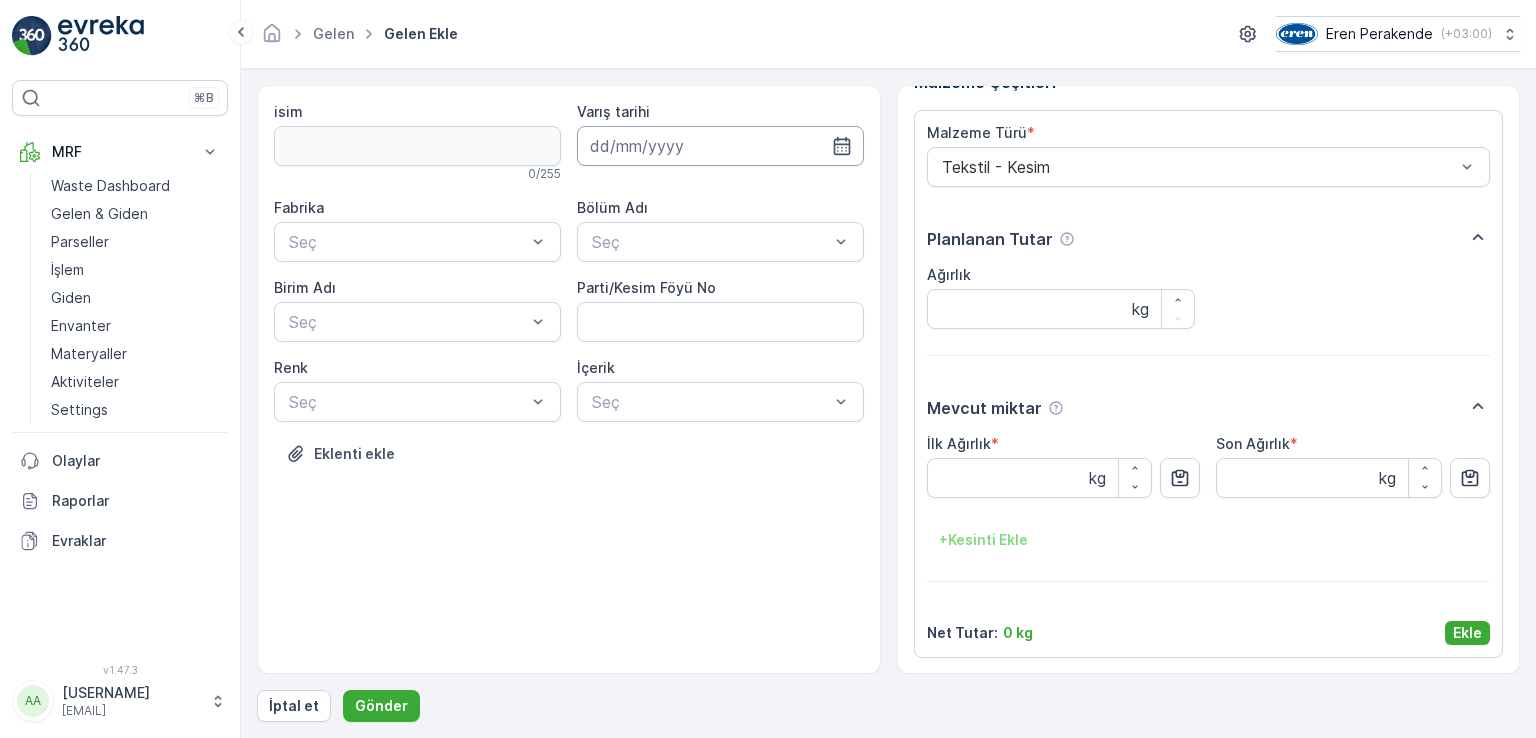 click at bounding box center [720, 146] 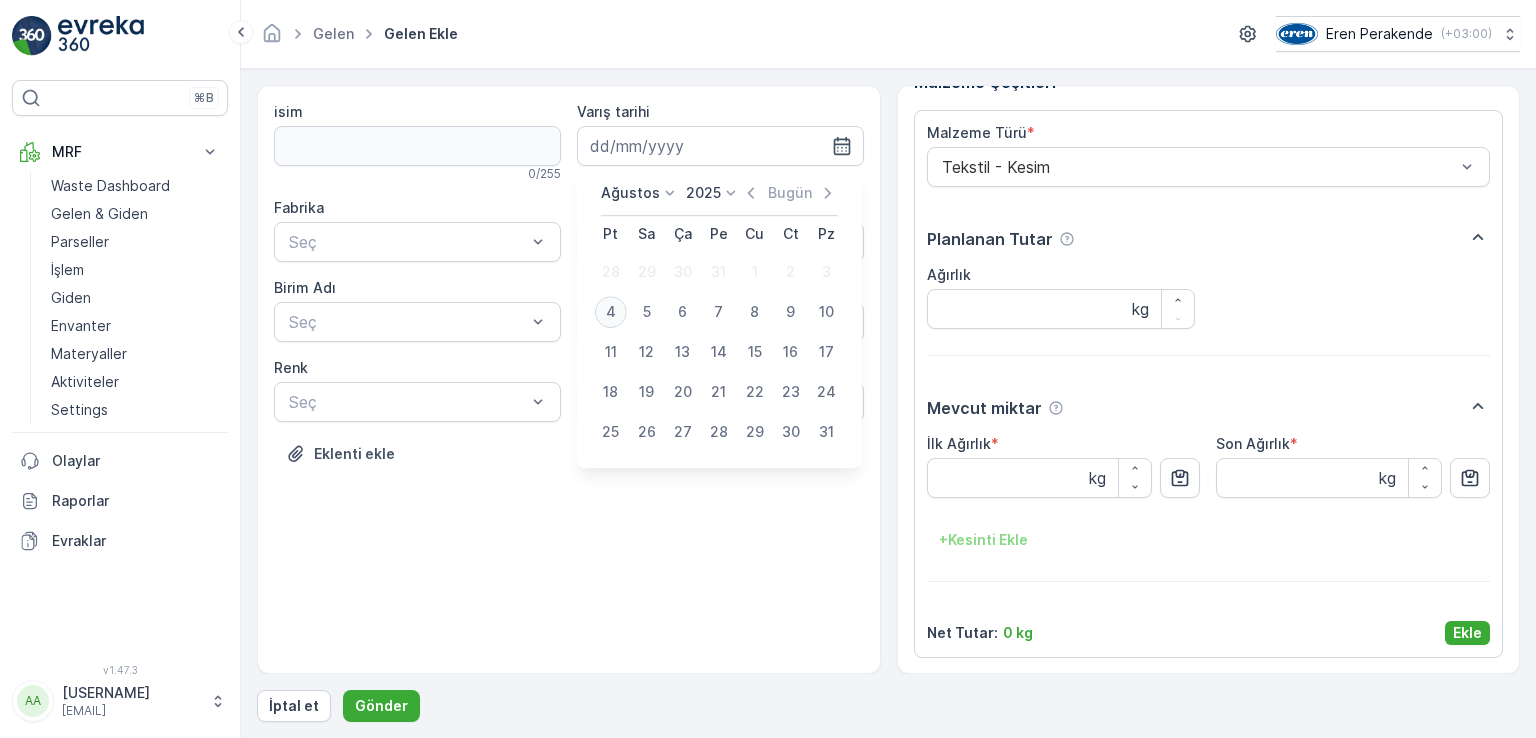 click on "4" at bounding box center (611, 312) 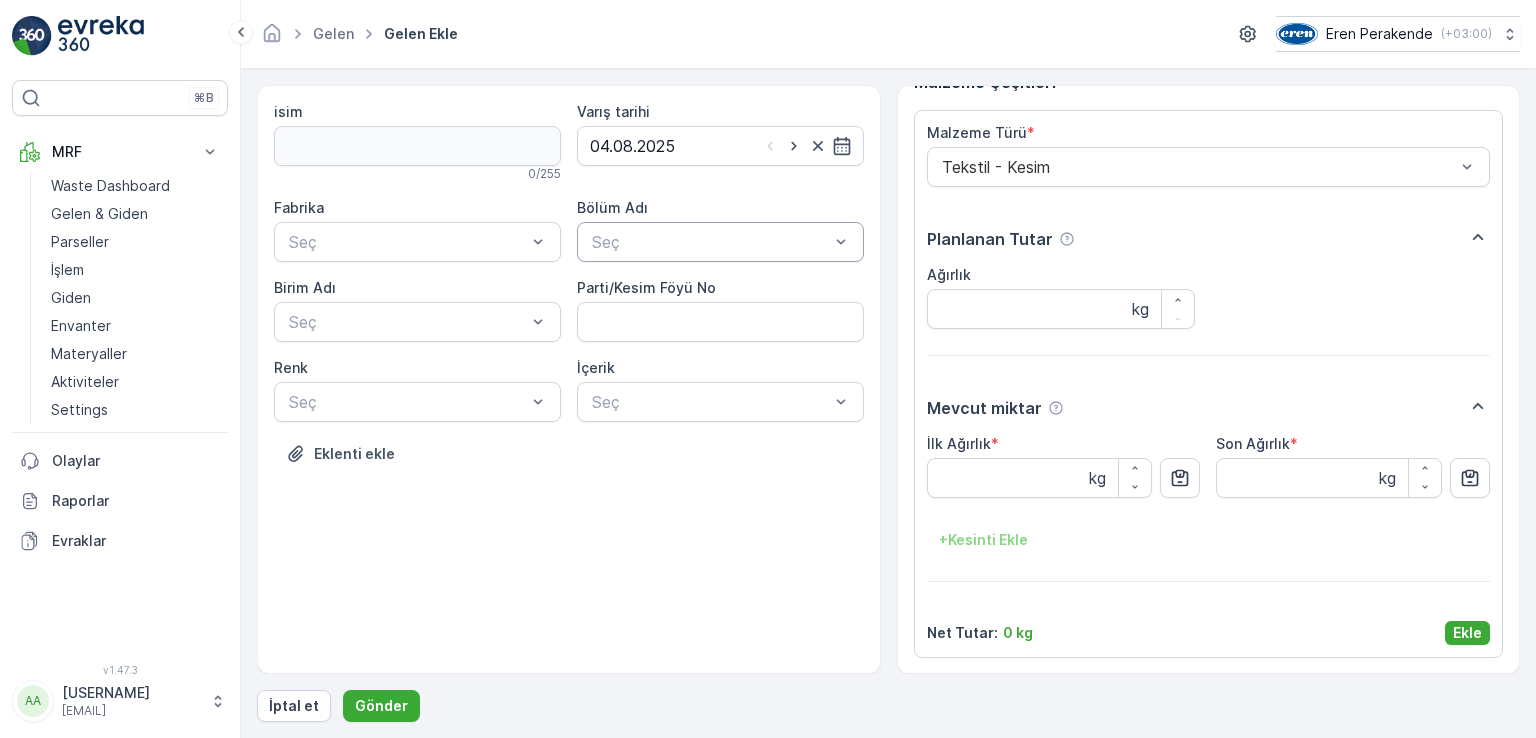 click at bounding box center [710, 242] 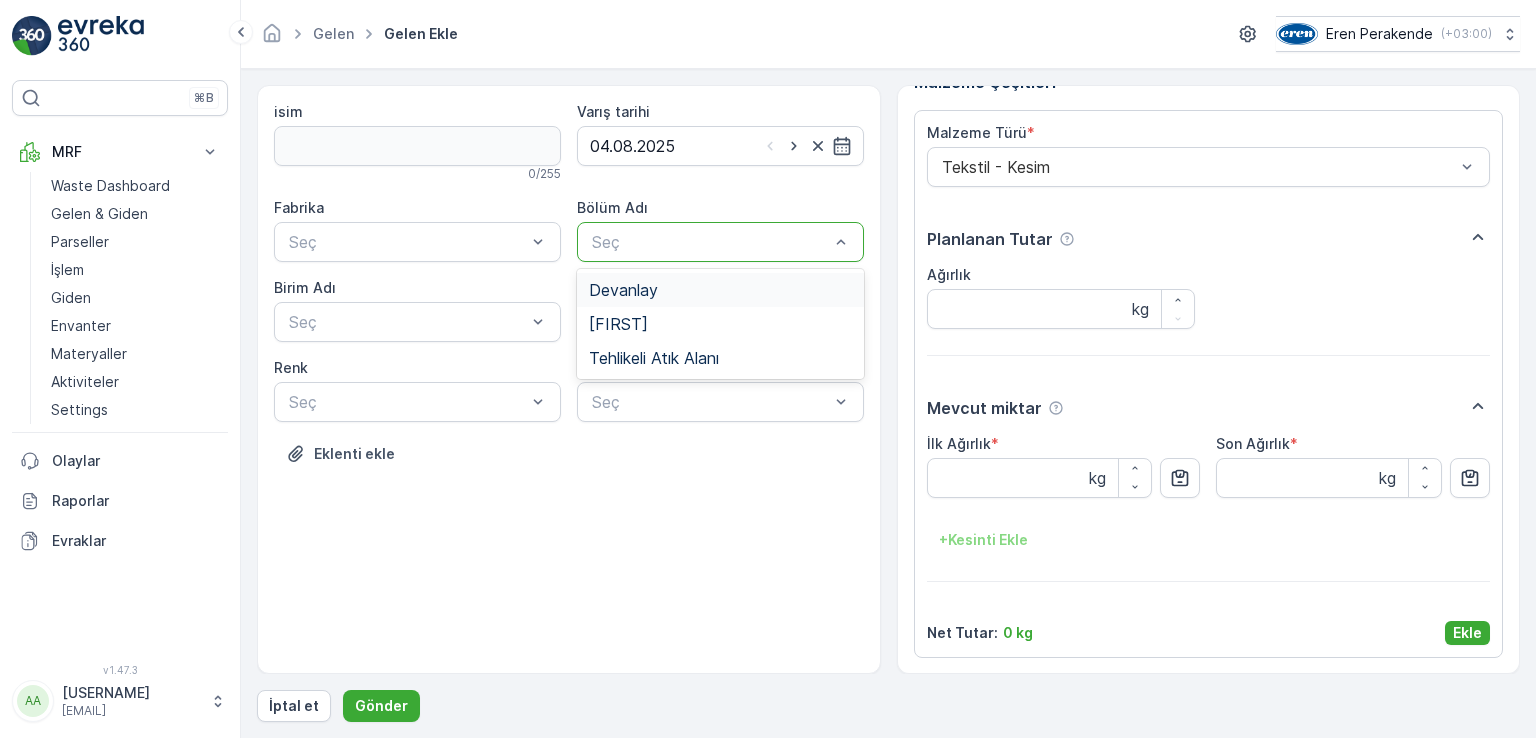click on "Devanlay" at bounding box center (623, 290) 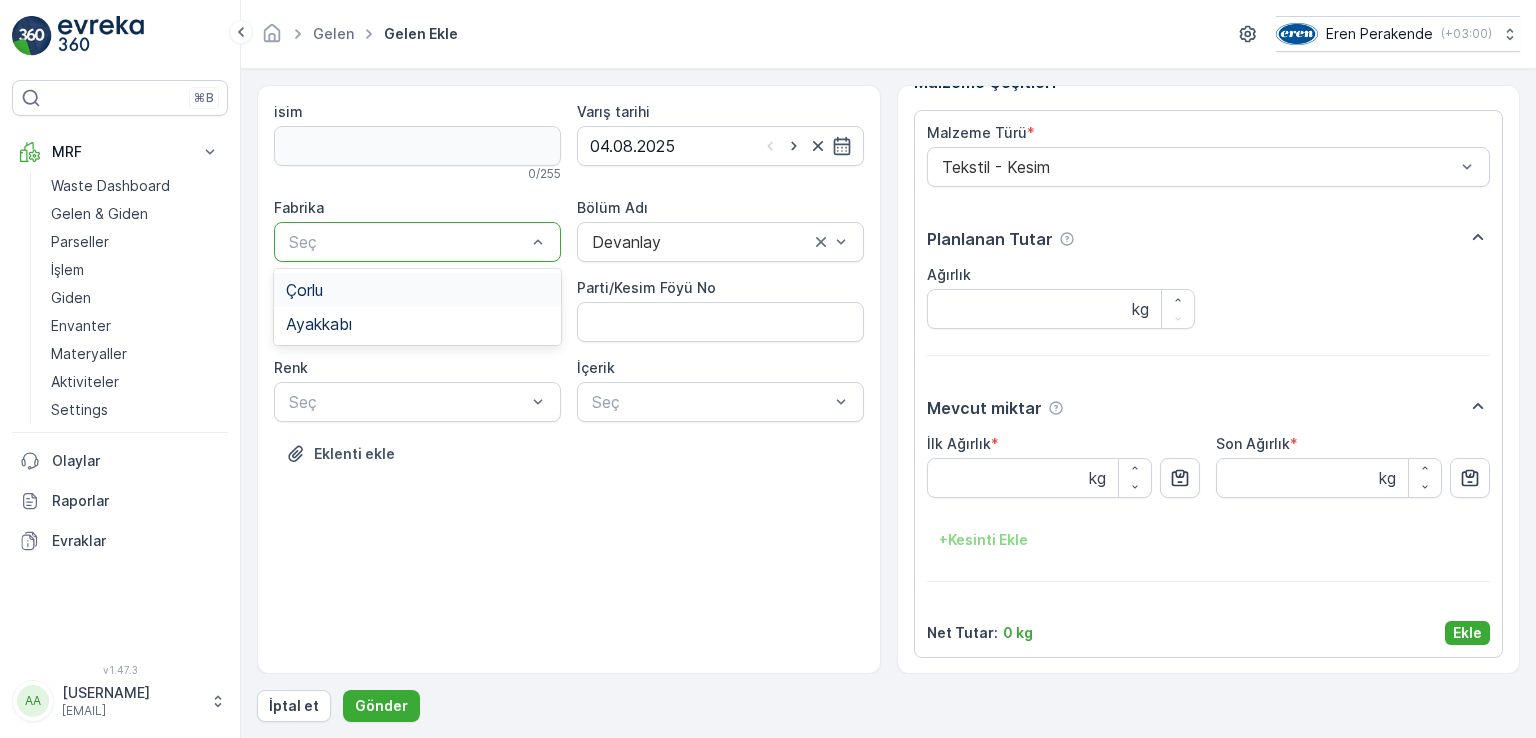 click at bounding box center (407, 242) 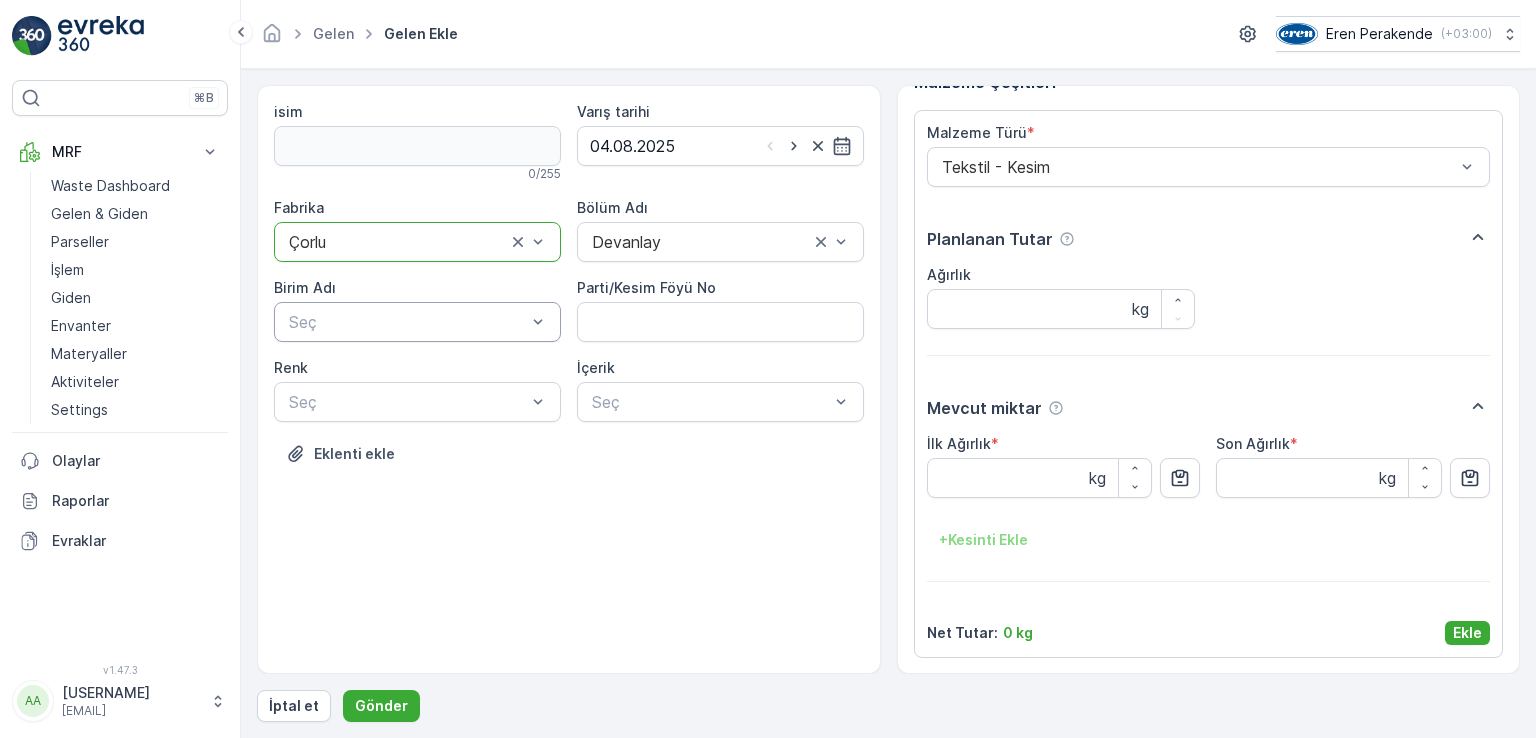click at bounding box center (407, 322) 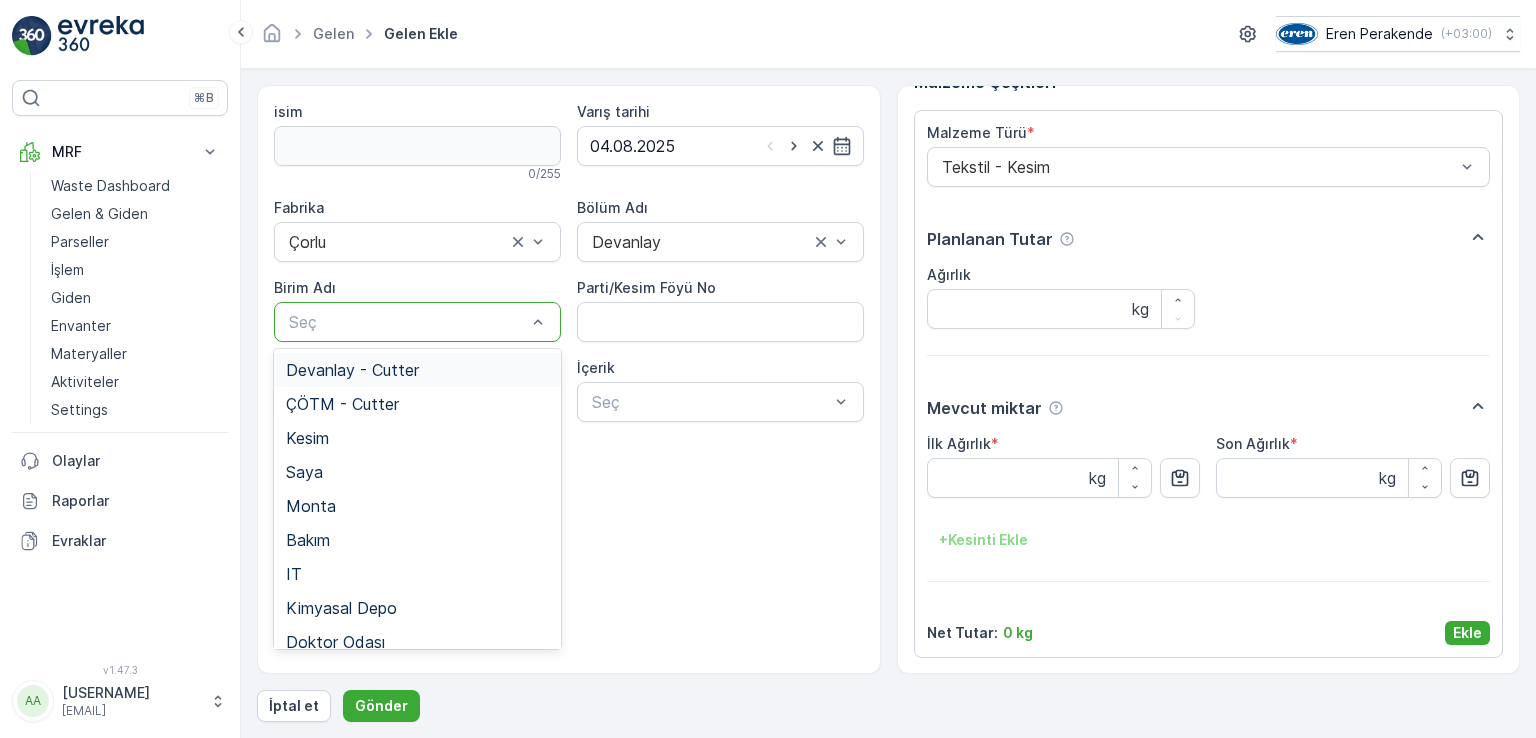 drag, startPoint x: 428, startPoint y: 368, endPoint x: 521, endPoint y: 403, distance: 99.368004 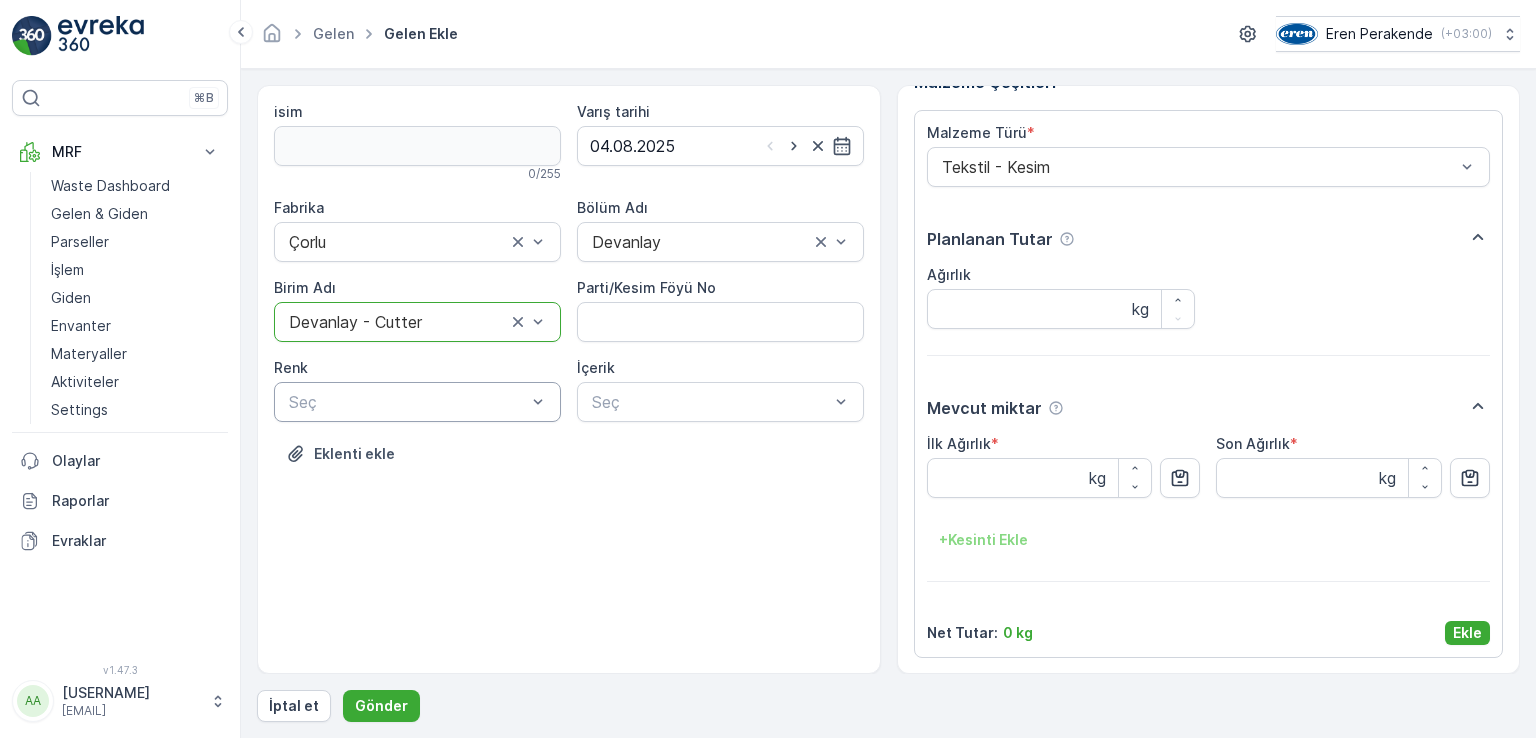 click on "Seç" at bounding box center (417, 402) 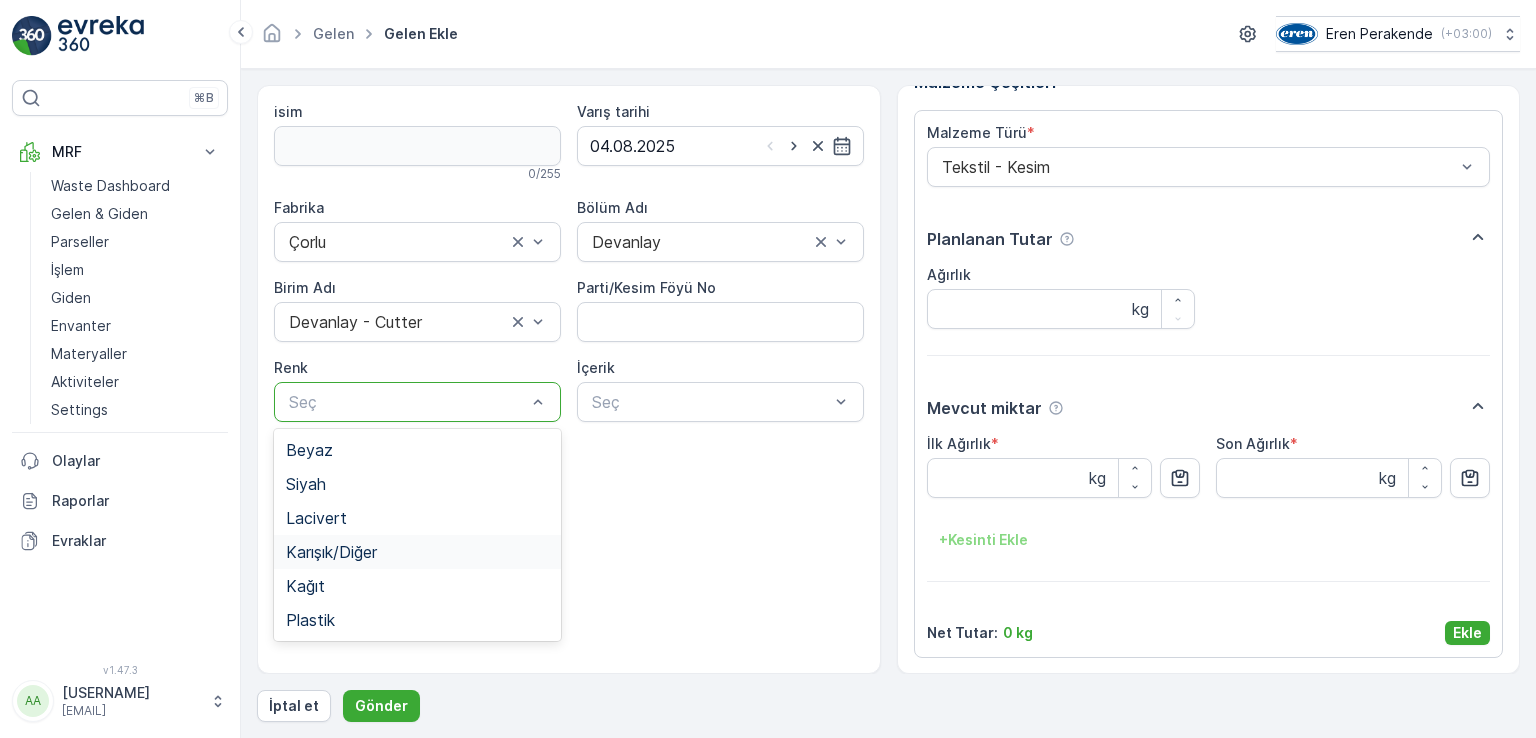 click on "Karışık/Diğer" at bounding box center (417, 552) 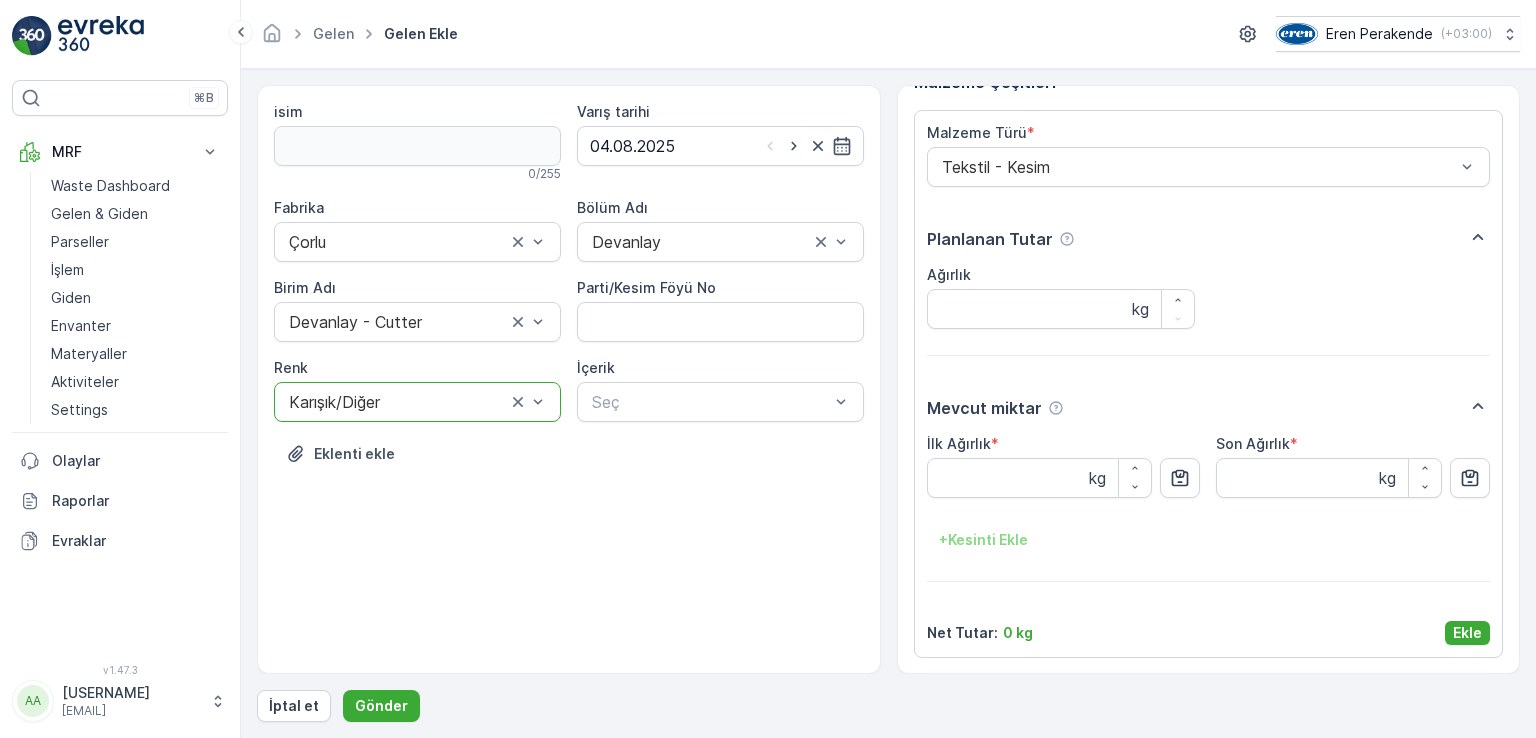 click on "İçerik" at bounding box center (720, 368) 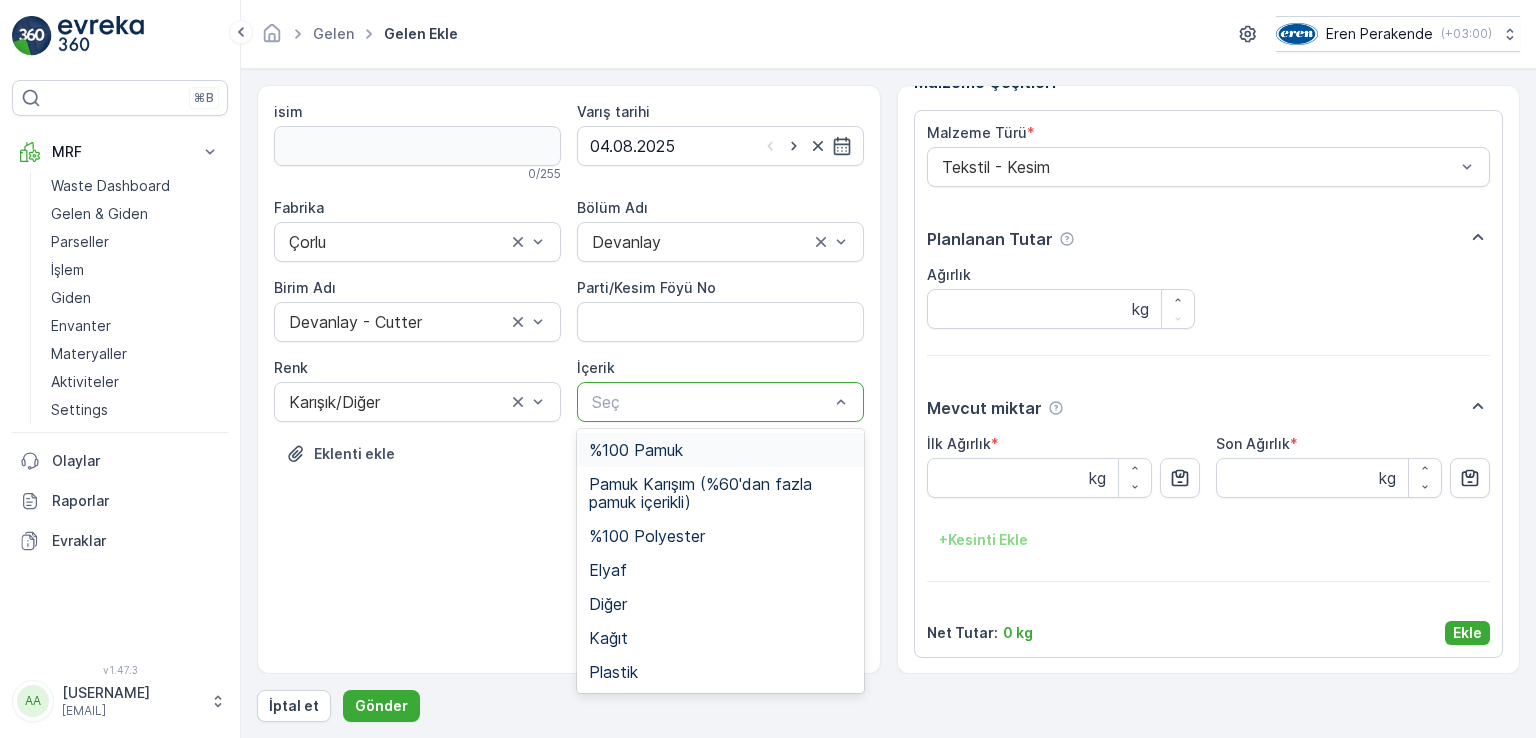 drag, startPoint x: 769, startPoint y: 401, endPoint x: 732, endPoint y: 464, distance: 73.061615 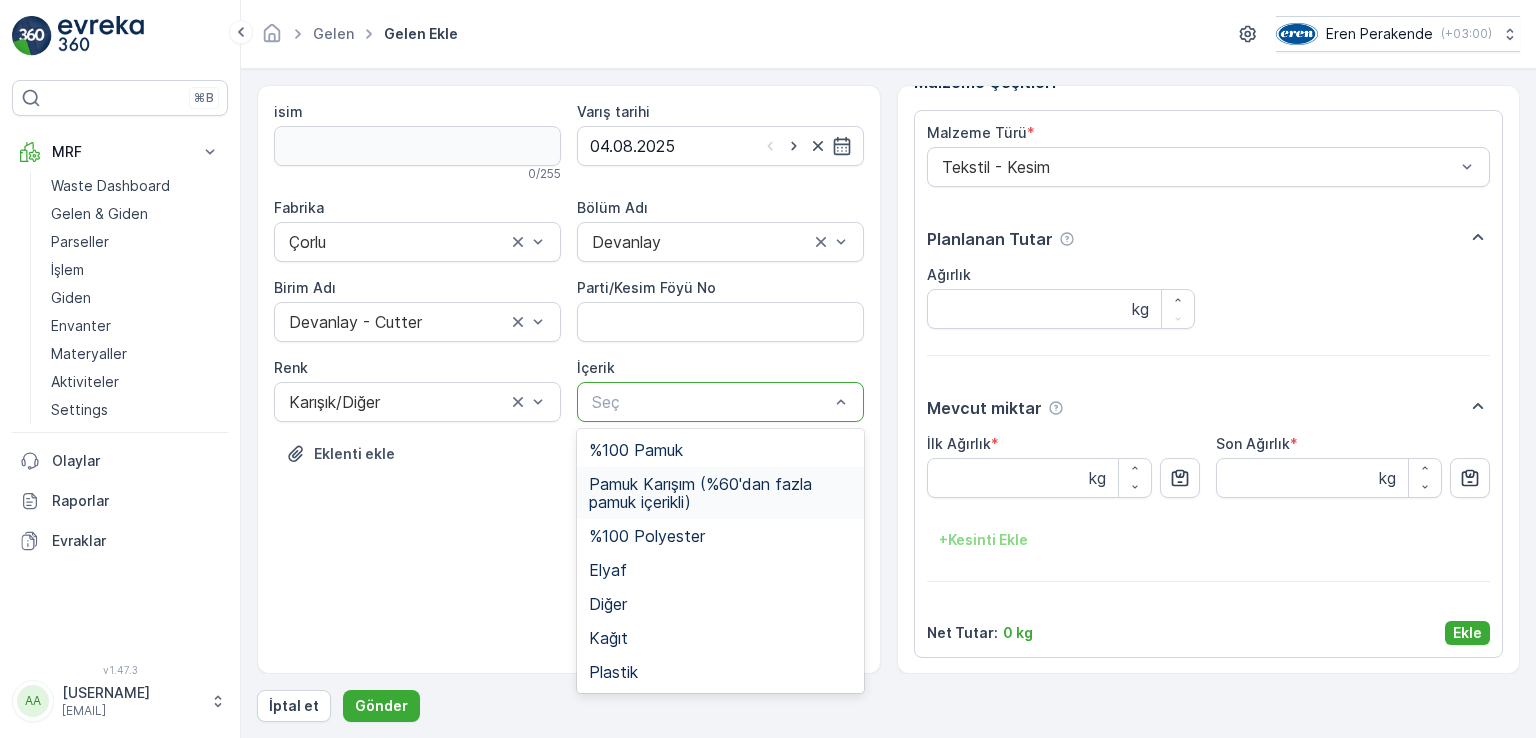 drag, startPoint x: 733, startPoint y: 484, endPoint x: 759, endPoint y: 480, distance: 26.305893 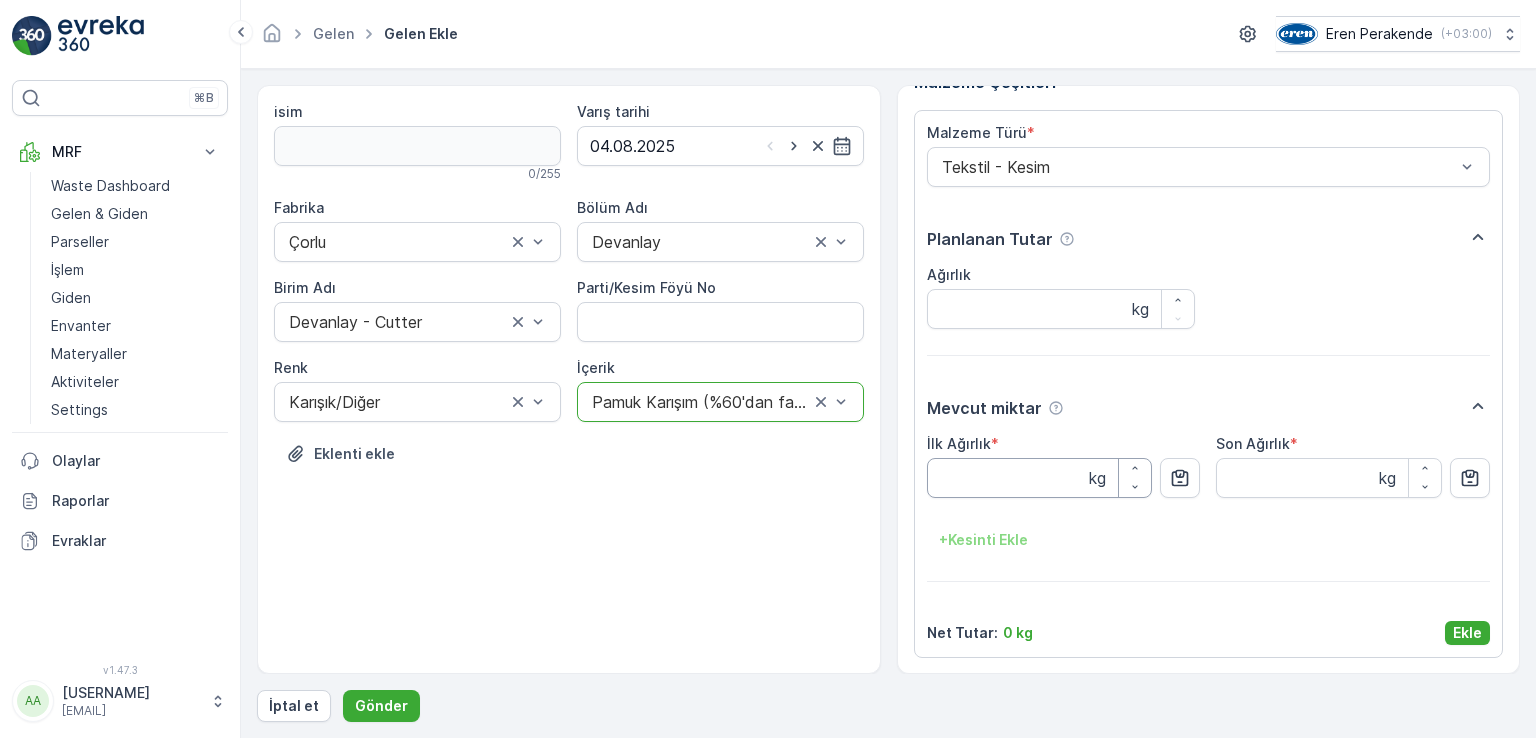 drag, startPoint x: 1008, startPoint y: 477, endPoint x: 994, endPoint y: 499, distance: 26.076809 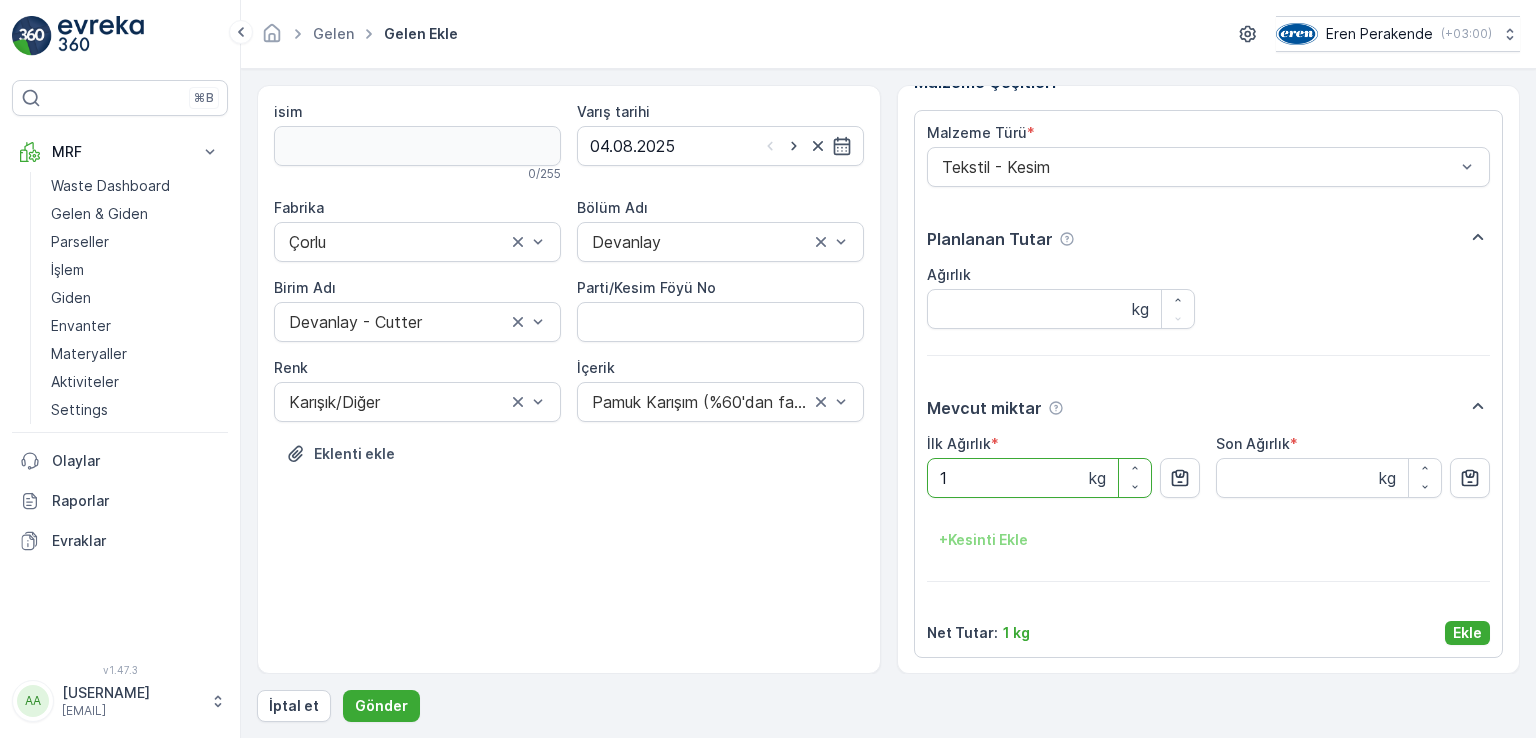 type on "18" 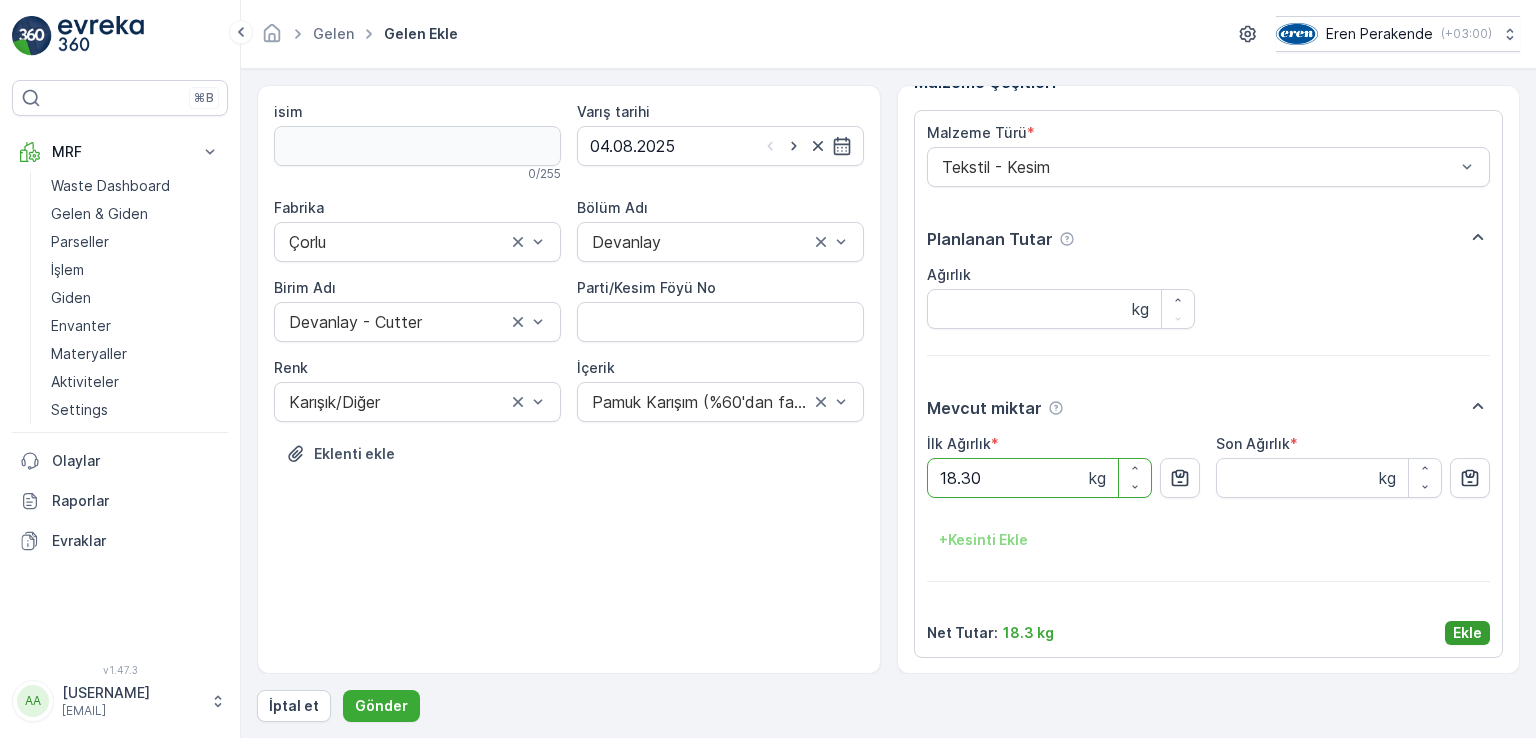 type on "18.30" 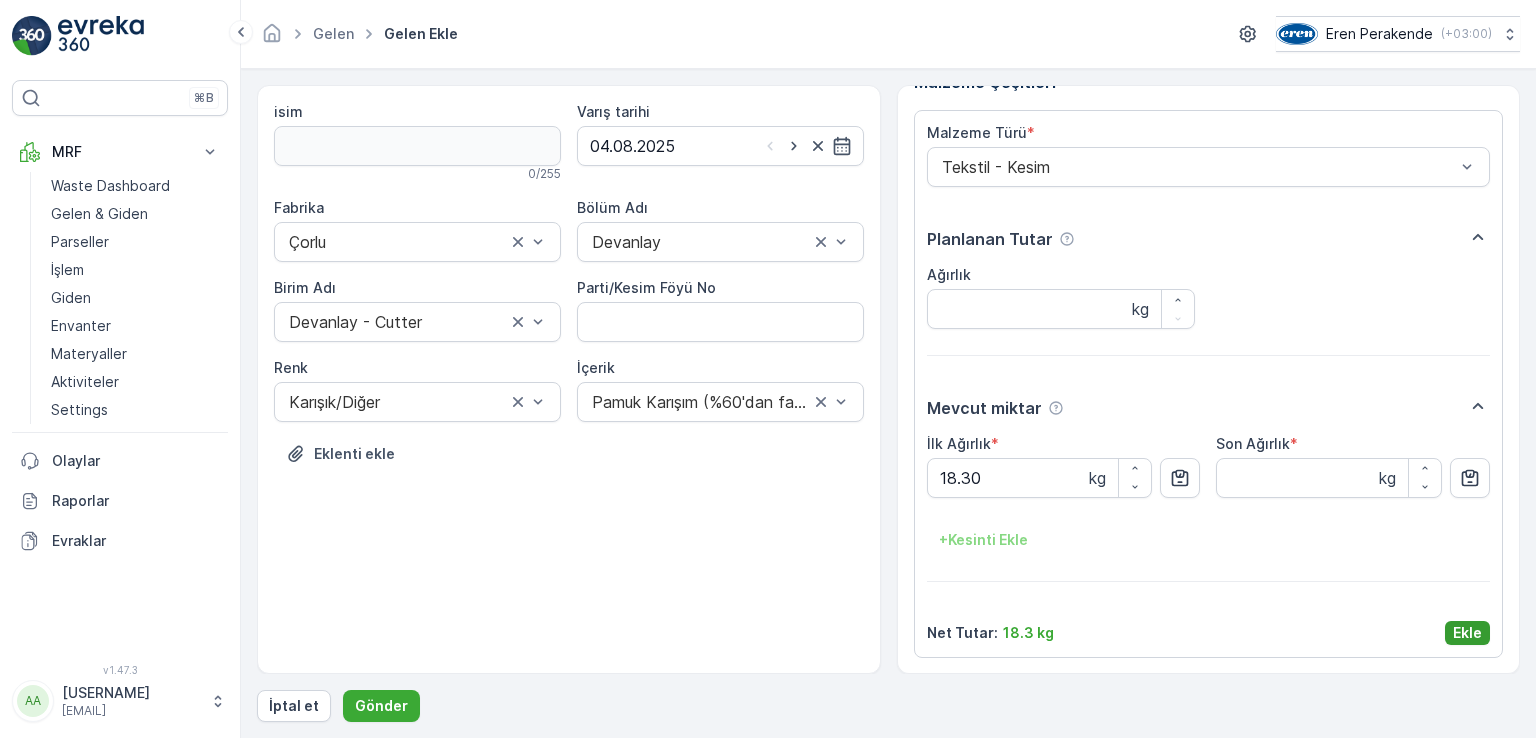 click on "Ekle" at bounding box center [1467, 633] 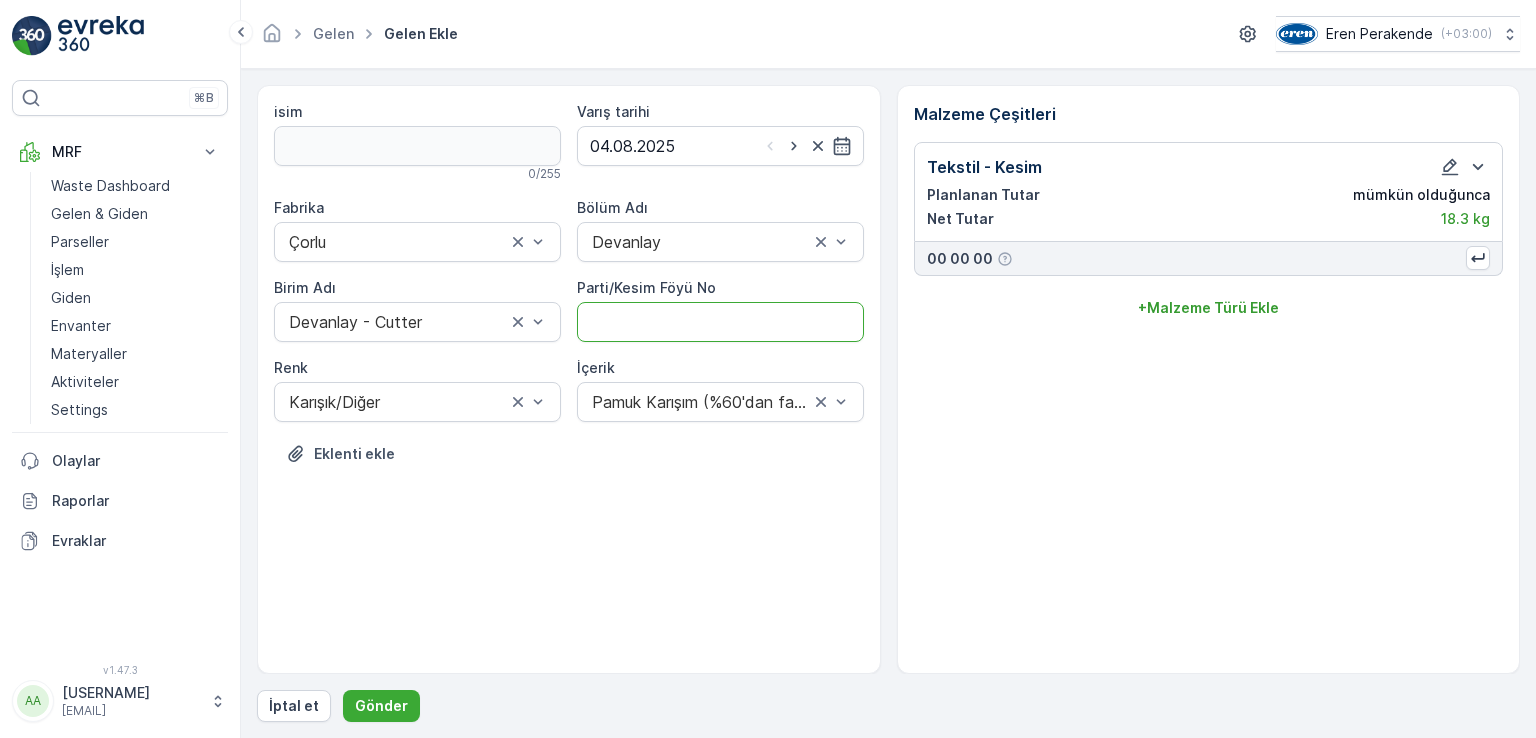 click on "Parti/Kesim Föyü No" at bounding box center (720, 322) 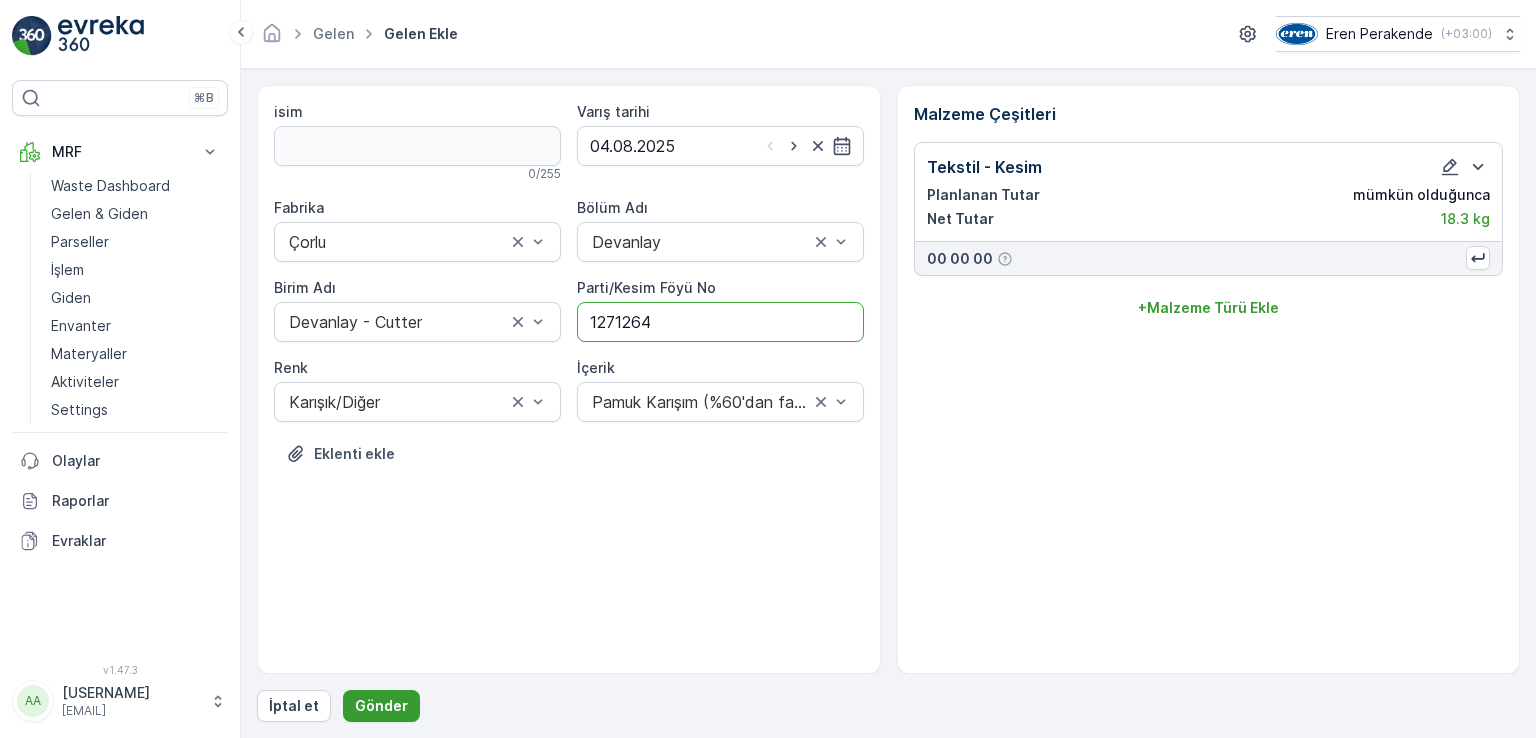 type on "1271264" 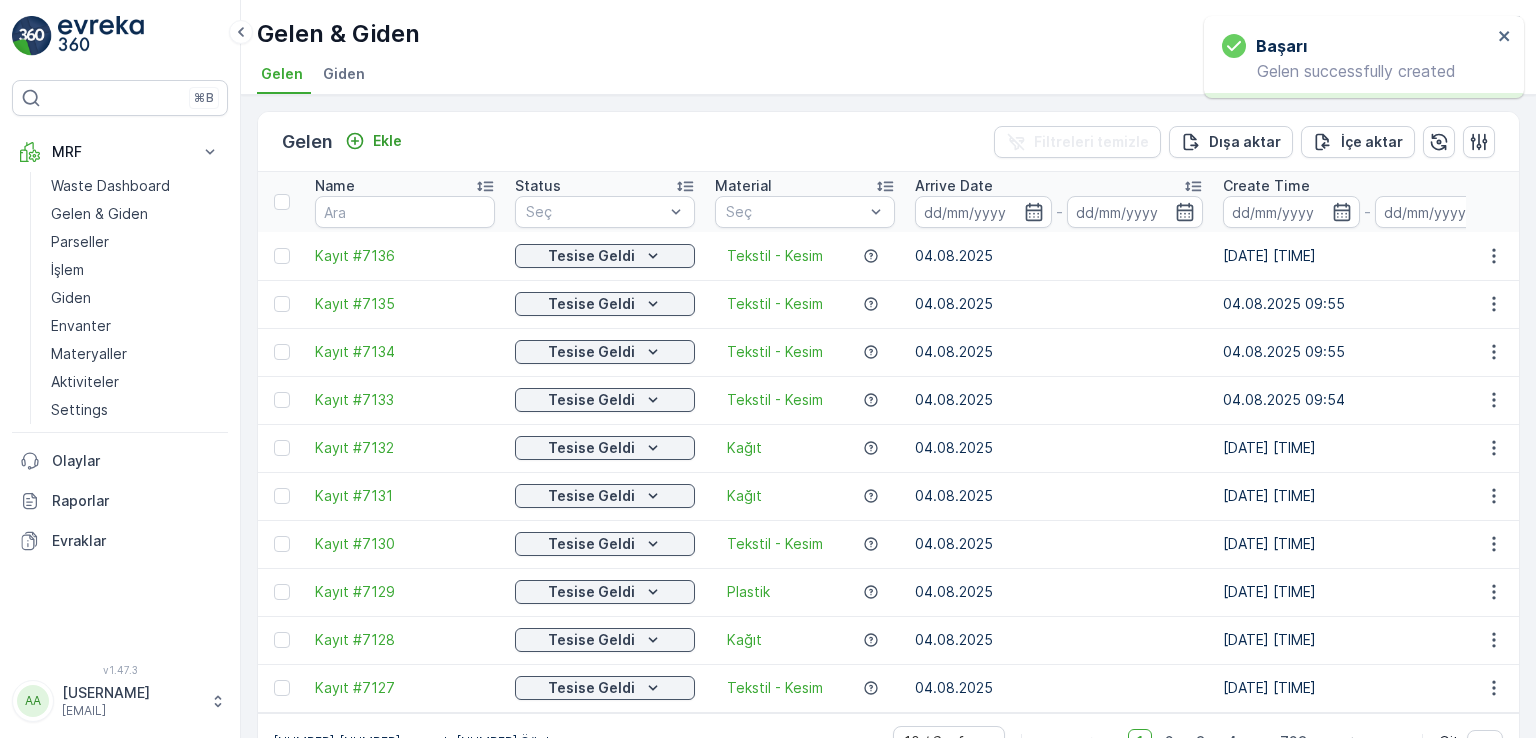 click at bounding box center (1493, 256) 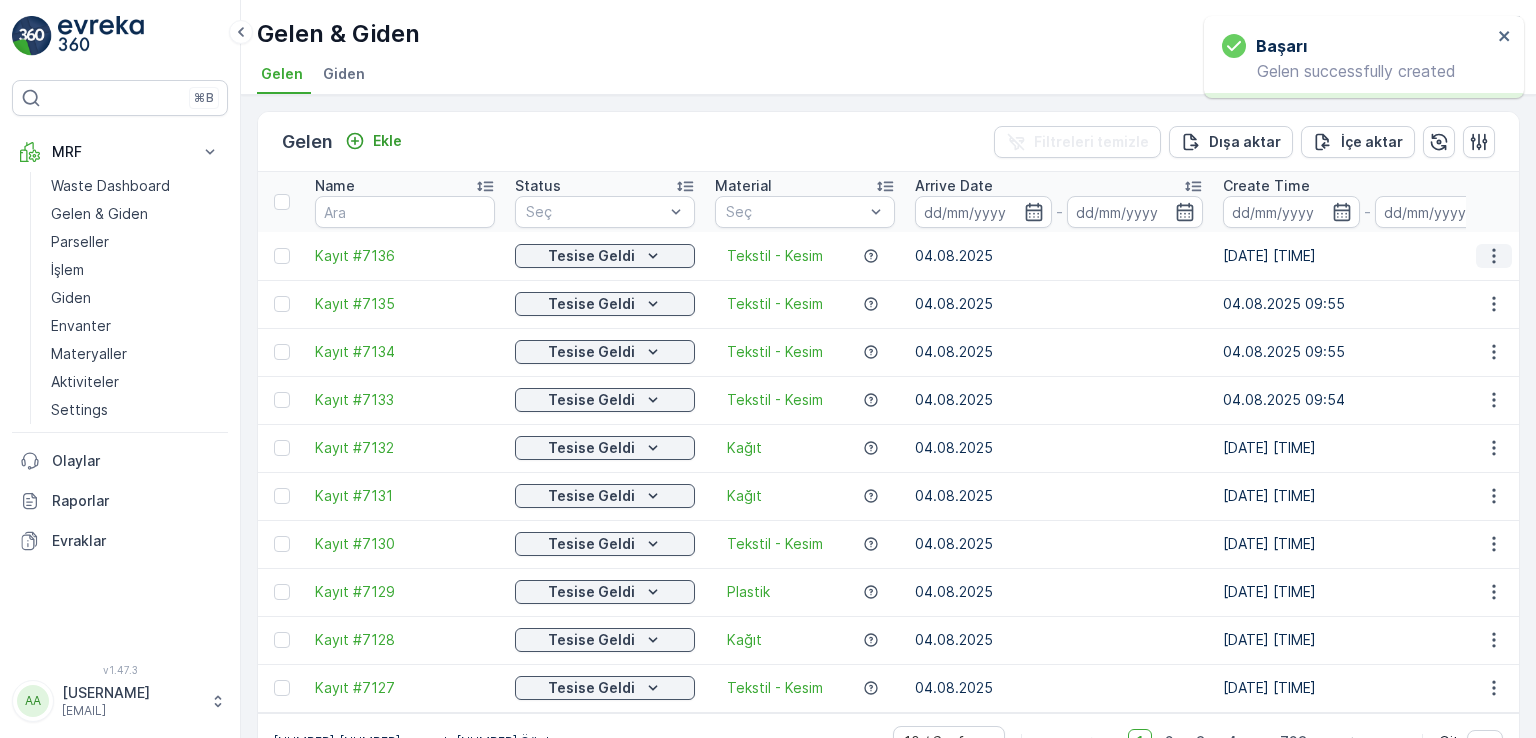 click 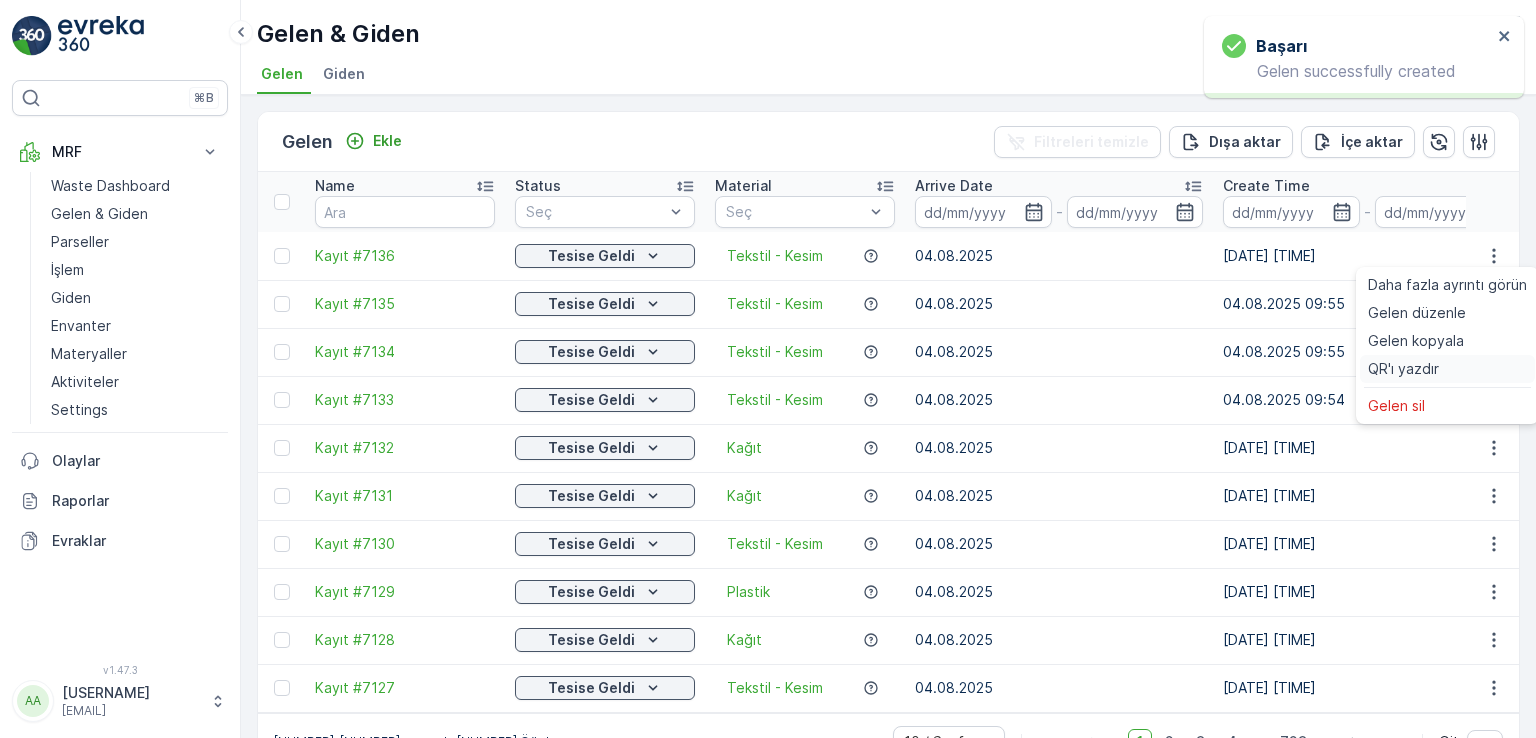 click on "QR'ı yazdır" at bounding box center [1447, 369] 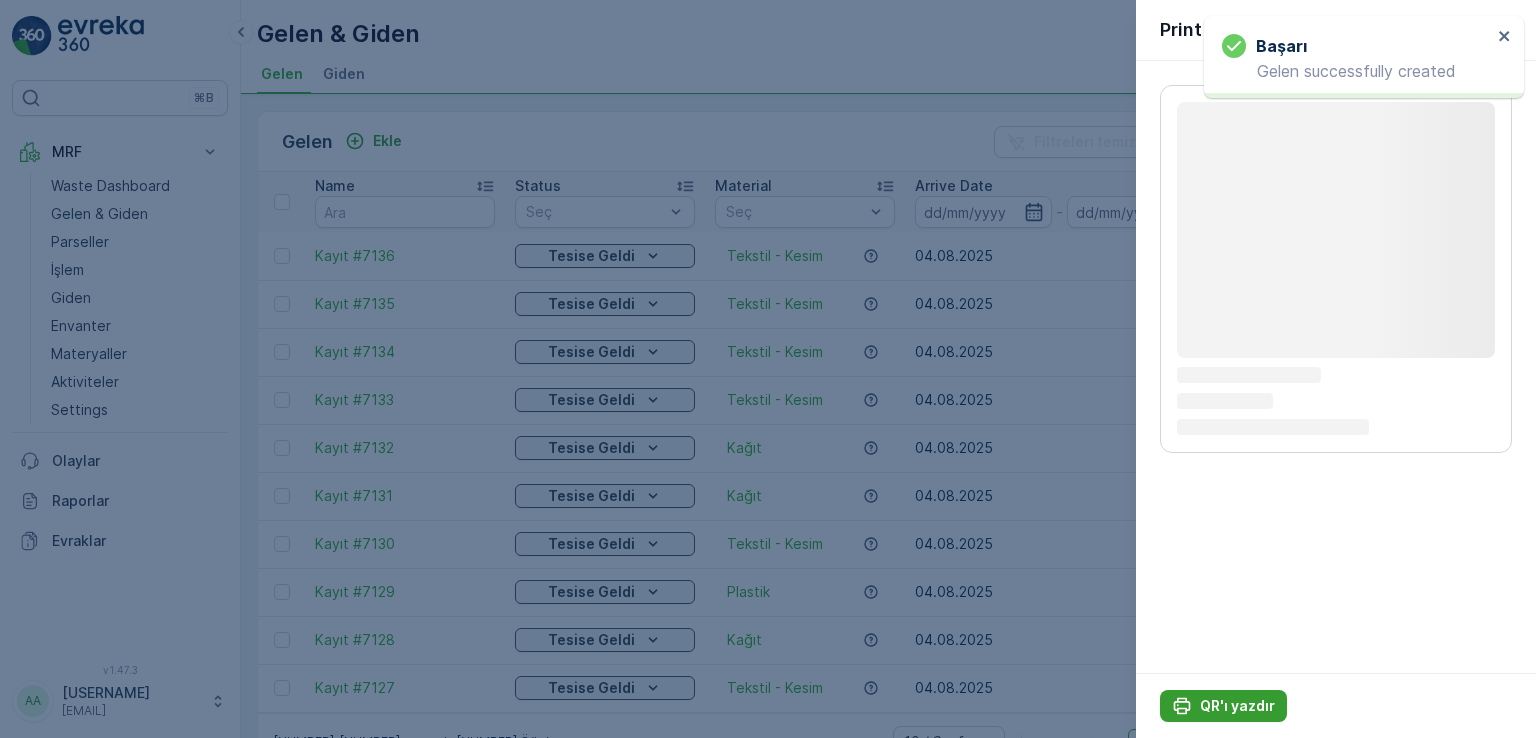 click on "QR'ı yazdır" at bounding box center (1237, 706) 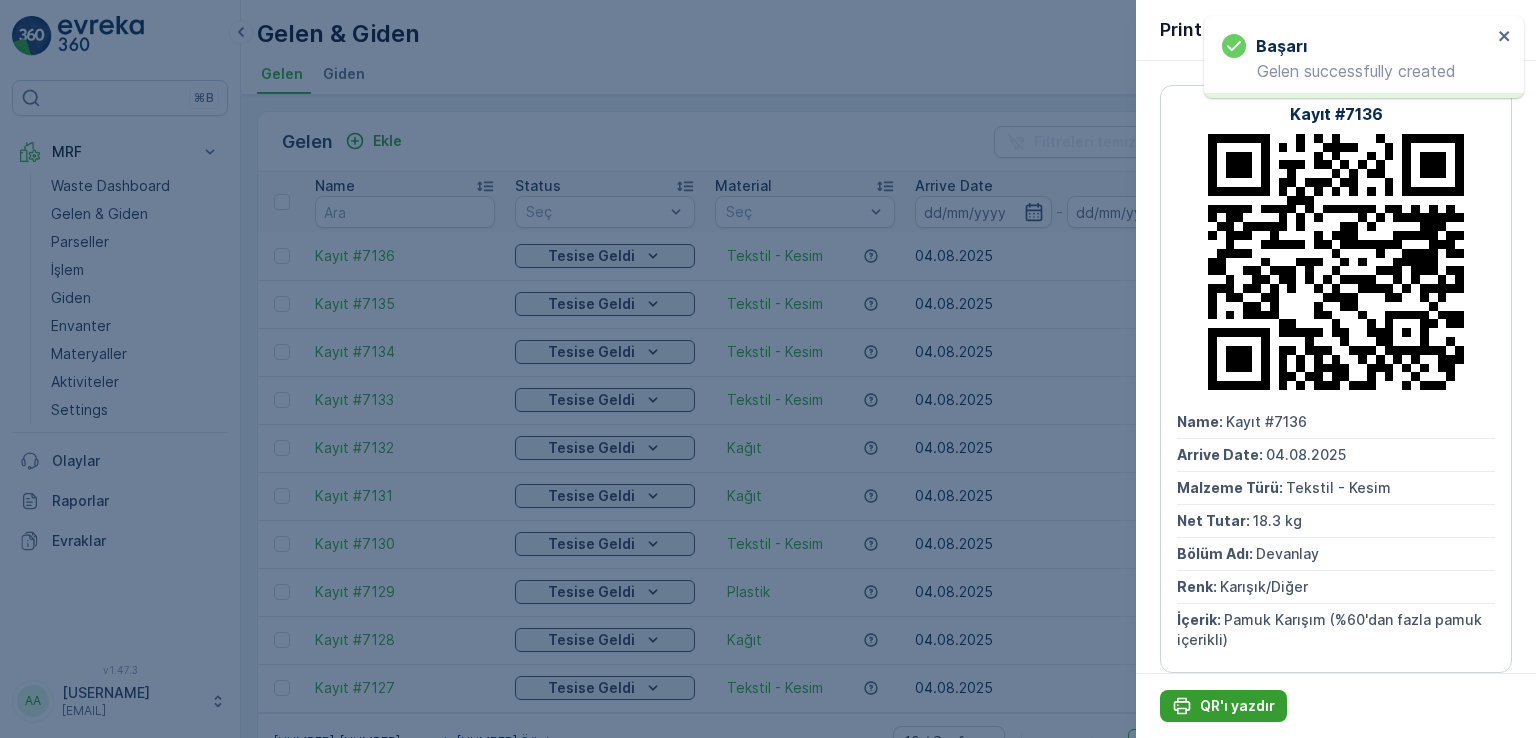 click on "QR'ı yazdır" at bounding box center (1237, 706) 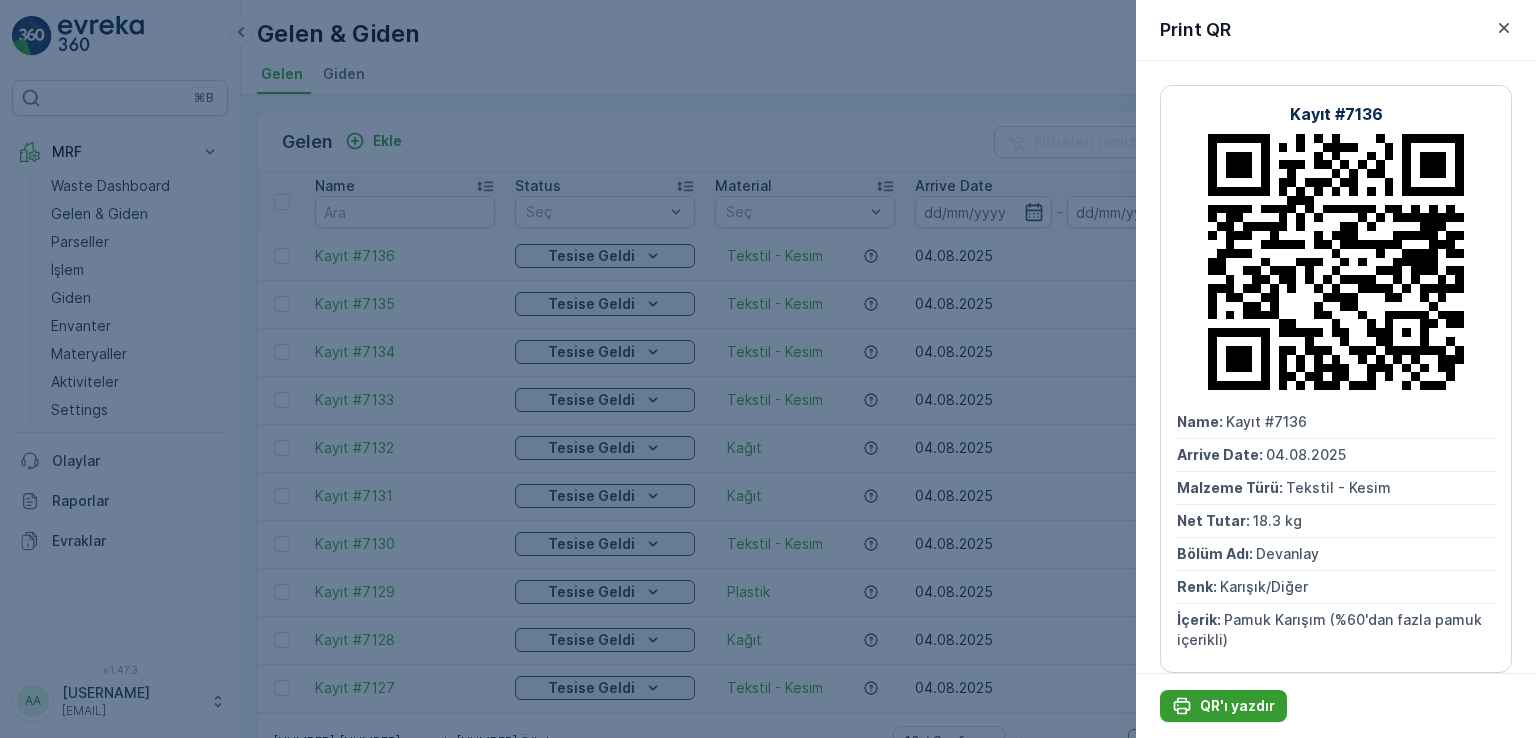 scroll, scrollTop: 0, scrollLeft: 0, axis: both 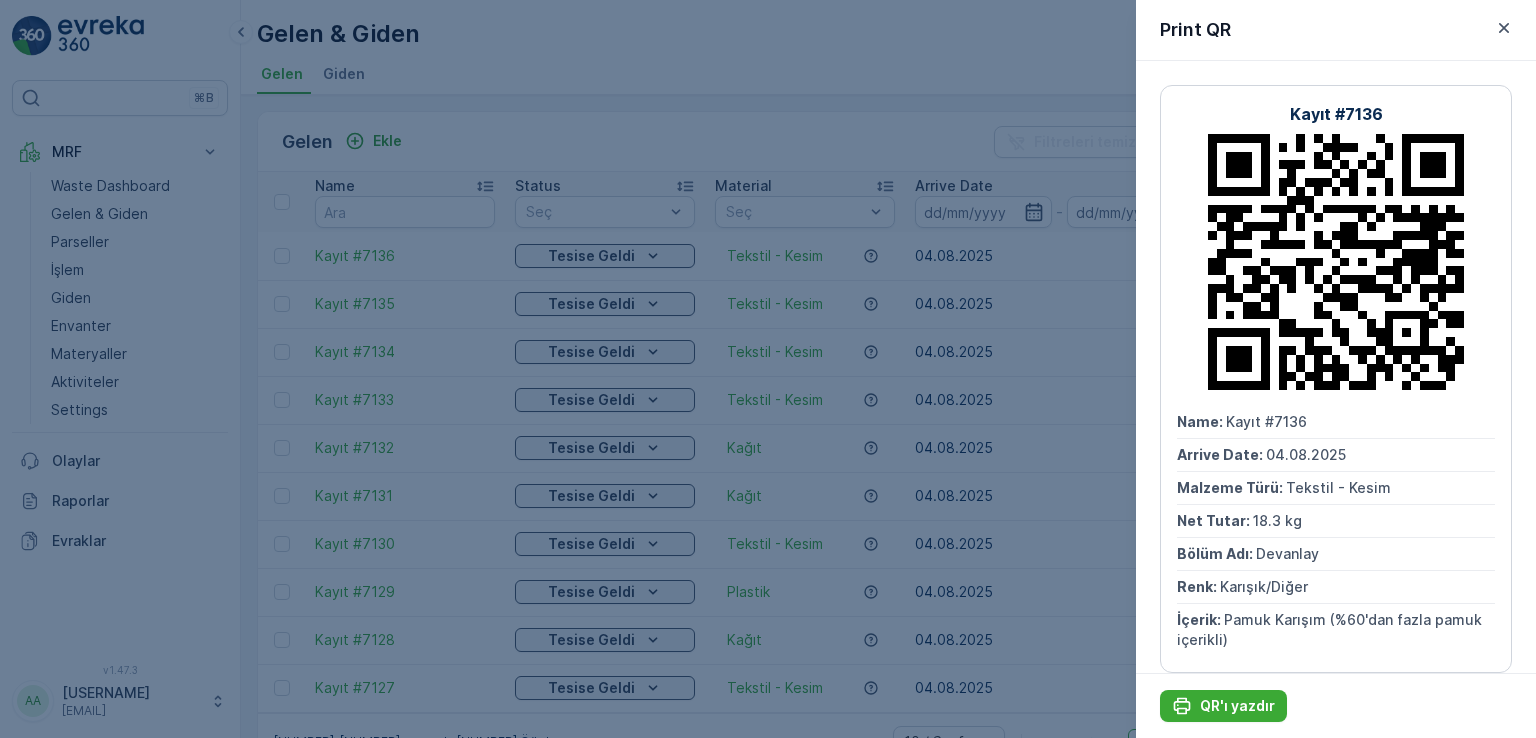 drag, startPoint x: 555, startPoint y: 113, endPoint x: 531, endPoint y: 124, distance: 26.400757 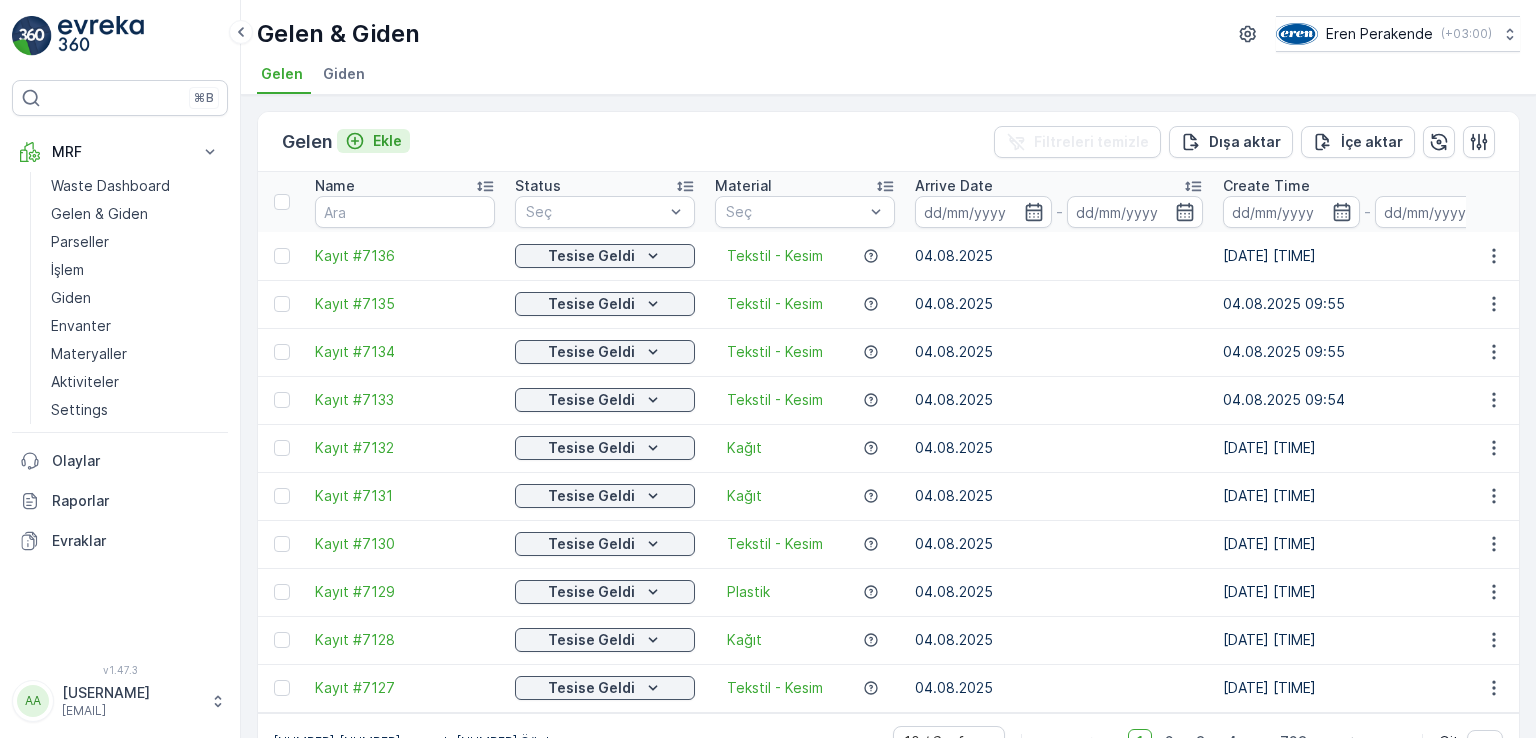 click 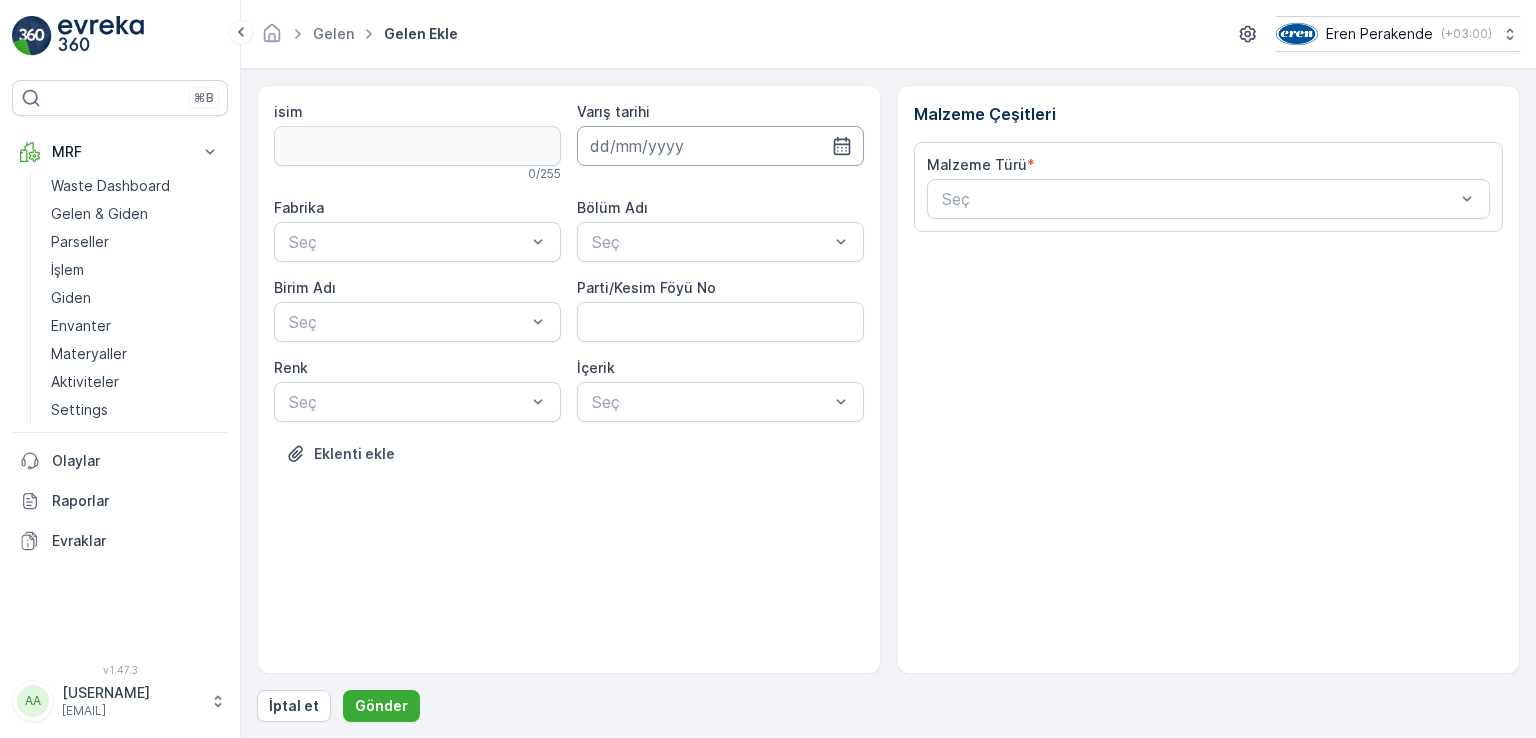 click at bounding box center (720, 146) 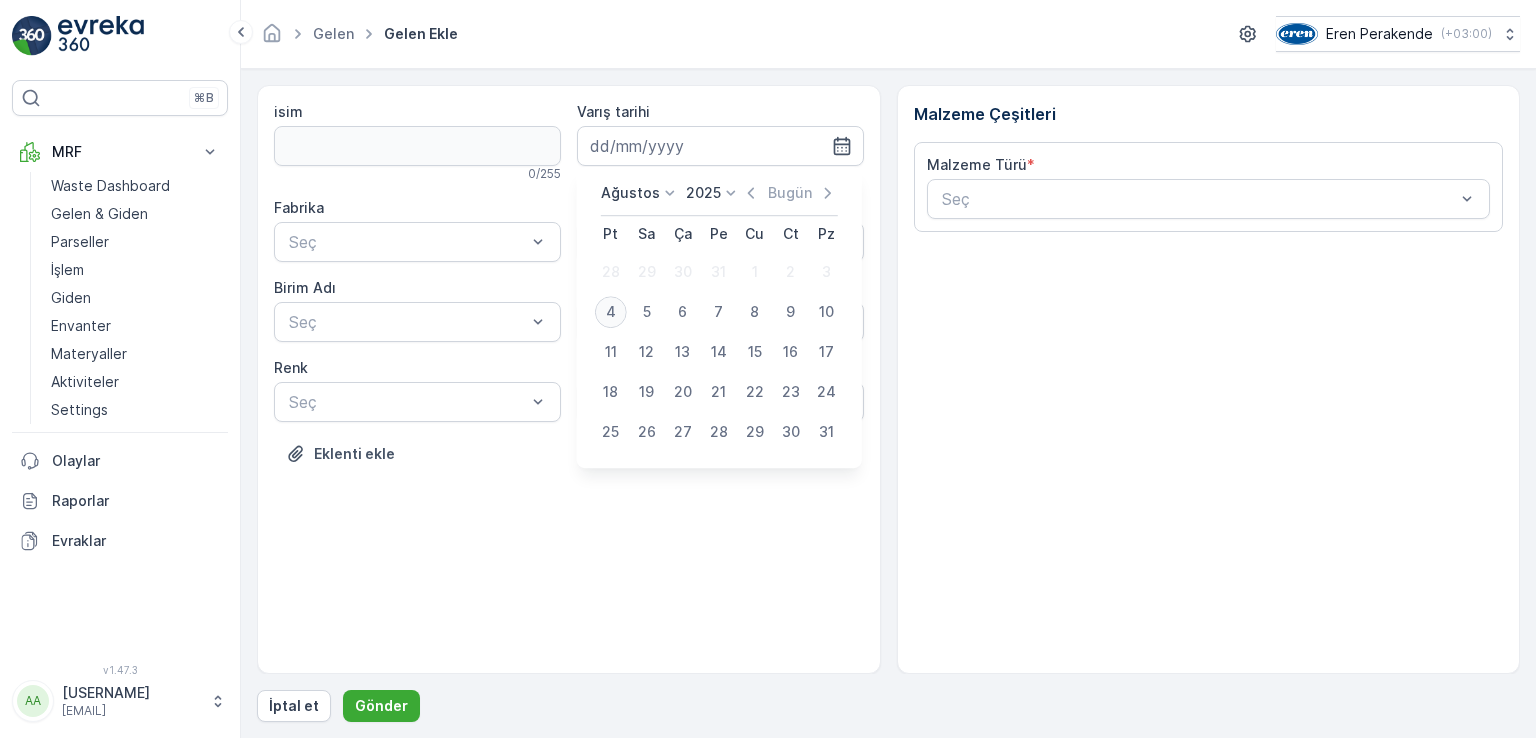 click on "4" at bounding box center [611, 312] 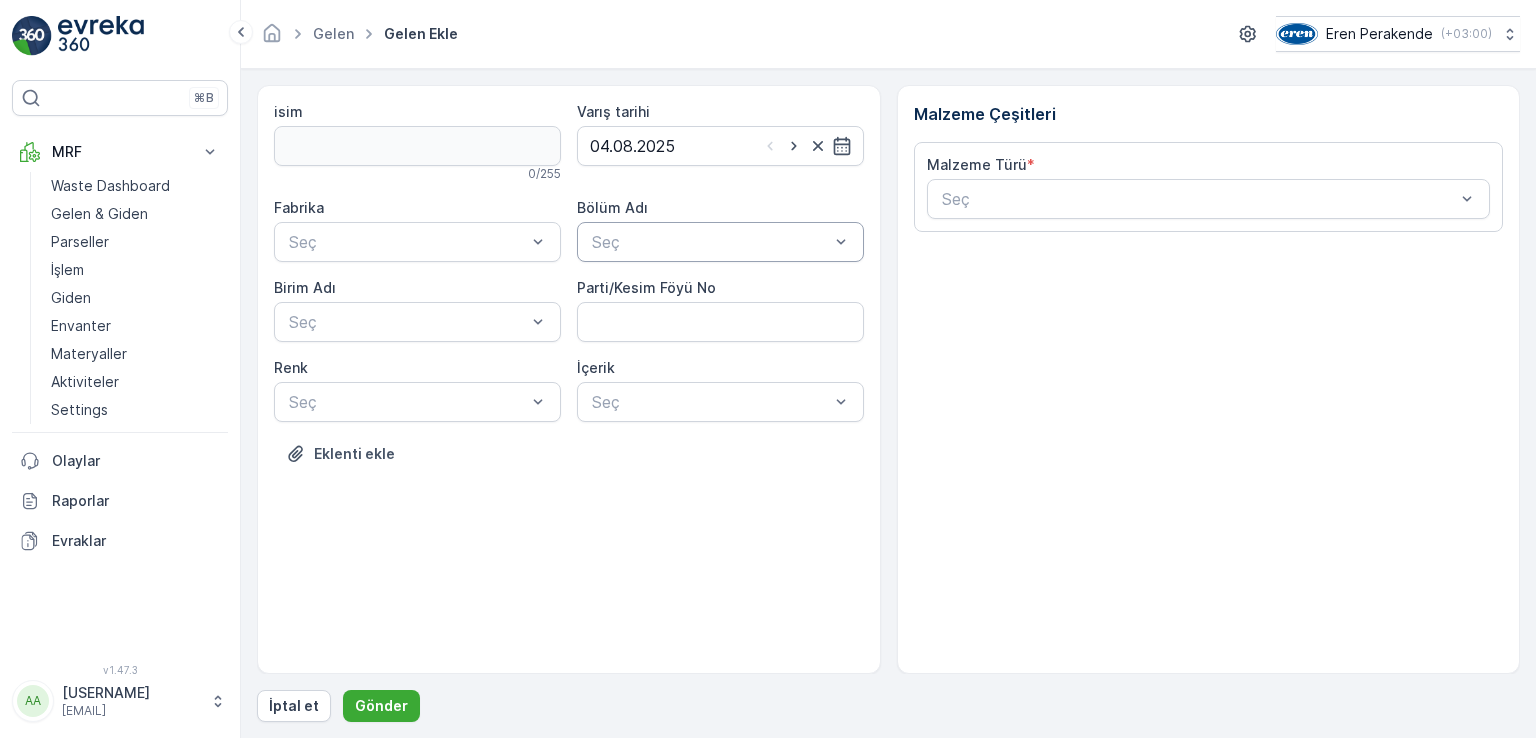 click on "Seç" at bounding box center (720, 242) 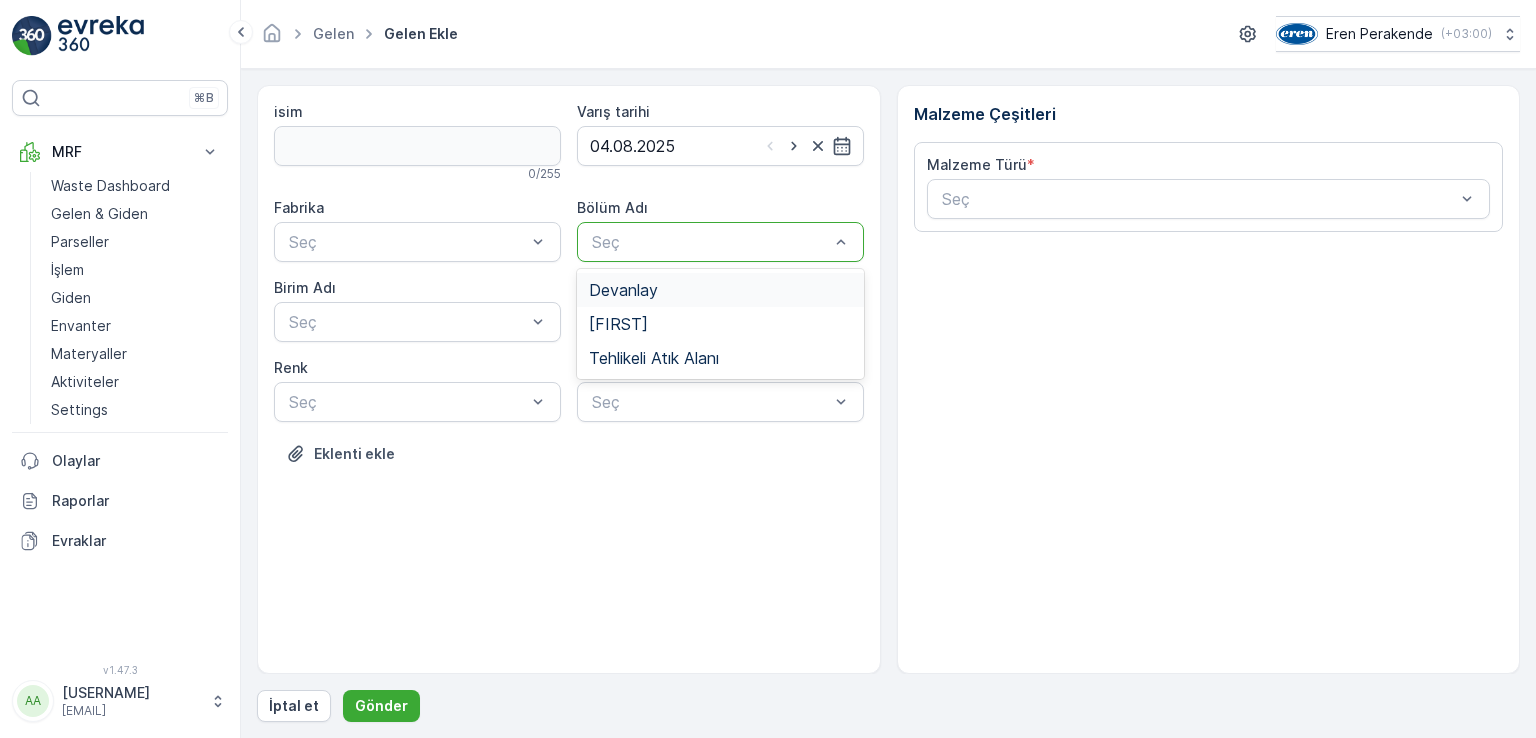 click on "Devanlay" at bounding box center [720, 290] 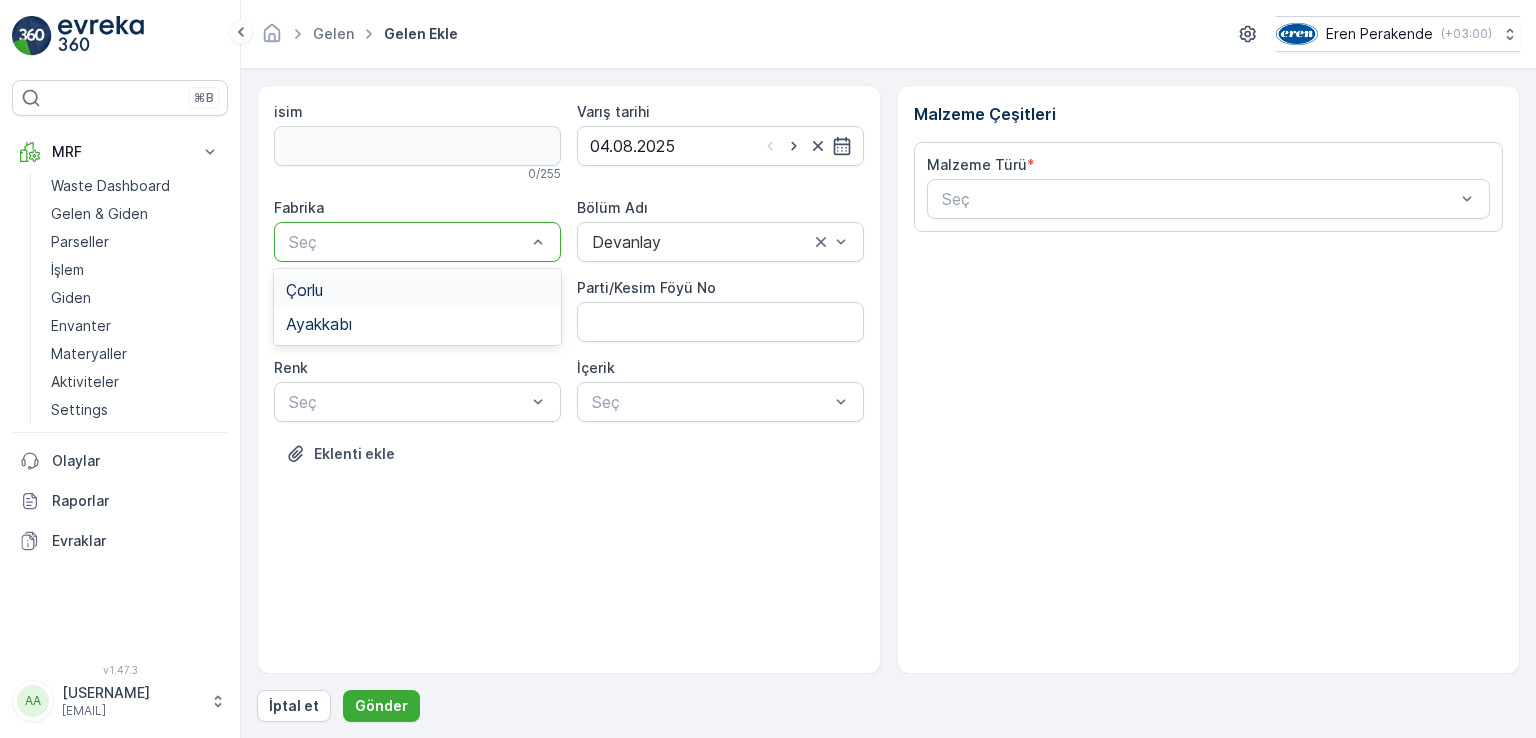 click on "Çorlu" at bounding box center [417, 290] 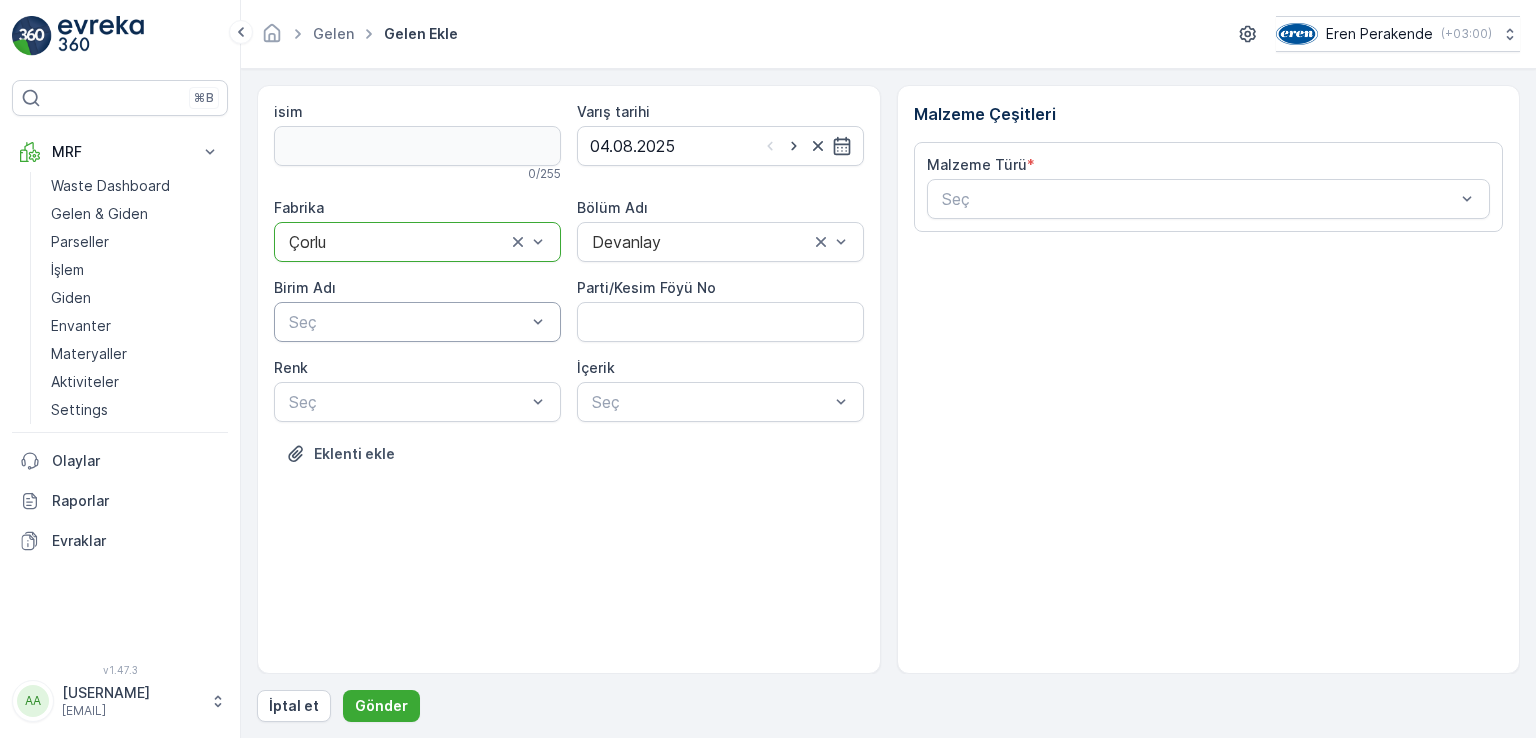 click at bounding box center [407, 322] 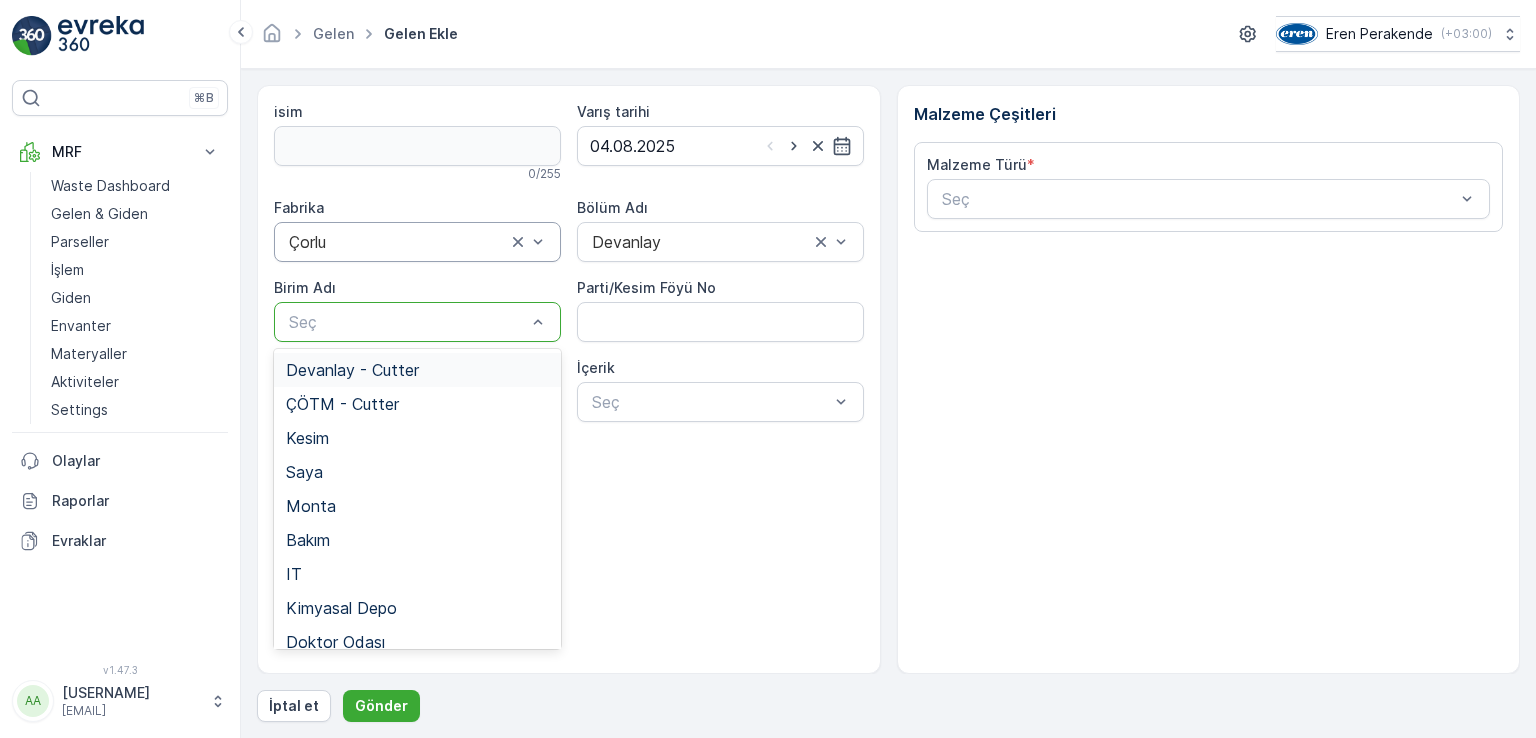click on "Devanlay  - Cutter" at bounding box center [417, 370] 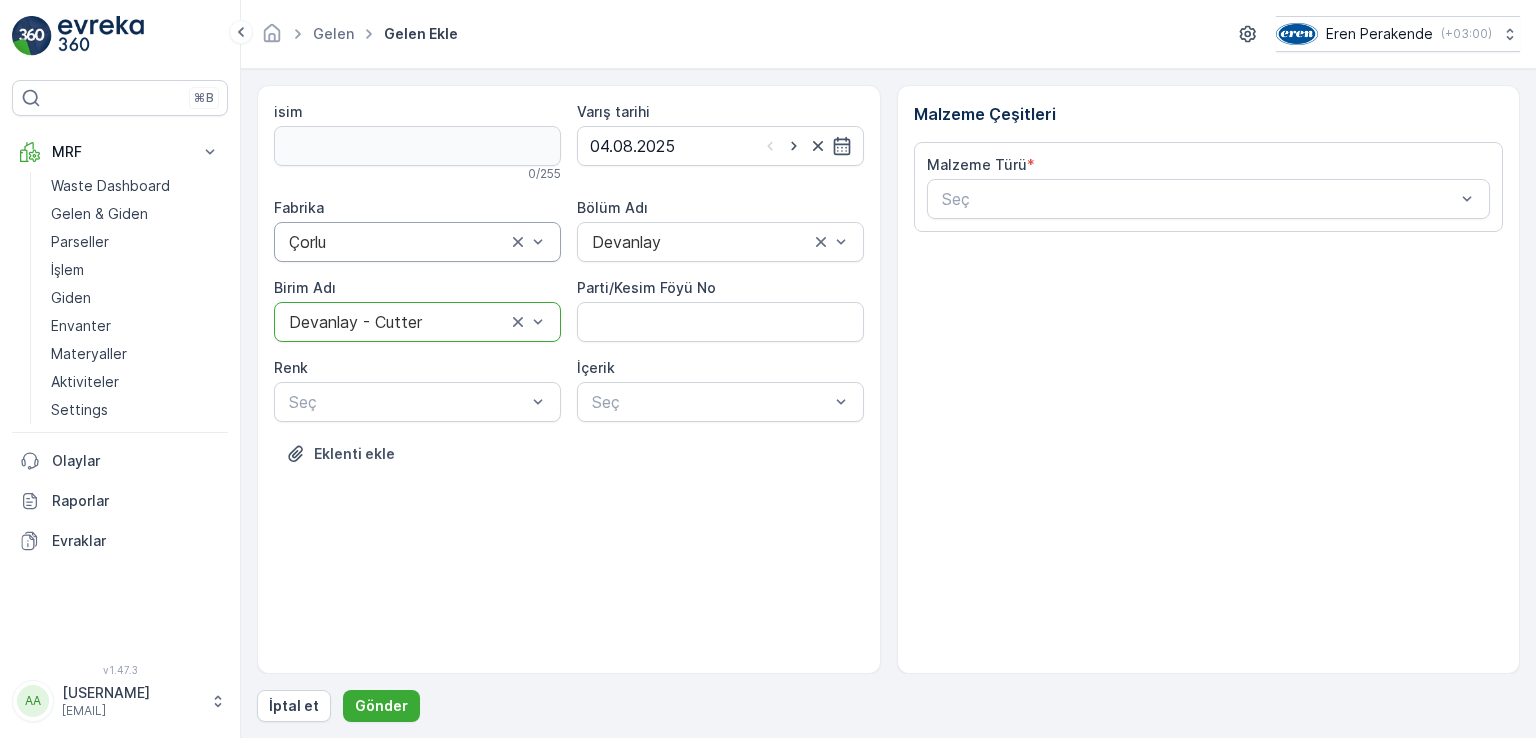 click at bounding box center [407, 402] 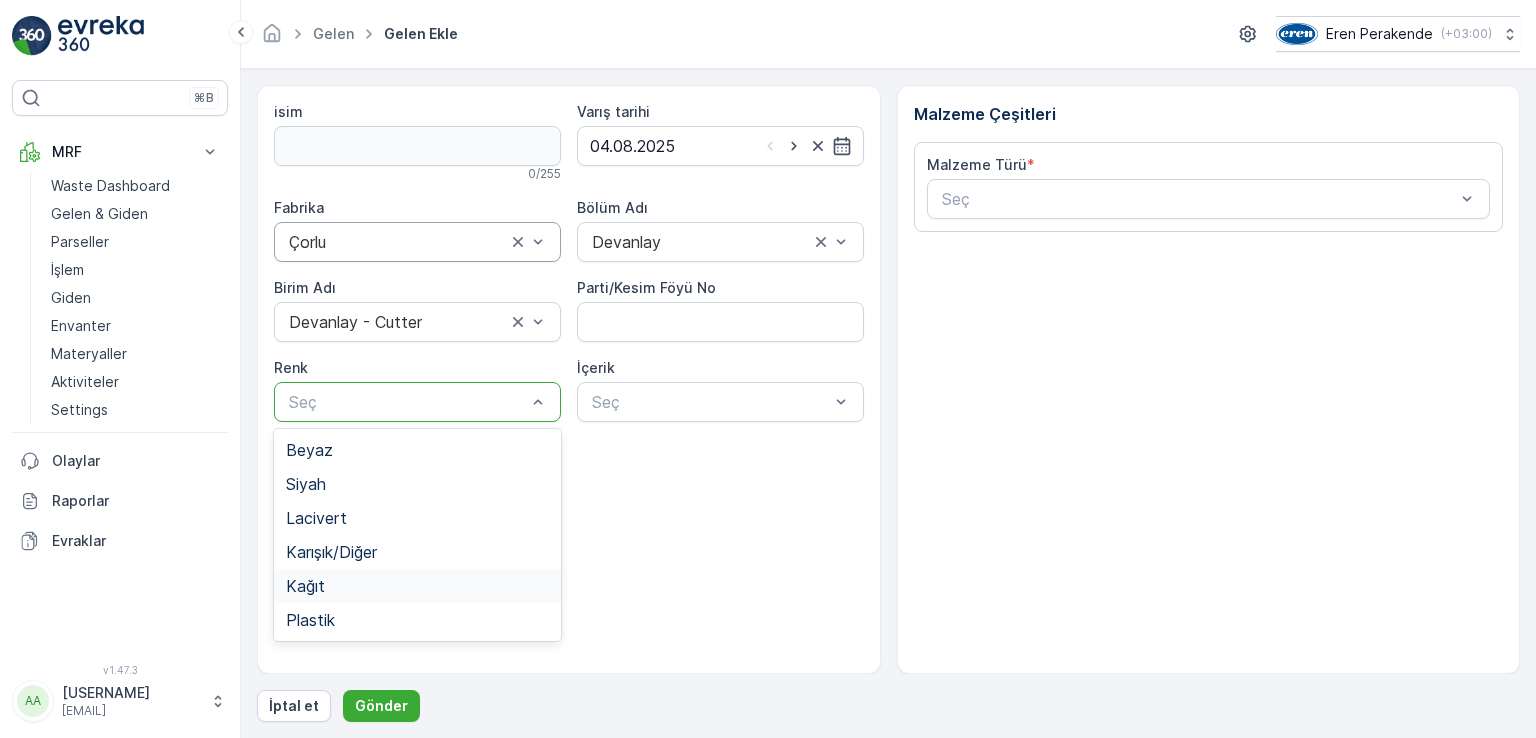 click on "Kağıt" at bounding box center (417, 586) 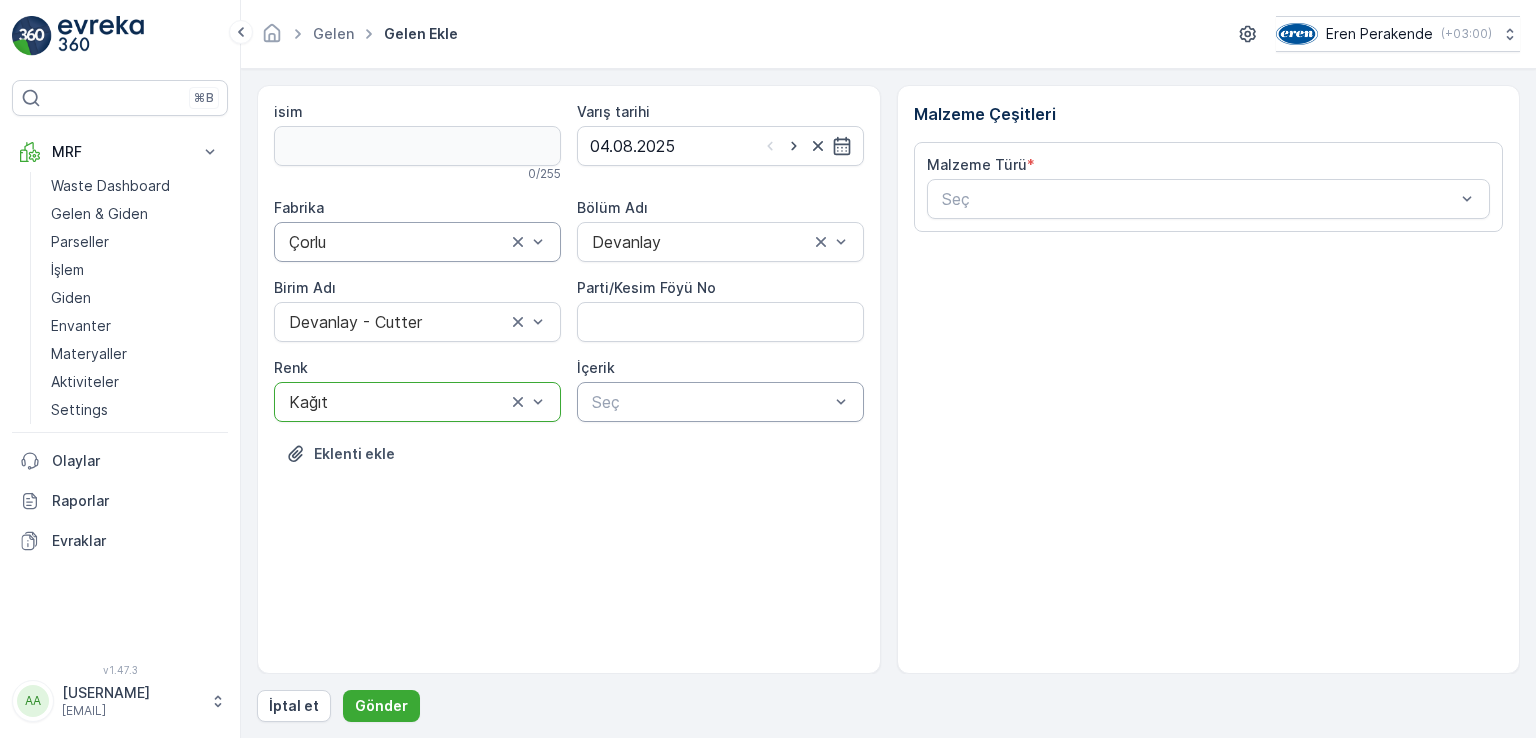 click at bounding box center (710, 402) 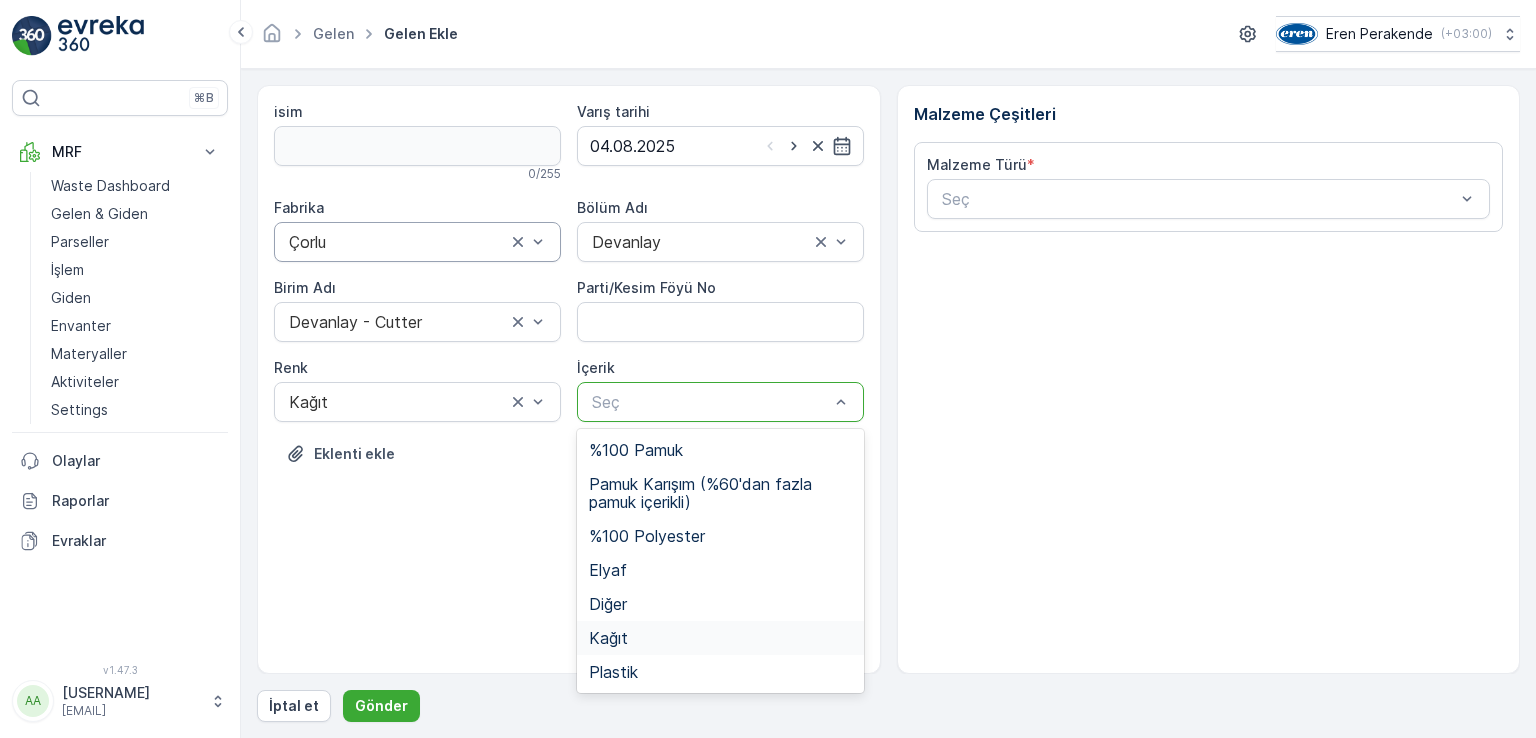click on "Kağıt" at bounding box center [720, 638] 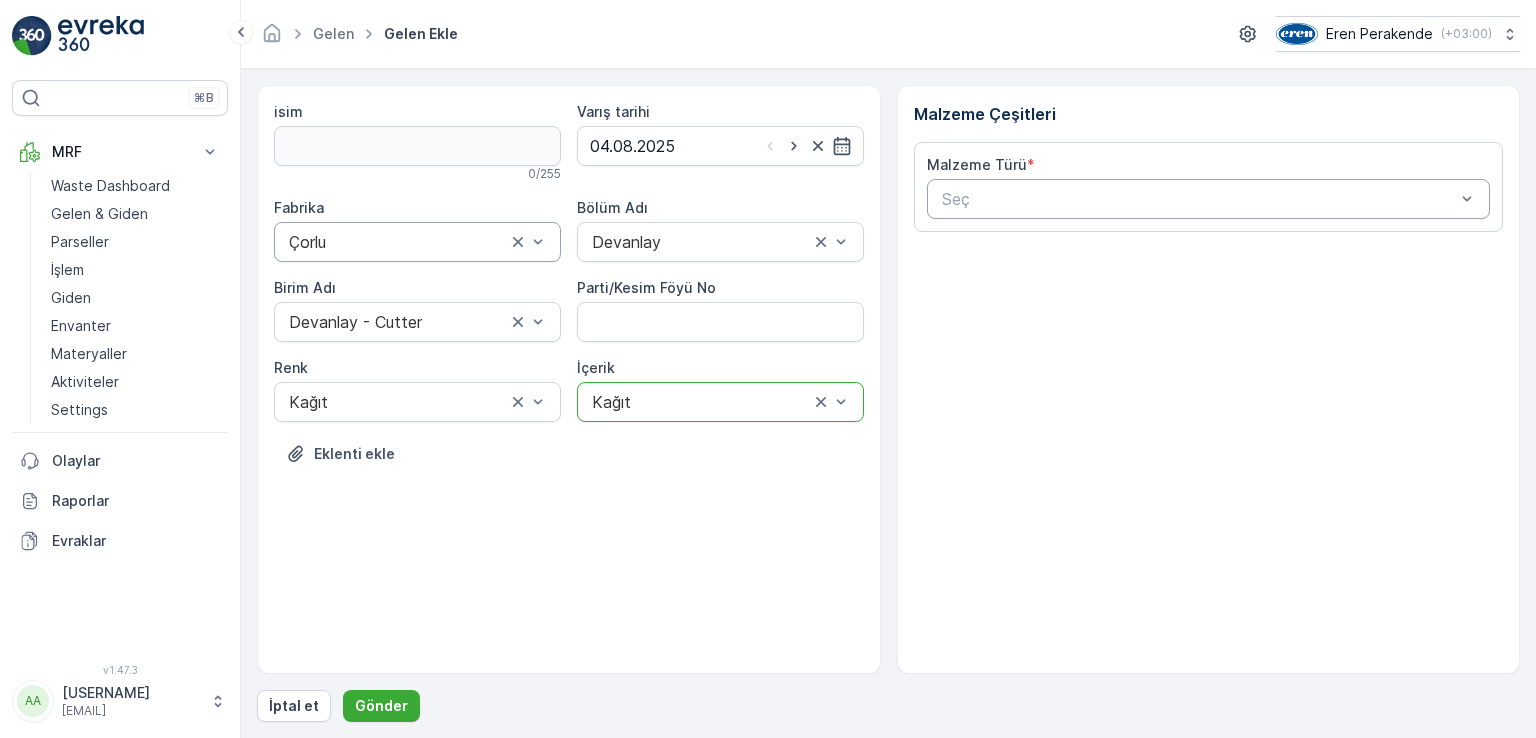drag, startPoint x: 982, startPoint y: 175, endPoint x: 983, endPoint y: 209, distance: 34.0147 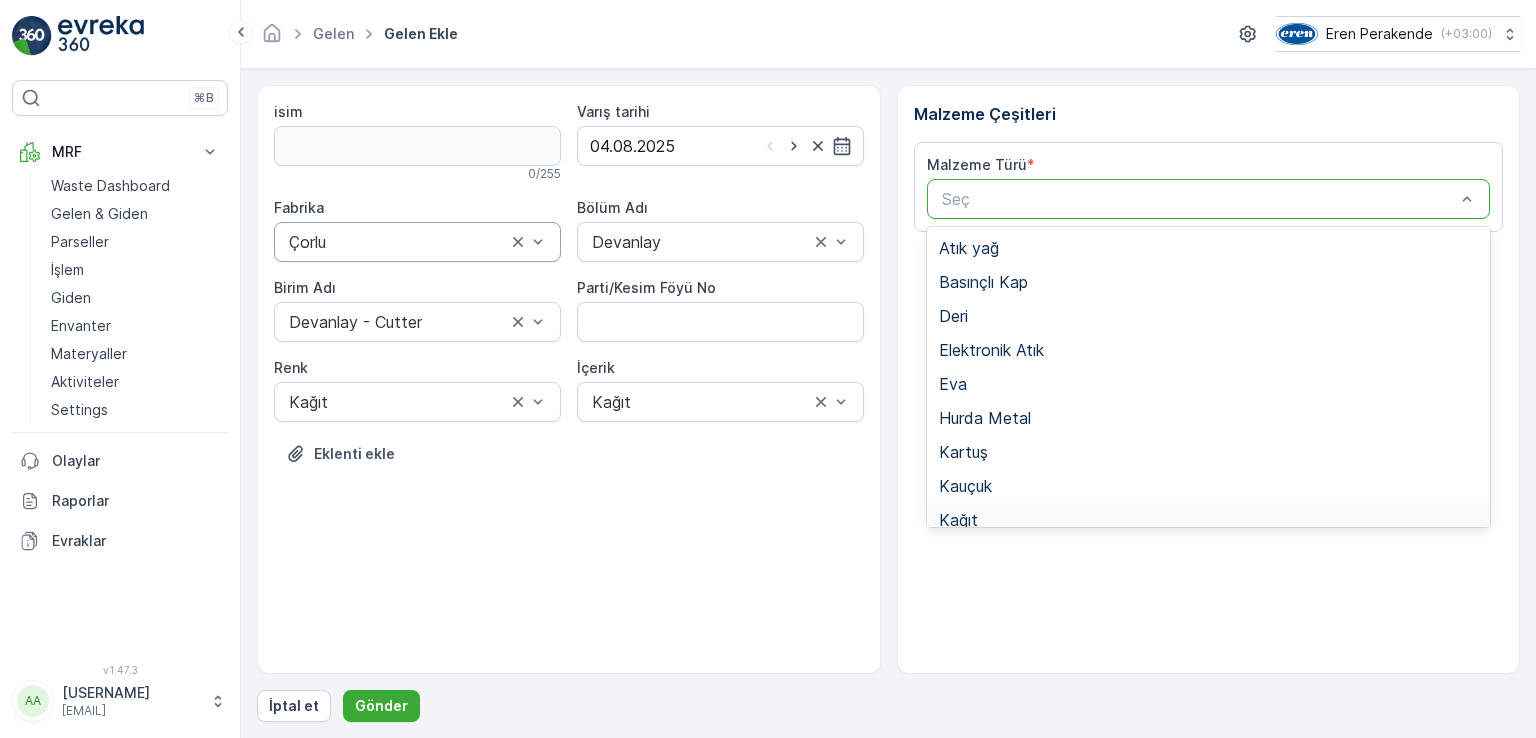 click on "Kağıt" at bounding box center (1209, 520) 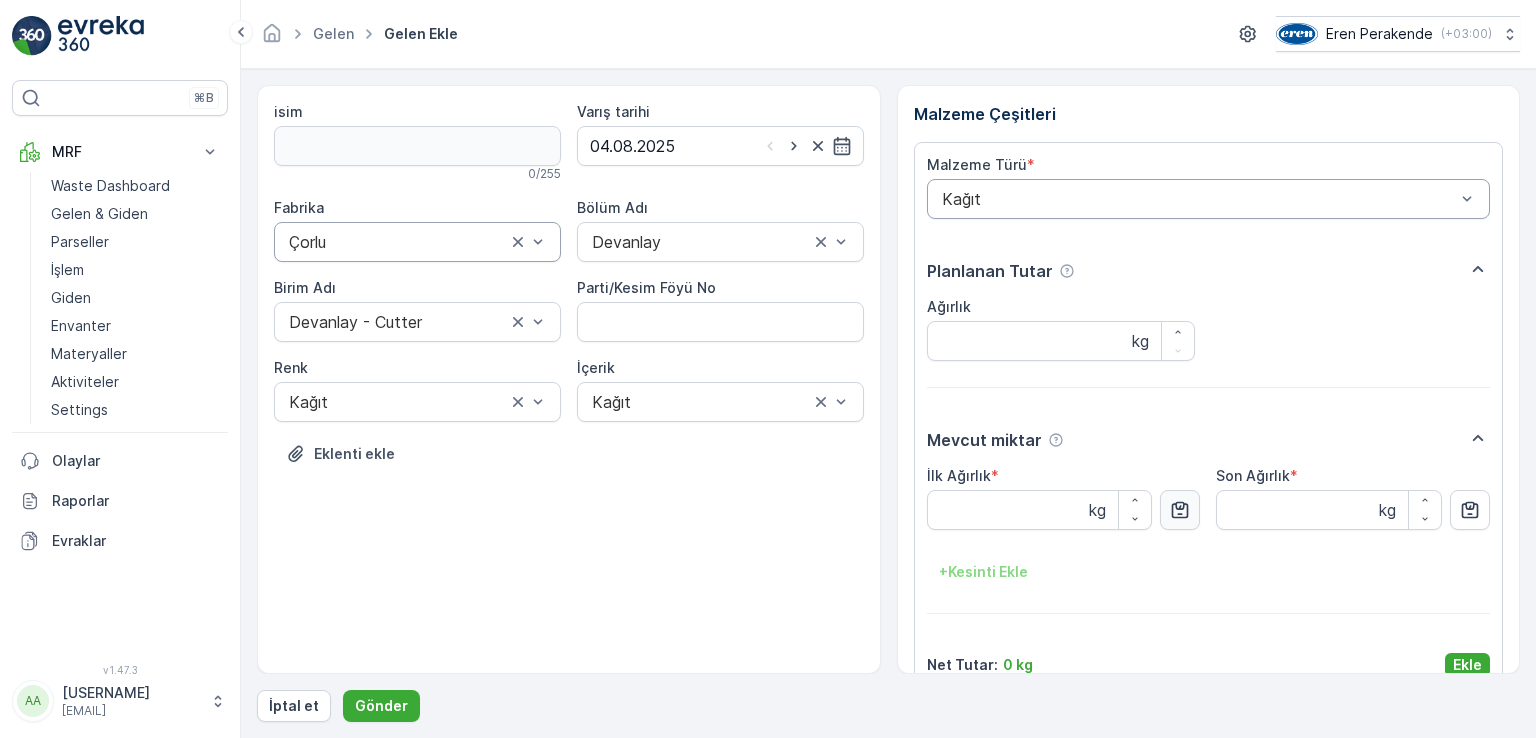 click 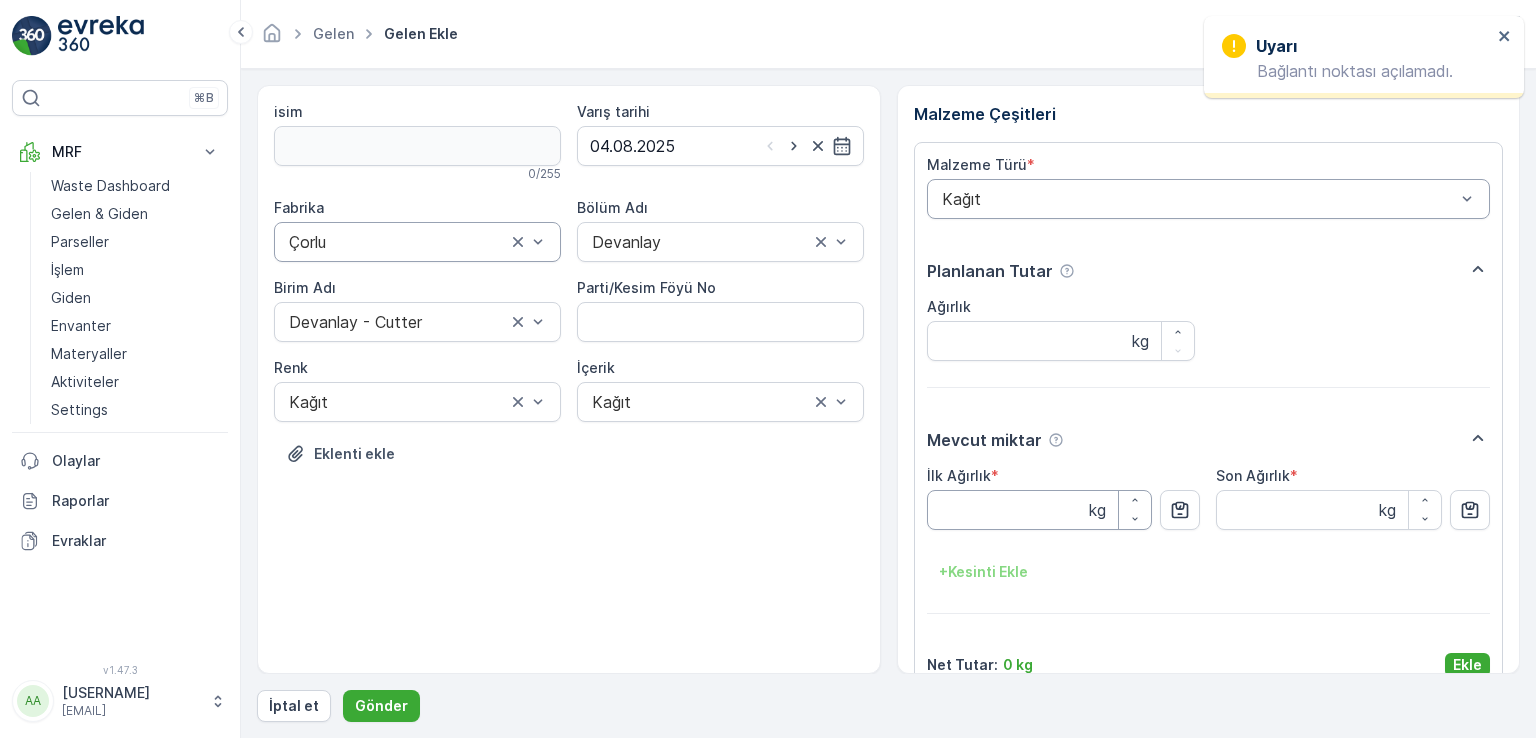 click on "İlk Ağırlık" at bounding box center (1040, 510) 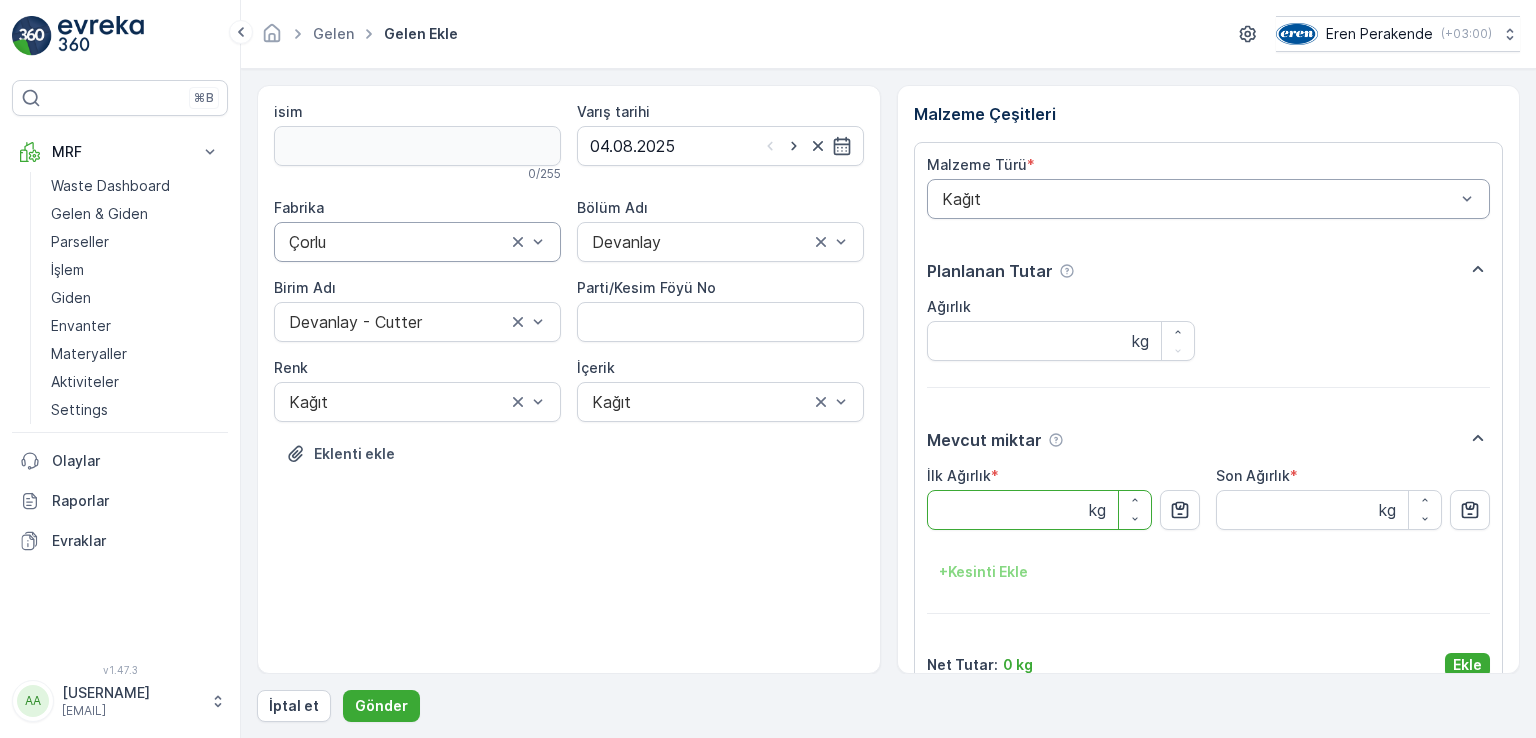 type on "5" 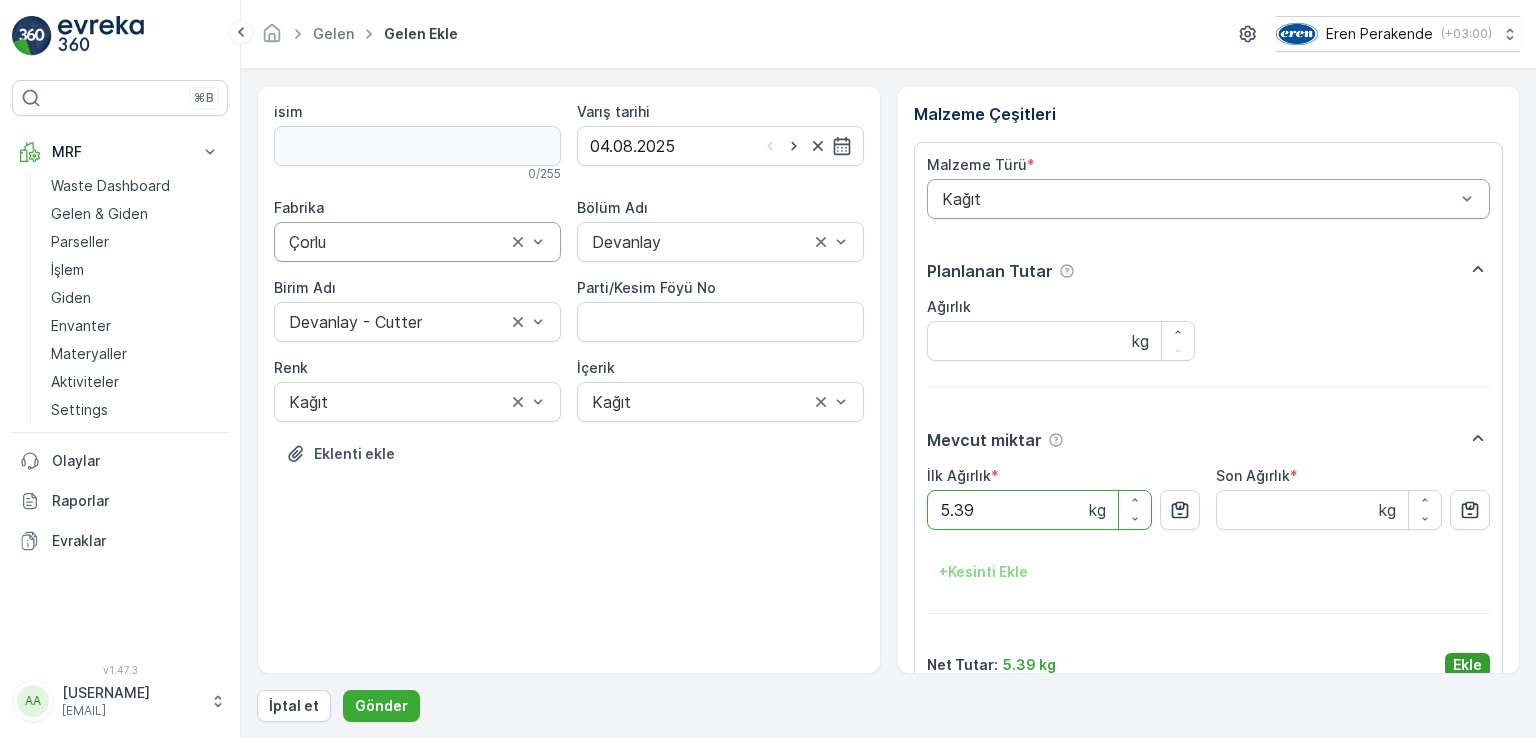 type on "5.39" 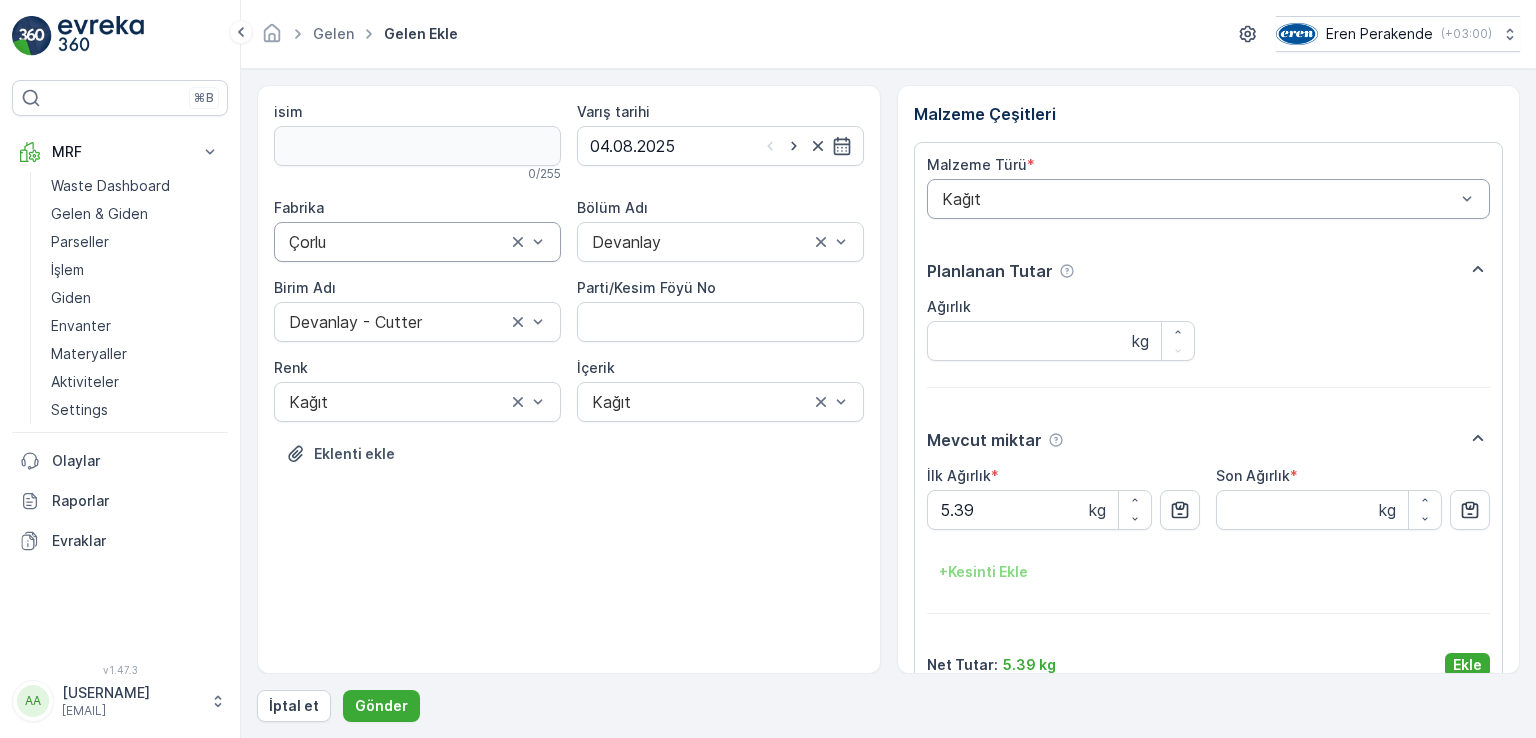 drag, startPoint x: 1469, startPoint y: 655, endPoint x: 1047, endPoint y: 726, distance: 427.93106 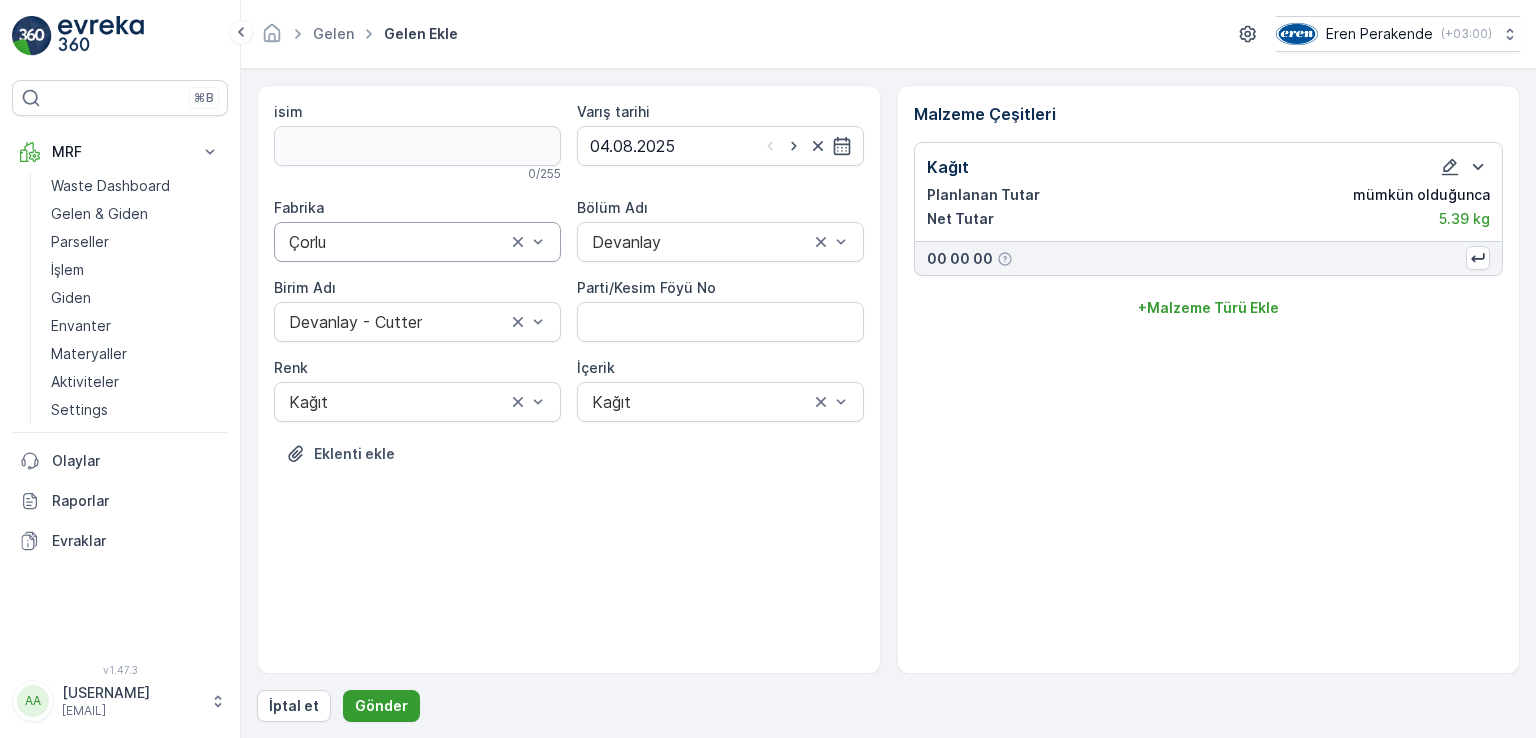 click on "Gönder" at bounding box center (381, 706) 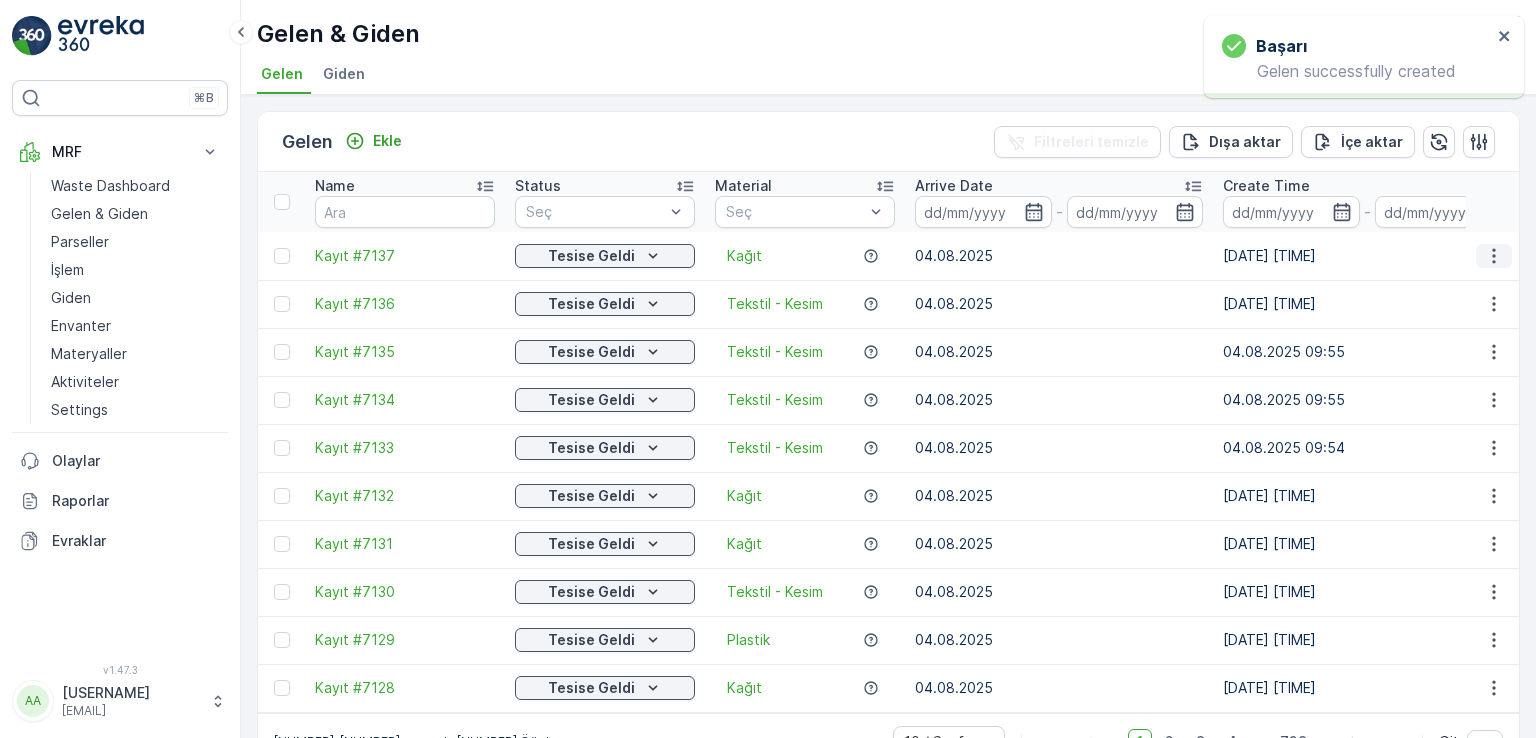 click 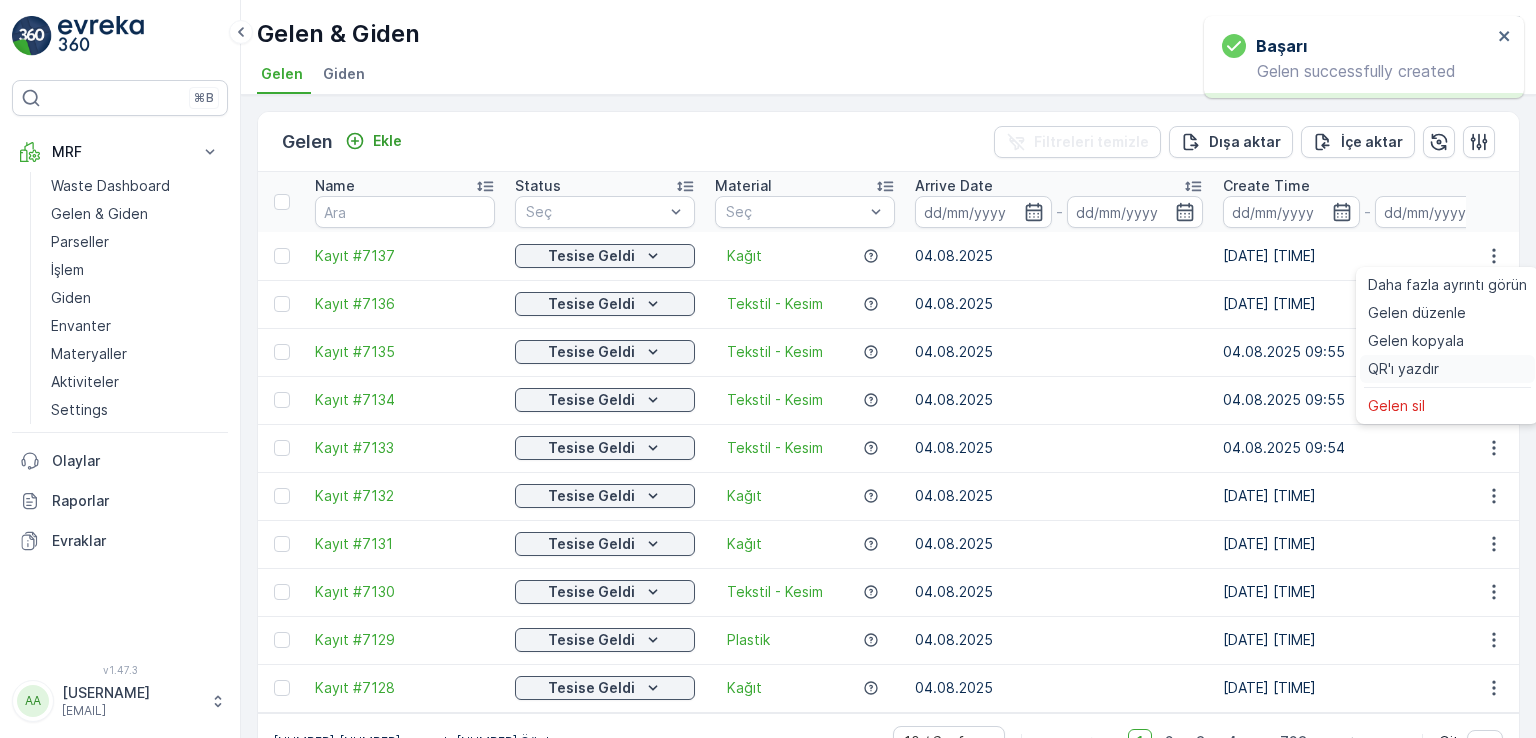 click on "QR'ı yazdır" at bounding box center (1447, 369) 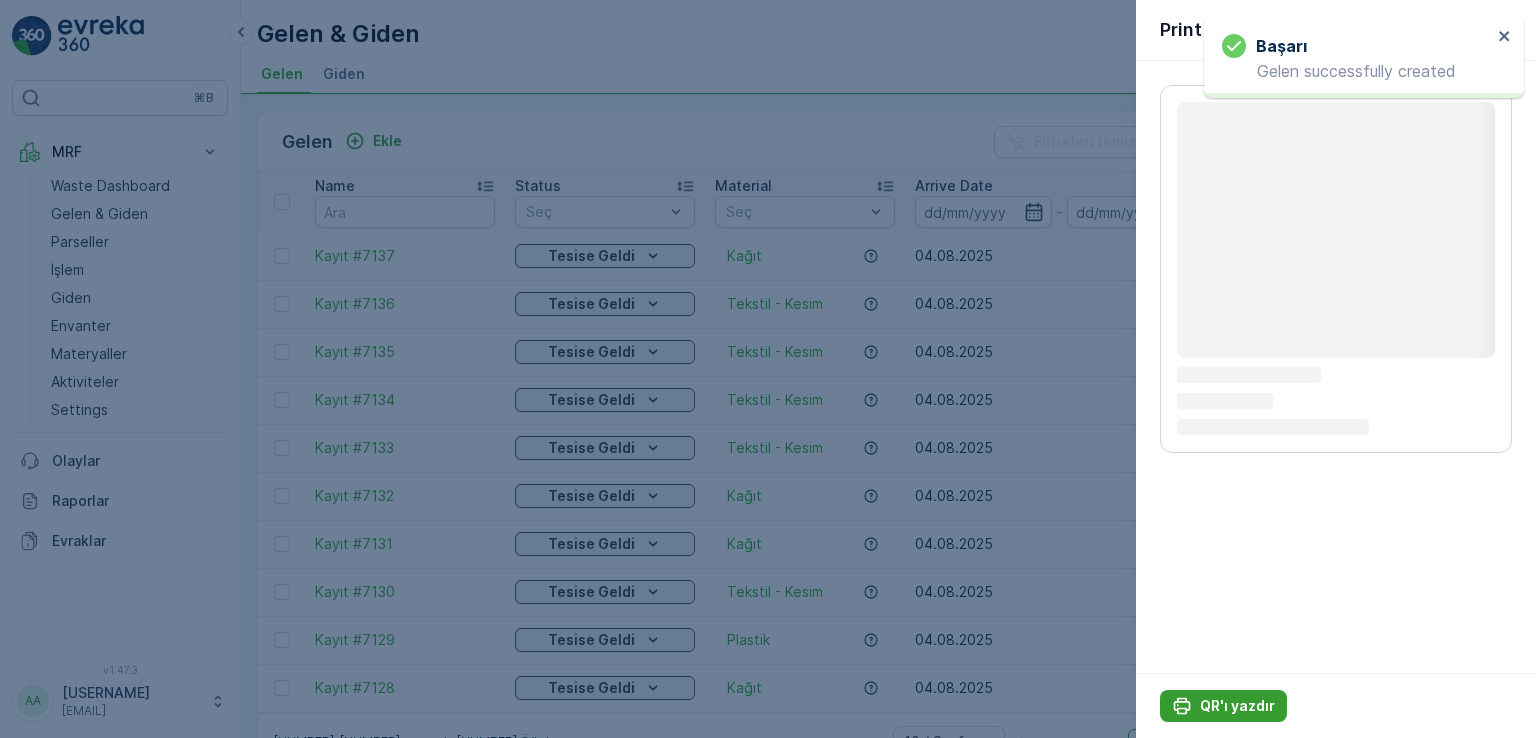 click on "QR'ı yazdır" at bounding box center (1237, 706) 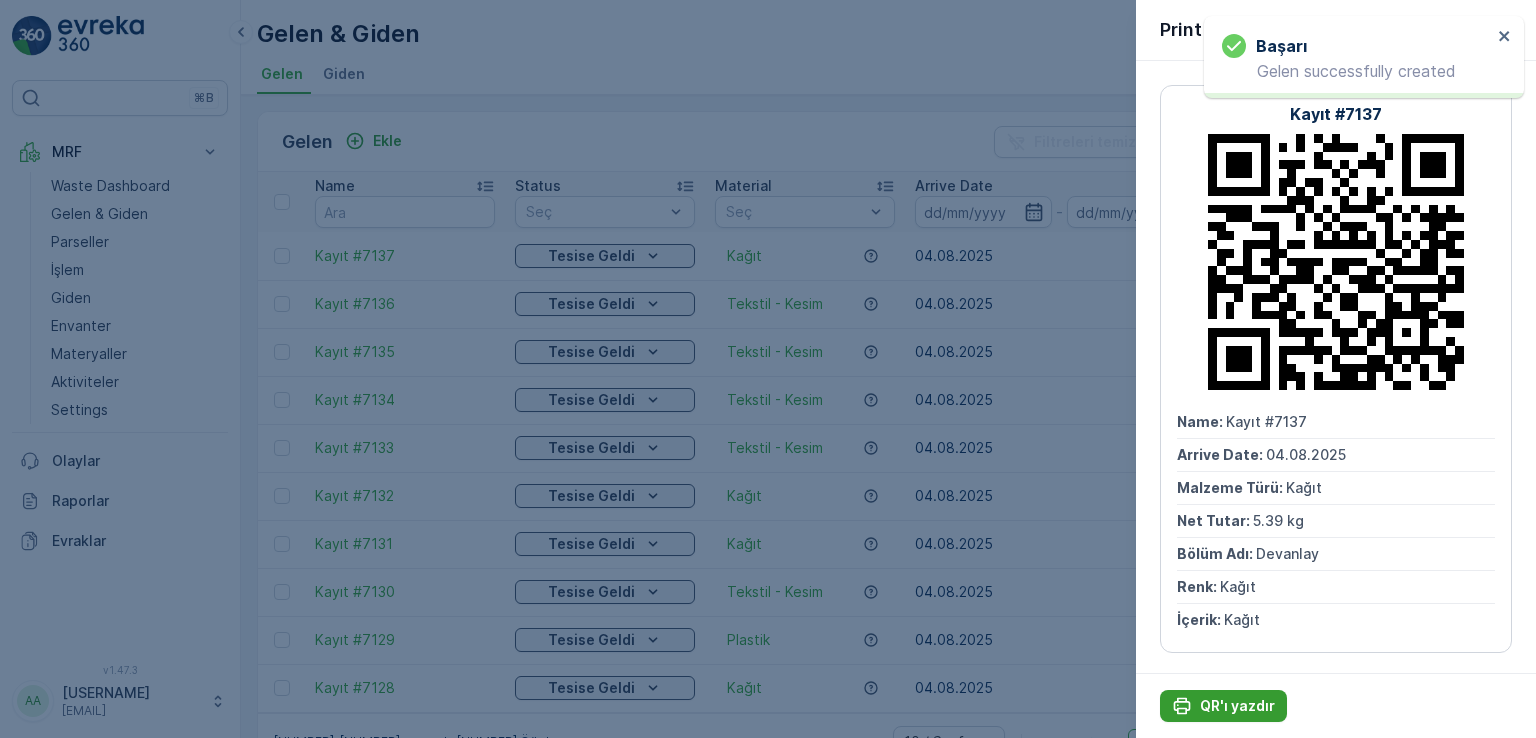 click on "QR'ı yazdır" at bounding box center (1237, 706) 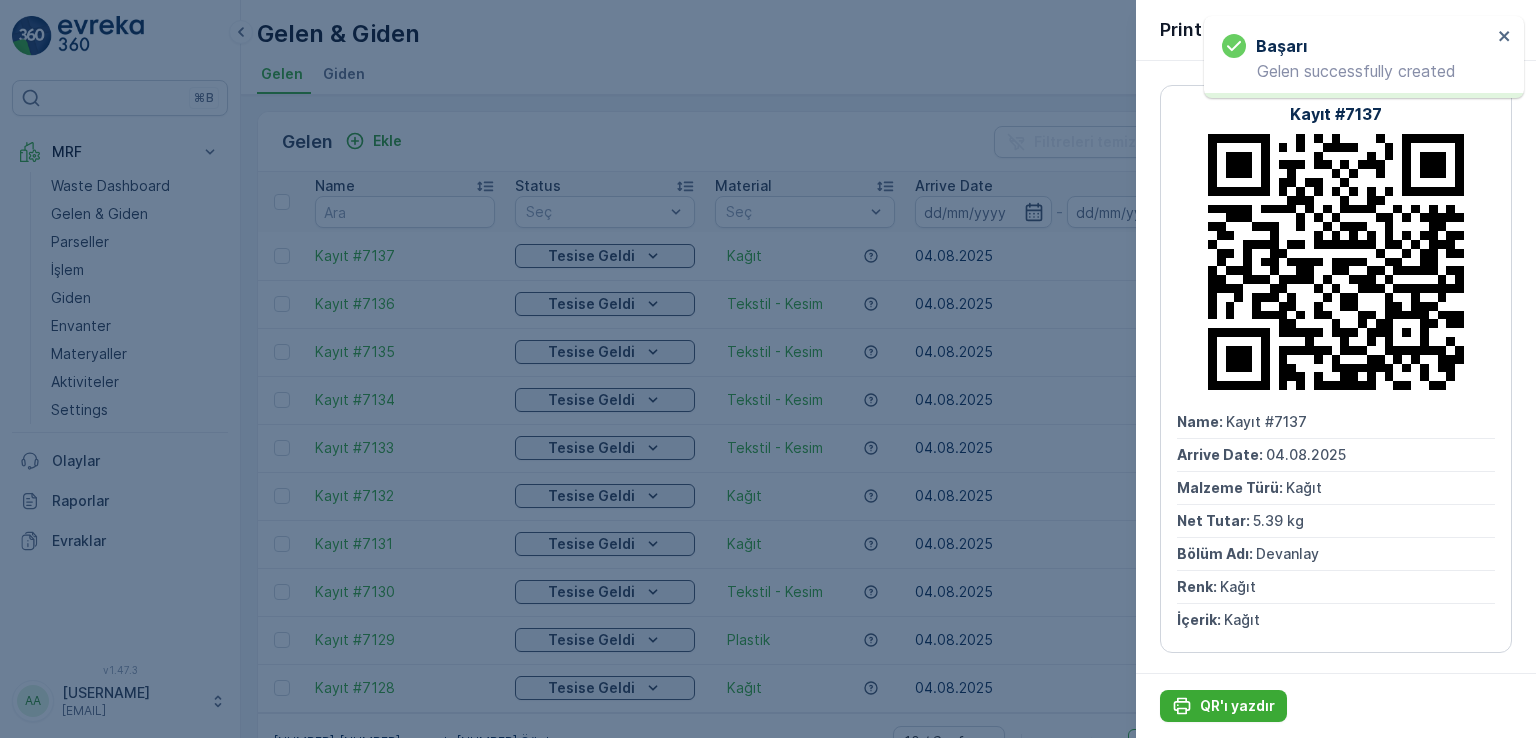 drag, startPoint x: 981, startPoint y: 61, endPoint x: 939, endPoint y: 131, distance: 81.63332 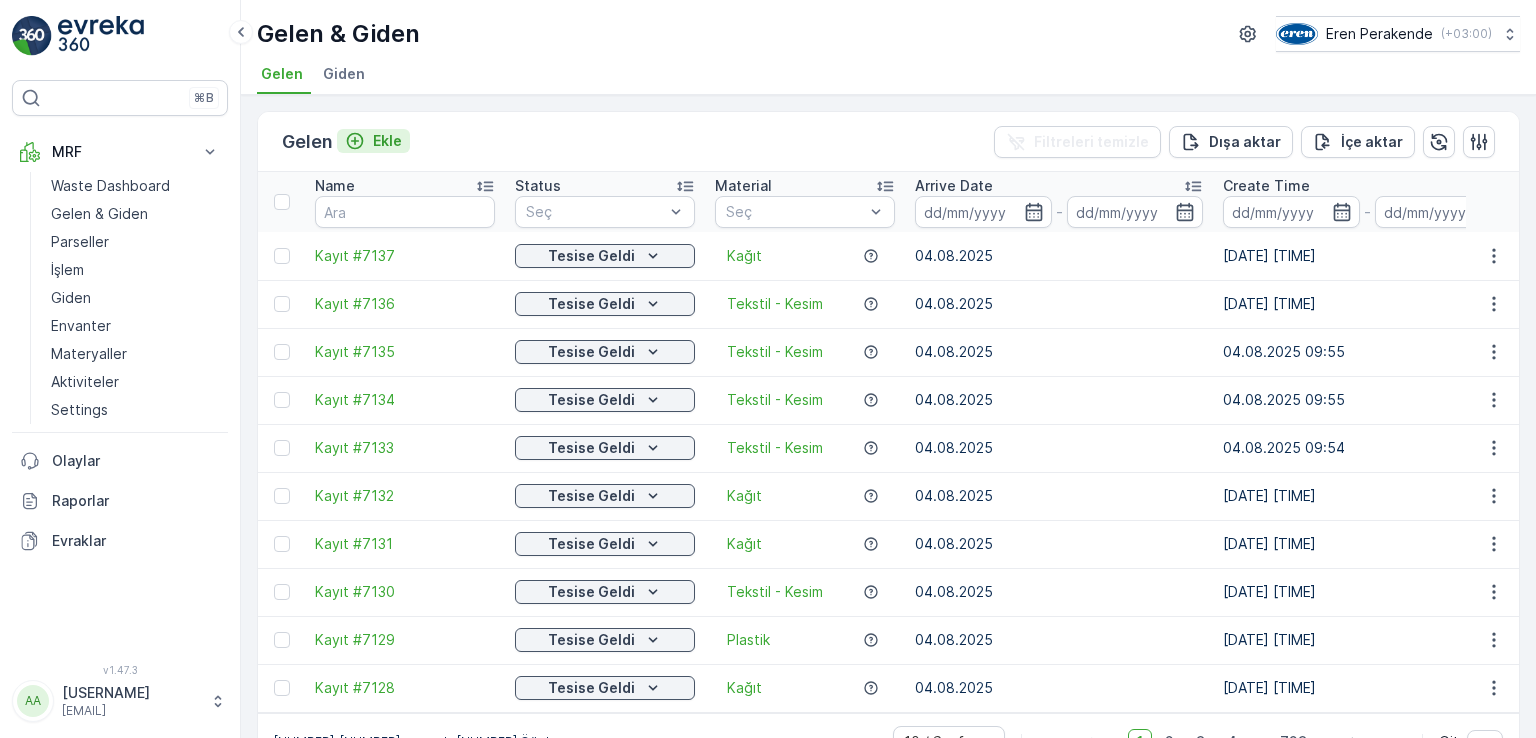 click on "Ekle" at bounding box center (387, 141) 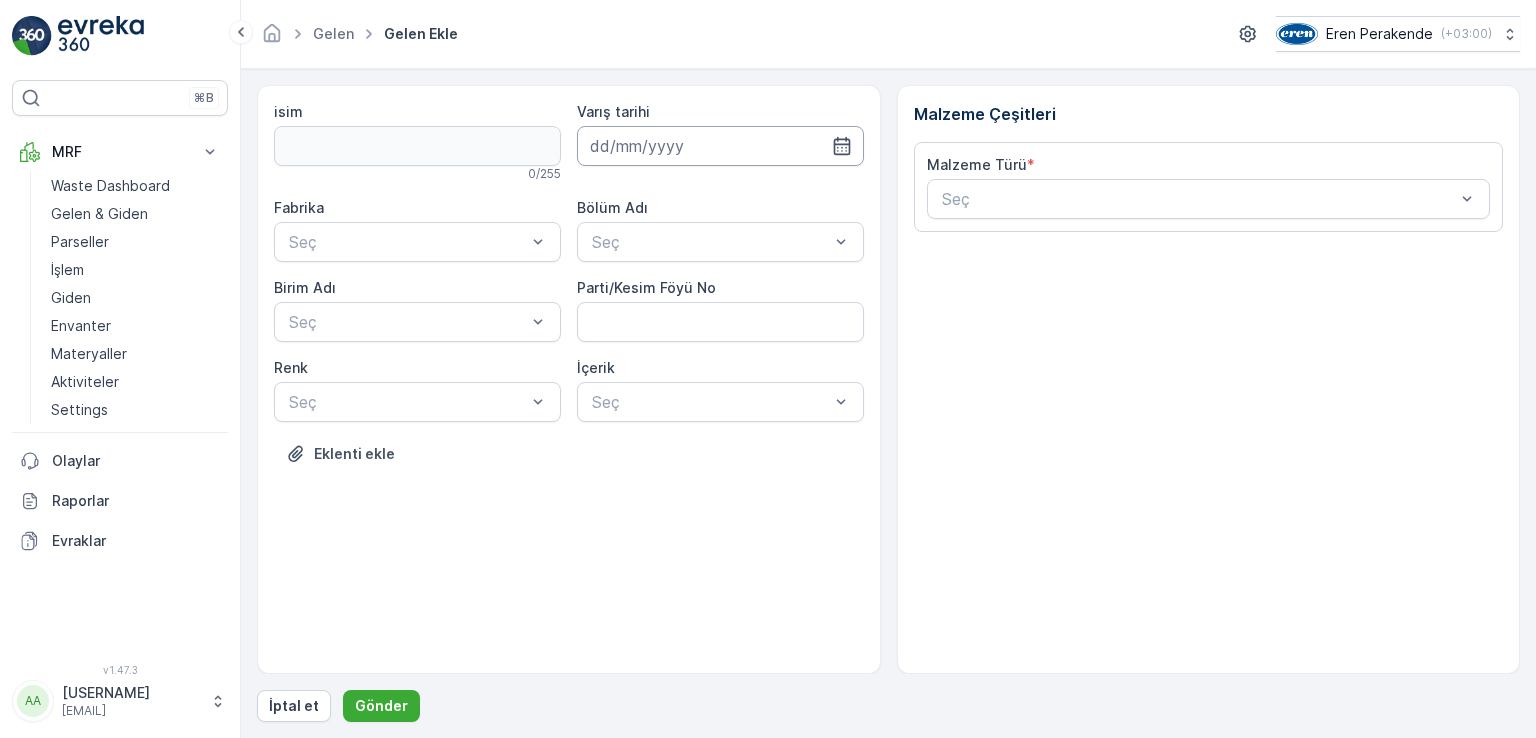 click at bounding box center [720, 146] 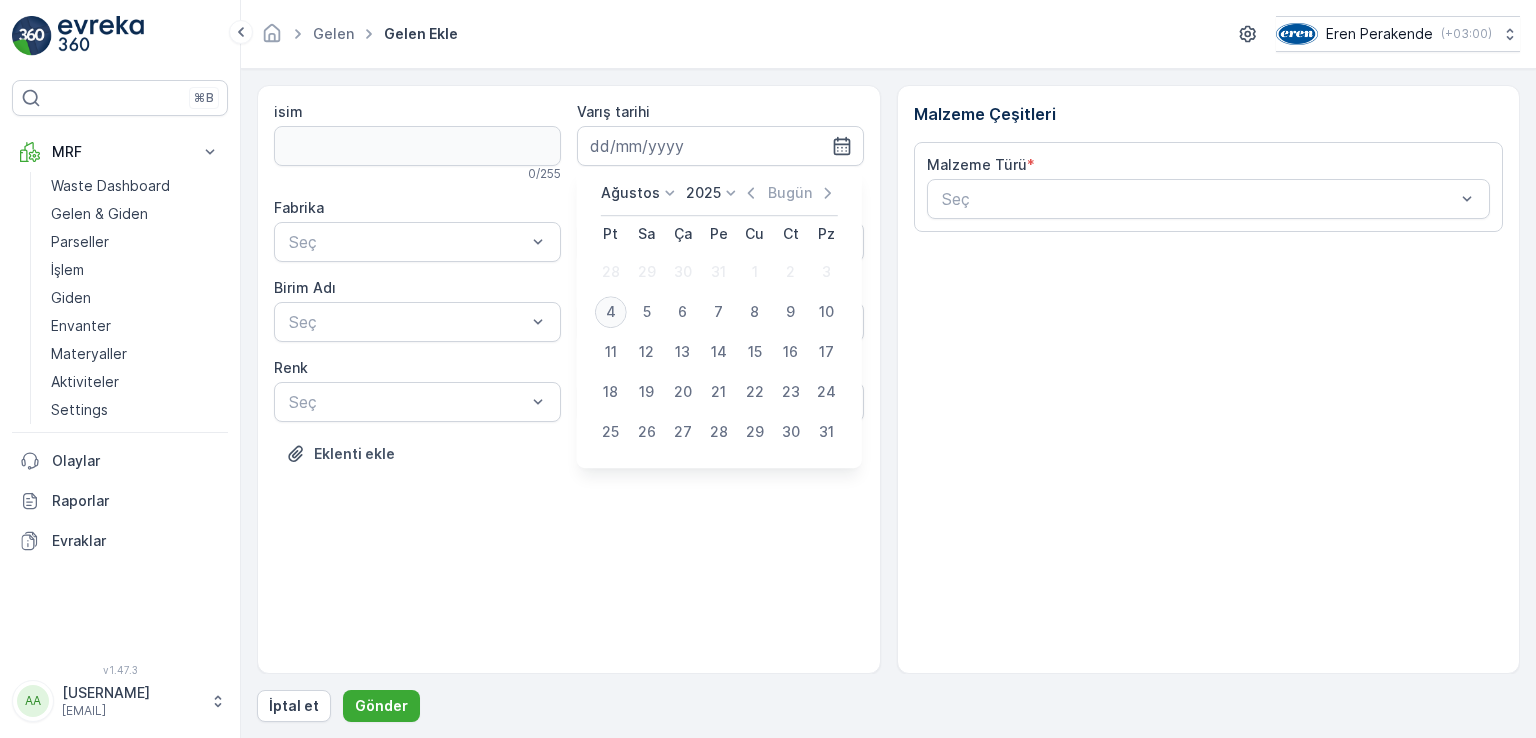 click on "4" at bounding box center (611, 312) 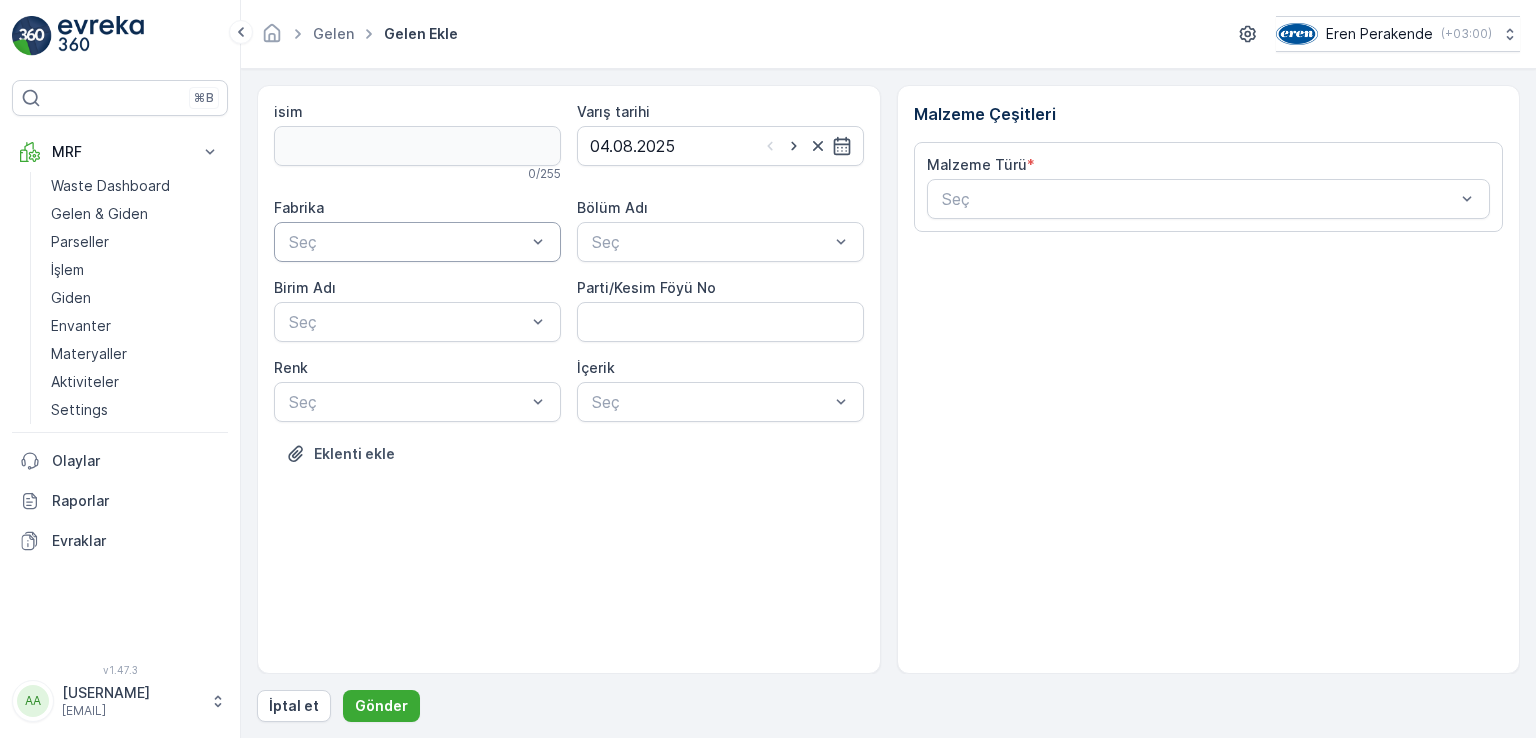 click at bounding box center [407, 242] 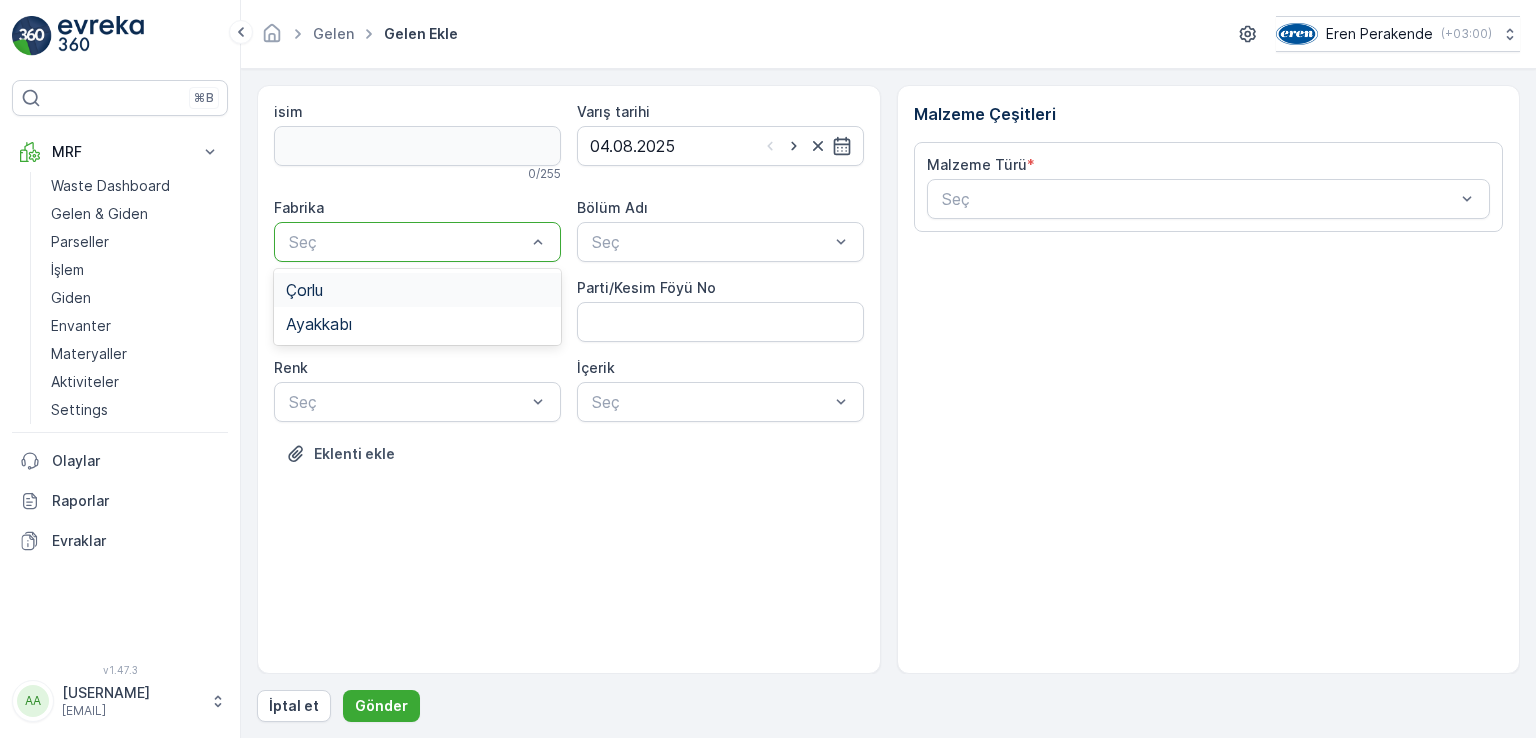 click on "Çorlu" at bounding box center [417, 290] 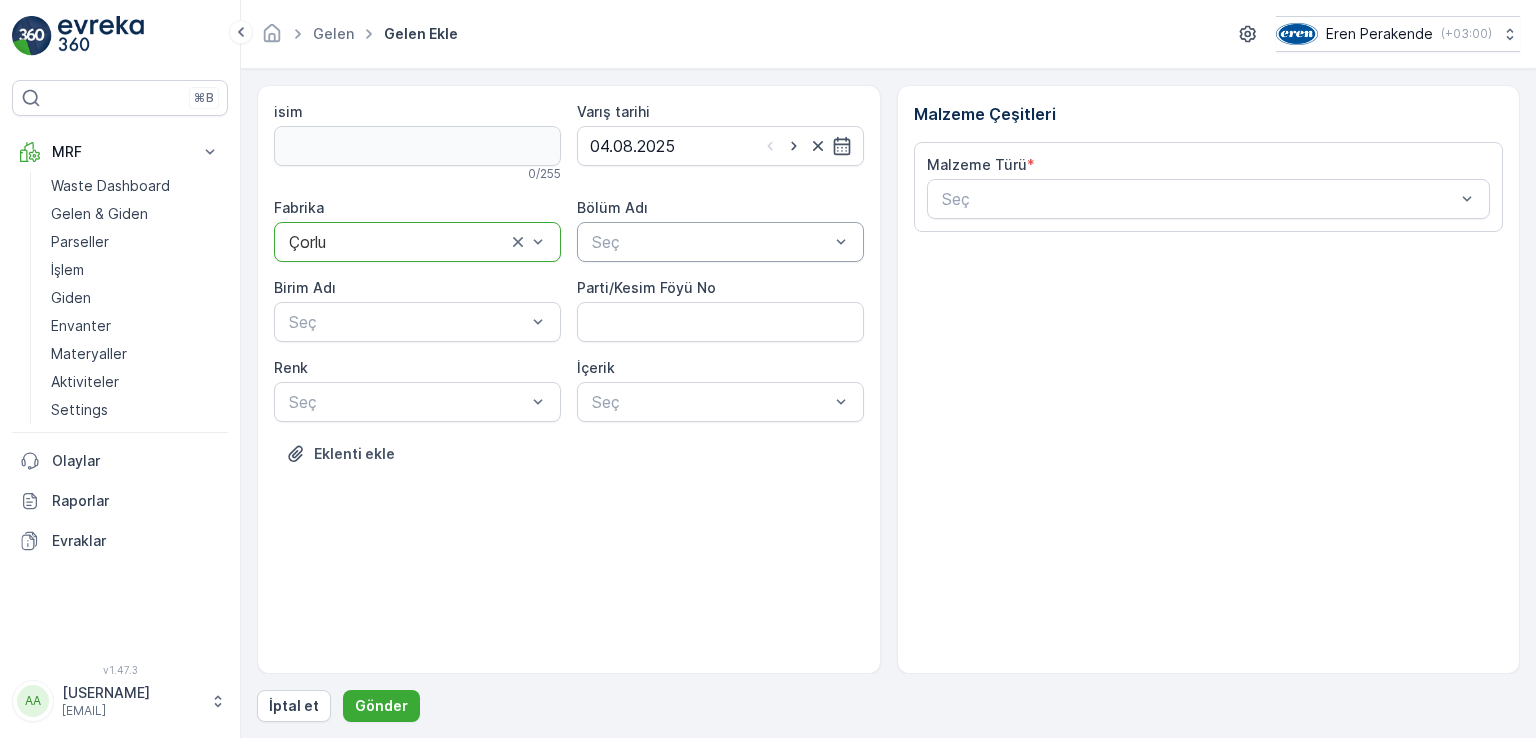 click on "Seç" at bounding box center [720, 242] 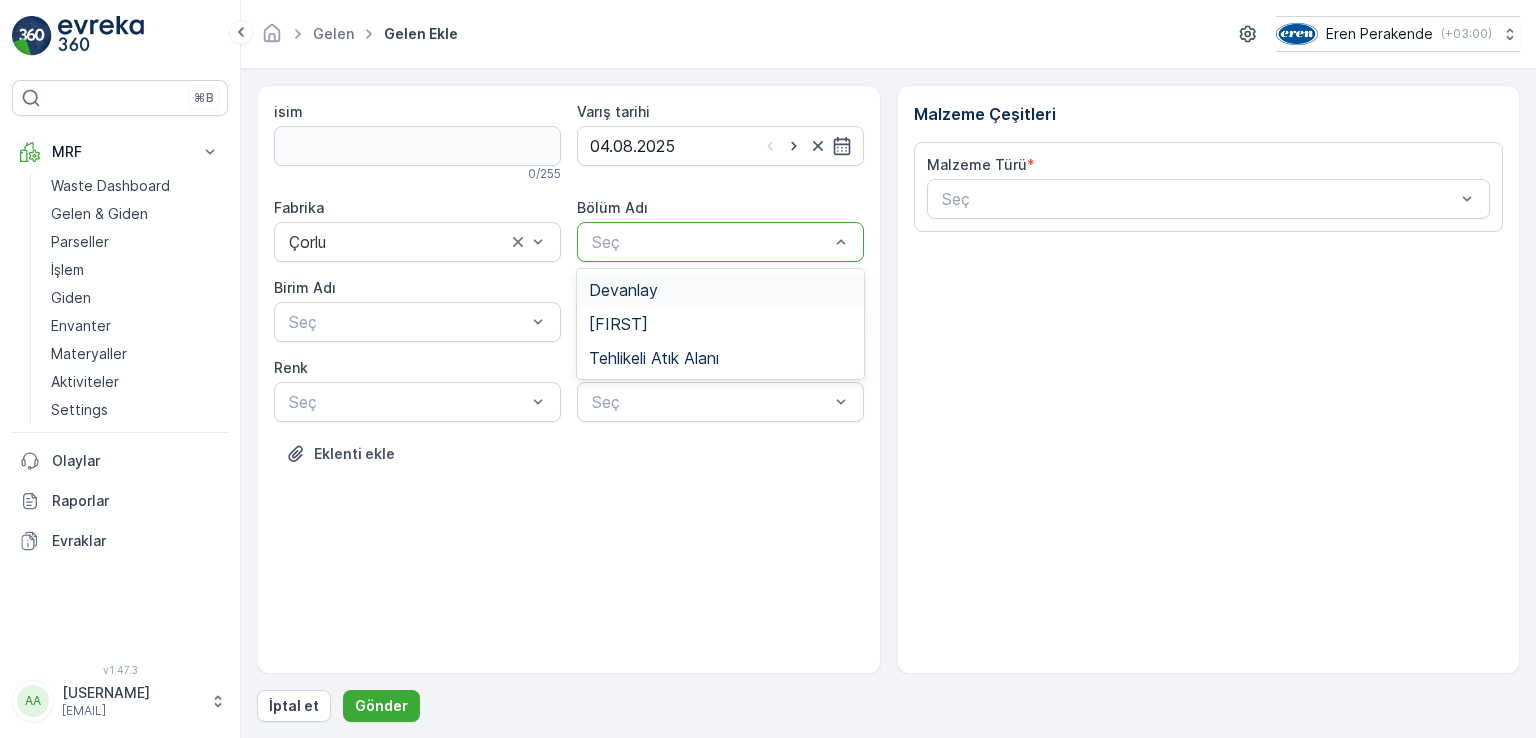 click on "Devanlay" at bounding box center [623, 290] 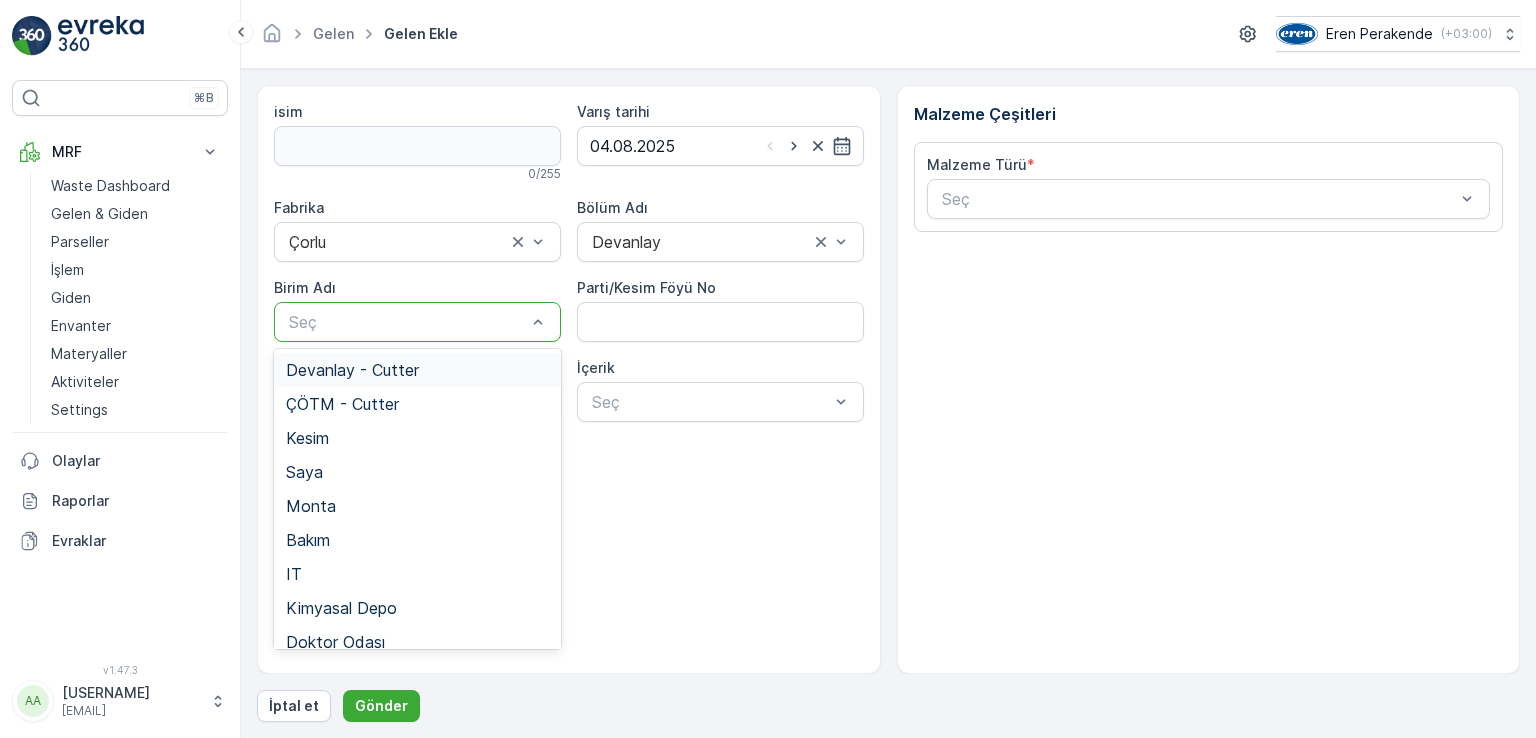 click on "Devanlay  - Cutter" at bounding box center [352, 370] 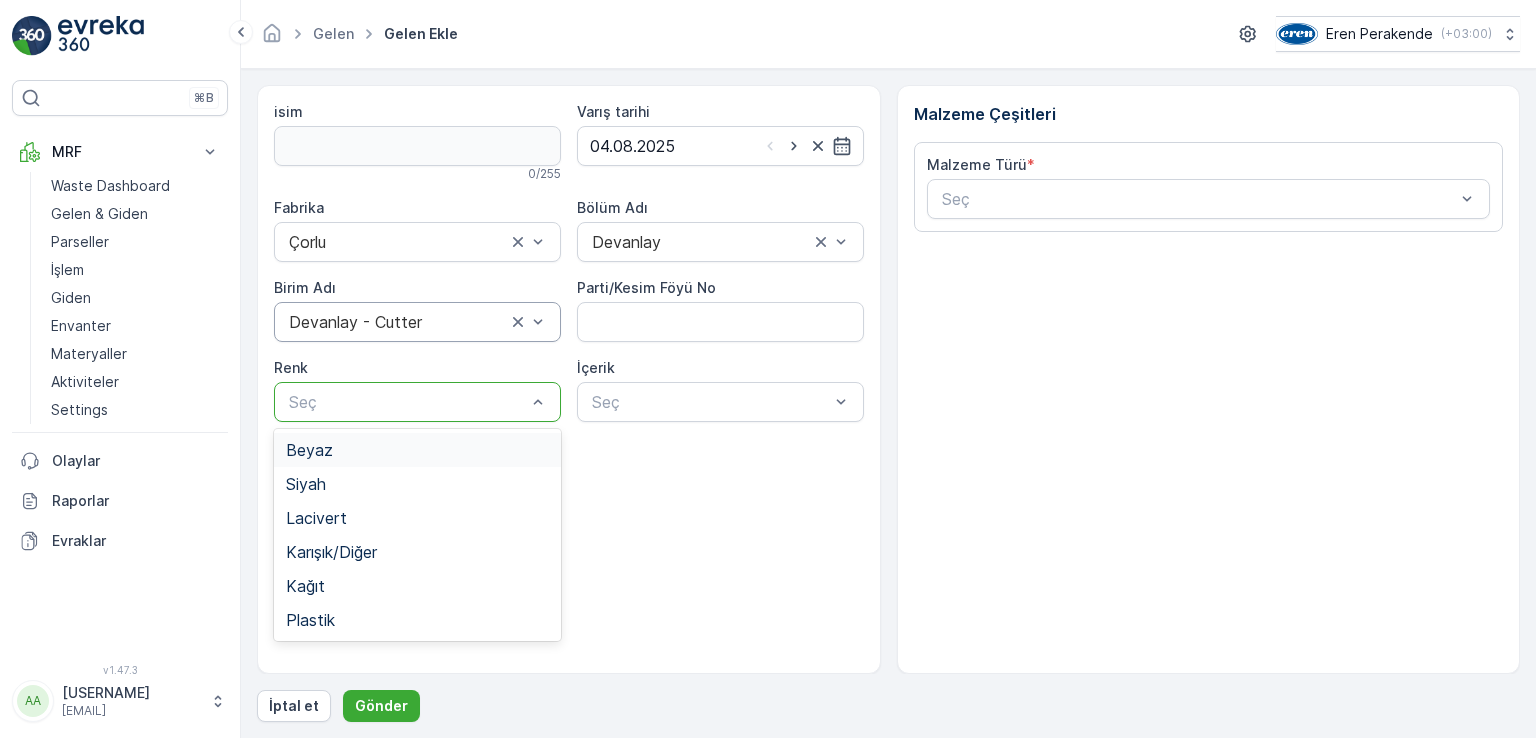 click at bounding box center (407, 402) 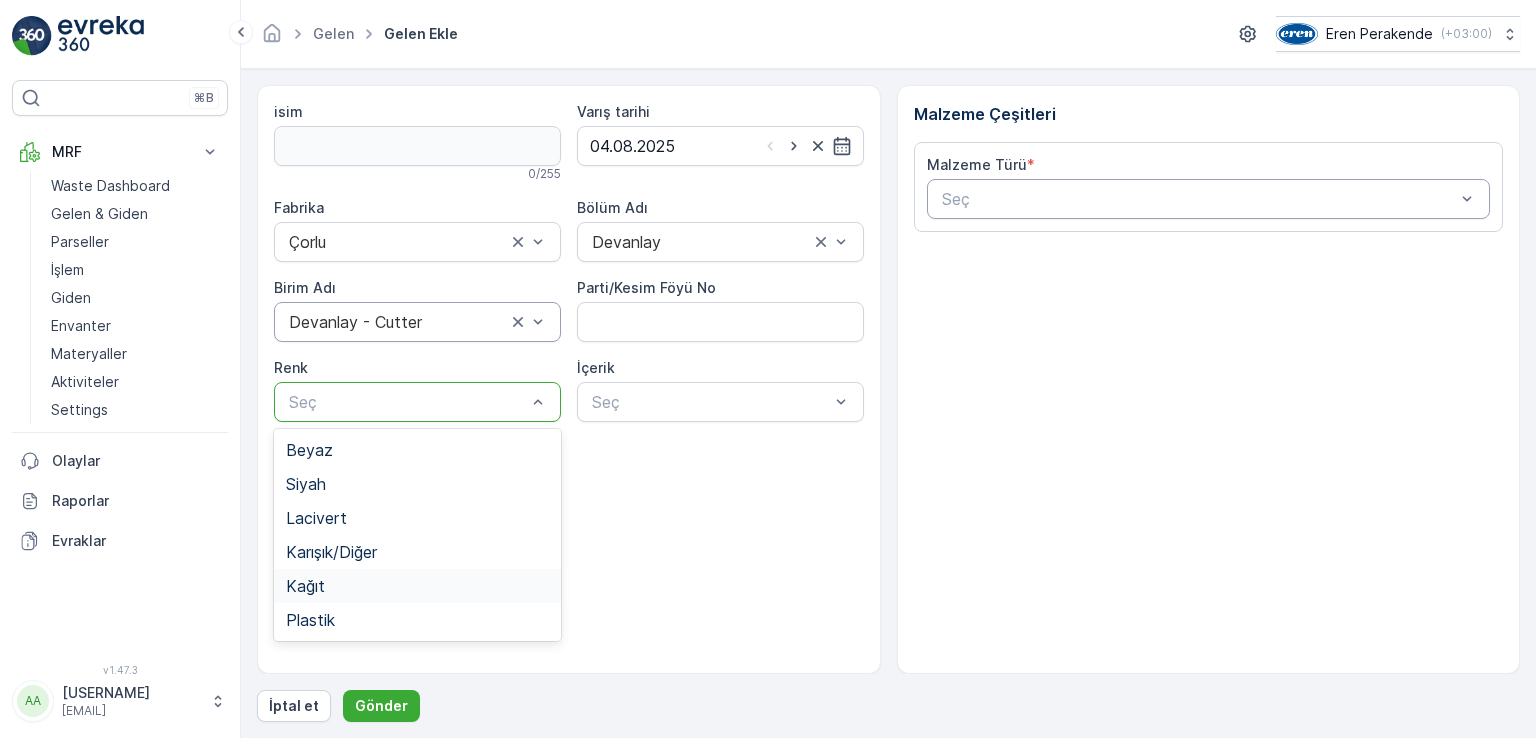 click at bounding box center [1199, 199] 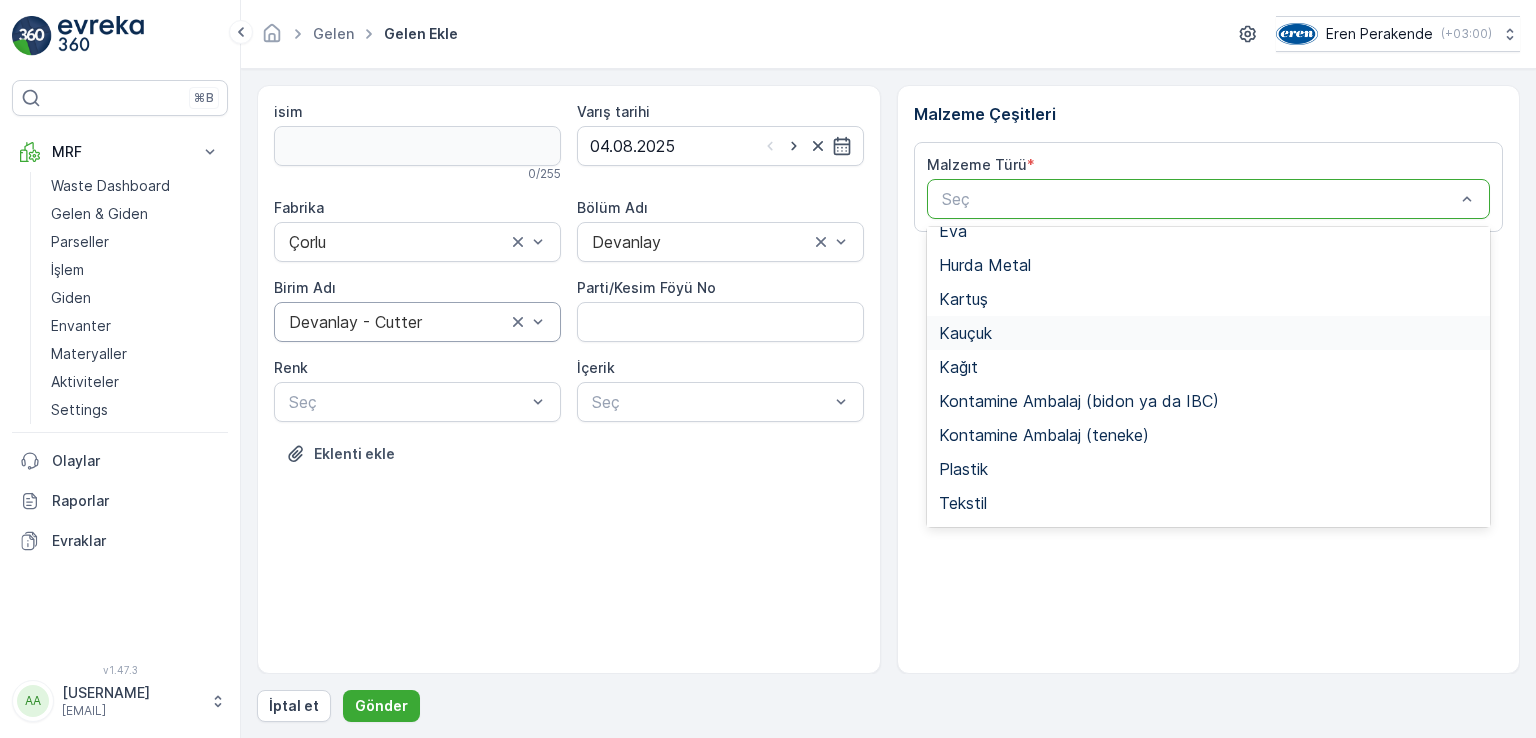 scroll, scrollTop: 300, scrollLeft: 0, axis: vertical 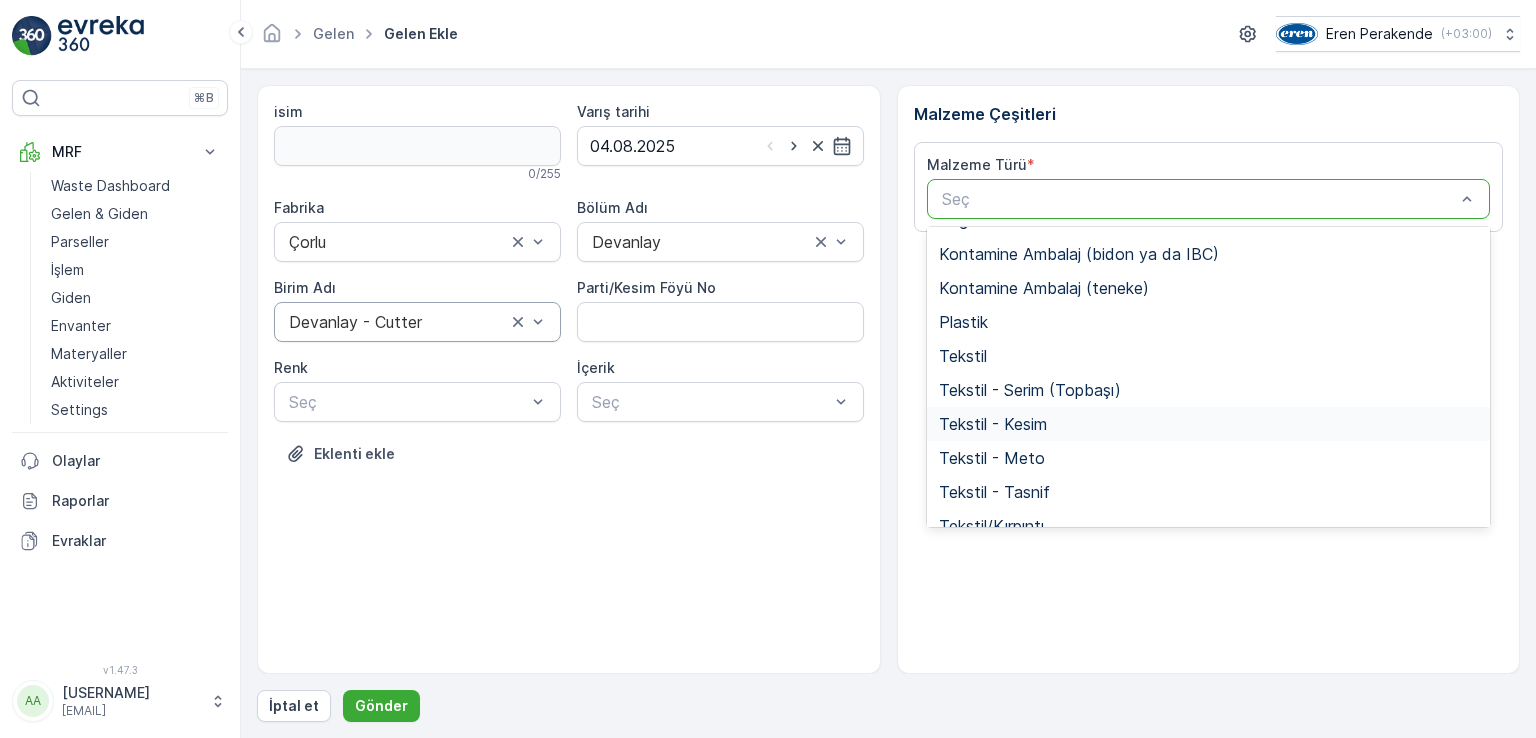 click on "Tekstil - Kesim" at bounding box center (1209, 424) 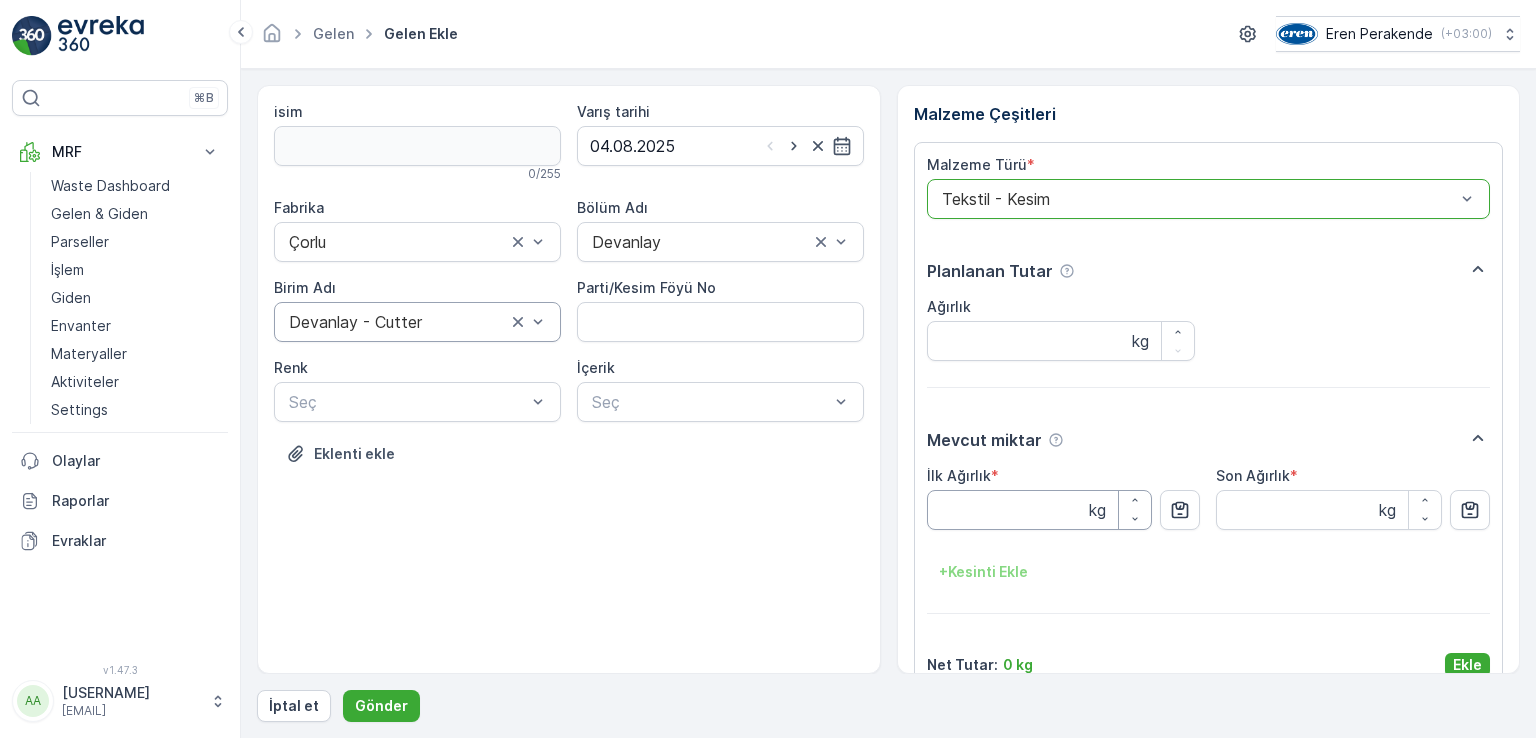 click on "İlk Ağırlık" at bounding box center [1040, 510] 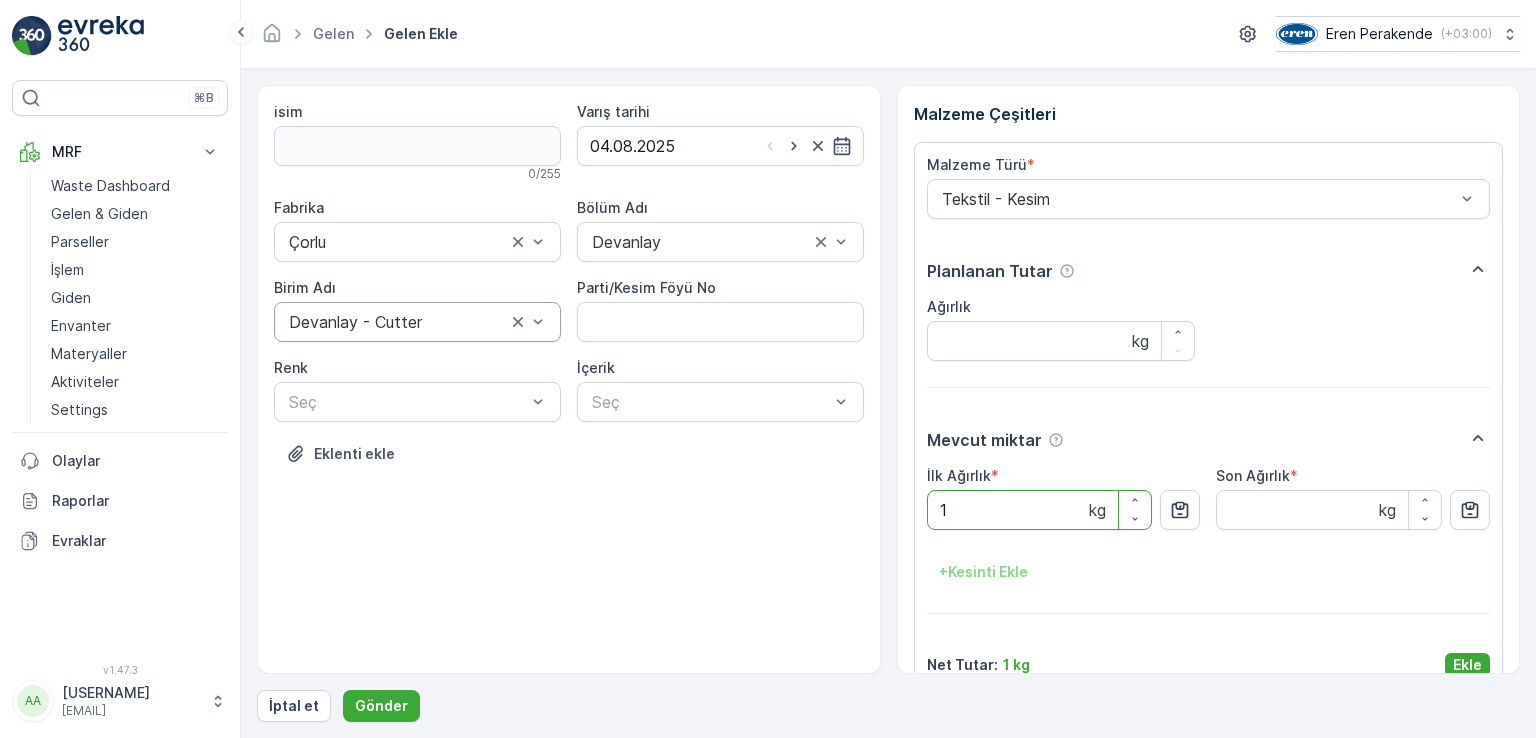 type on "14" 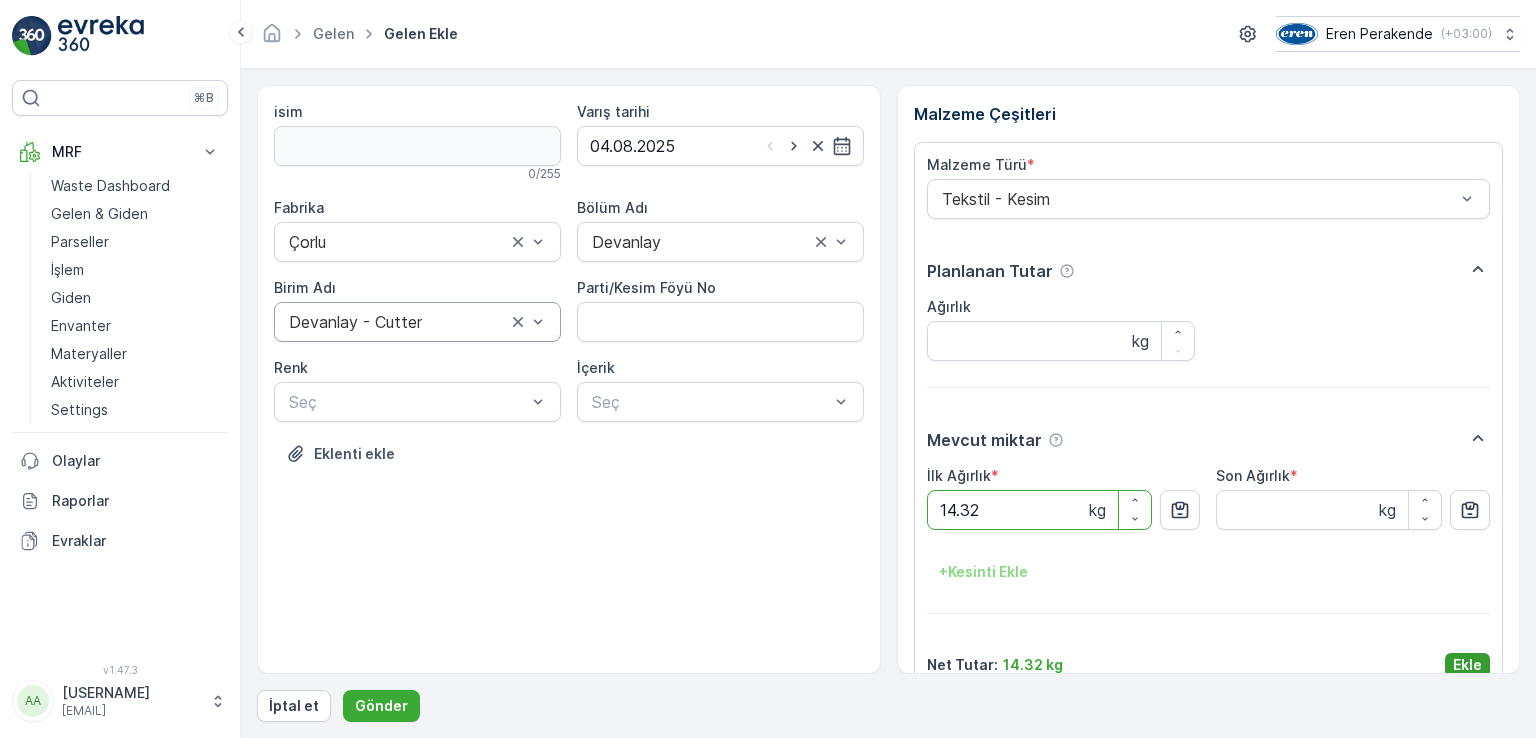 type on "14.32" 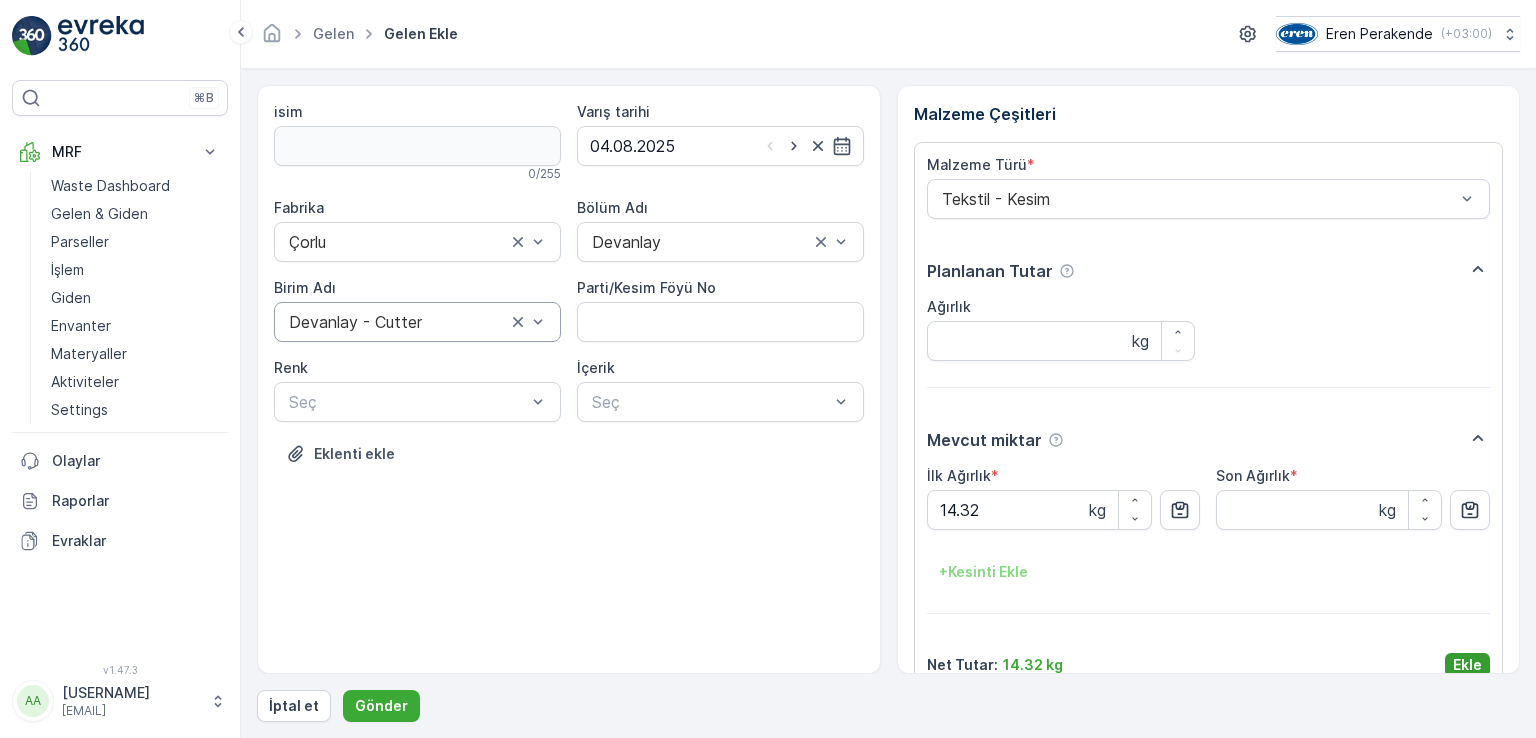 click on "Ekle" at bounding box center (1467, 665) 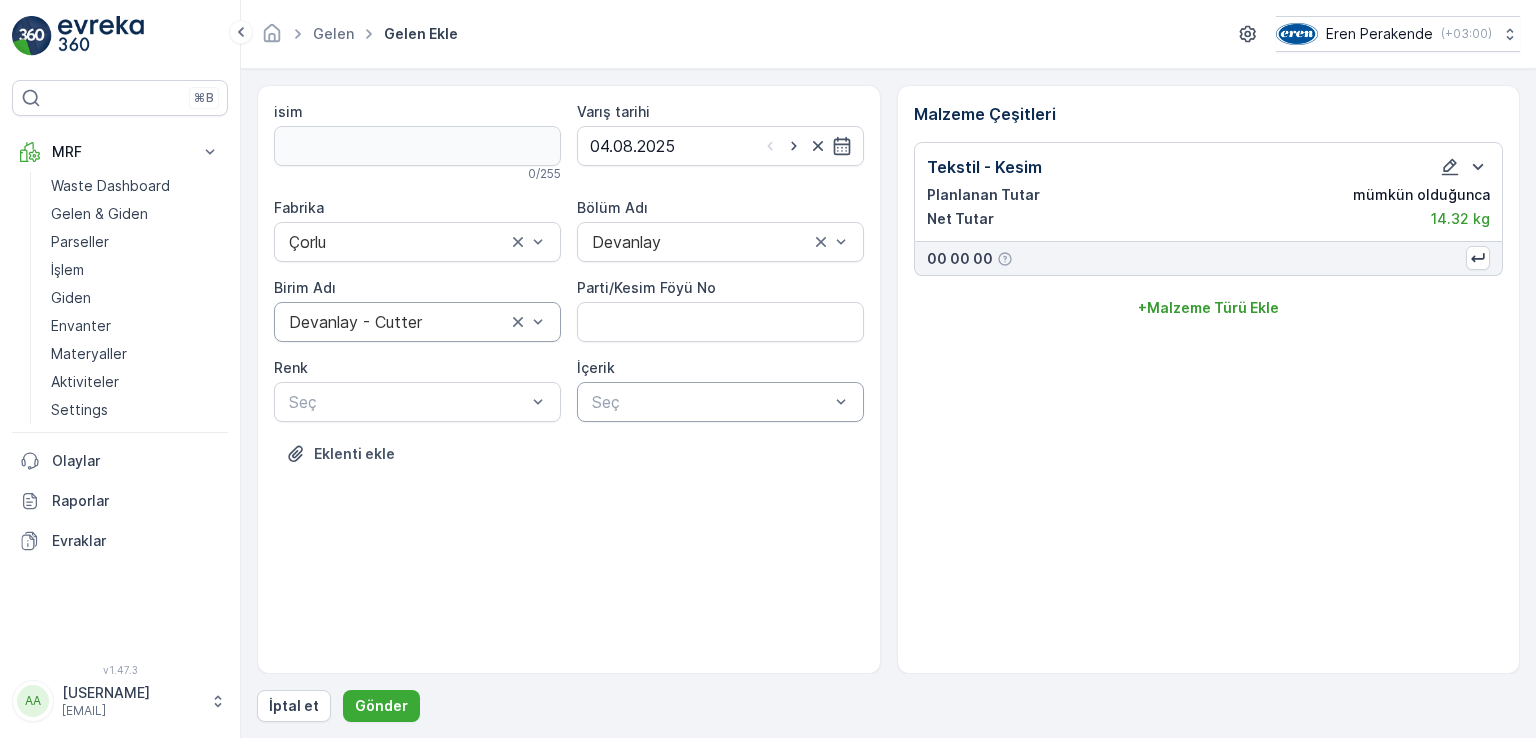 click at bounding box center (710, 402) 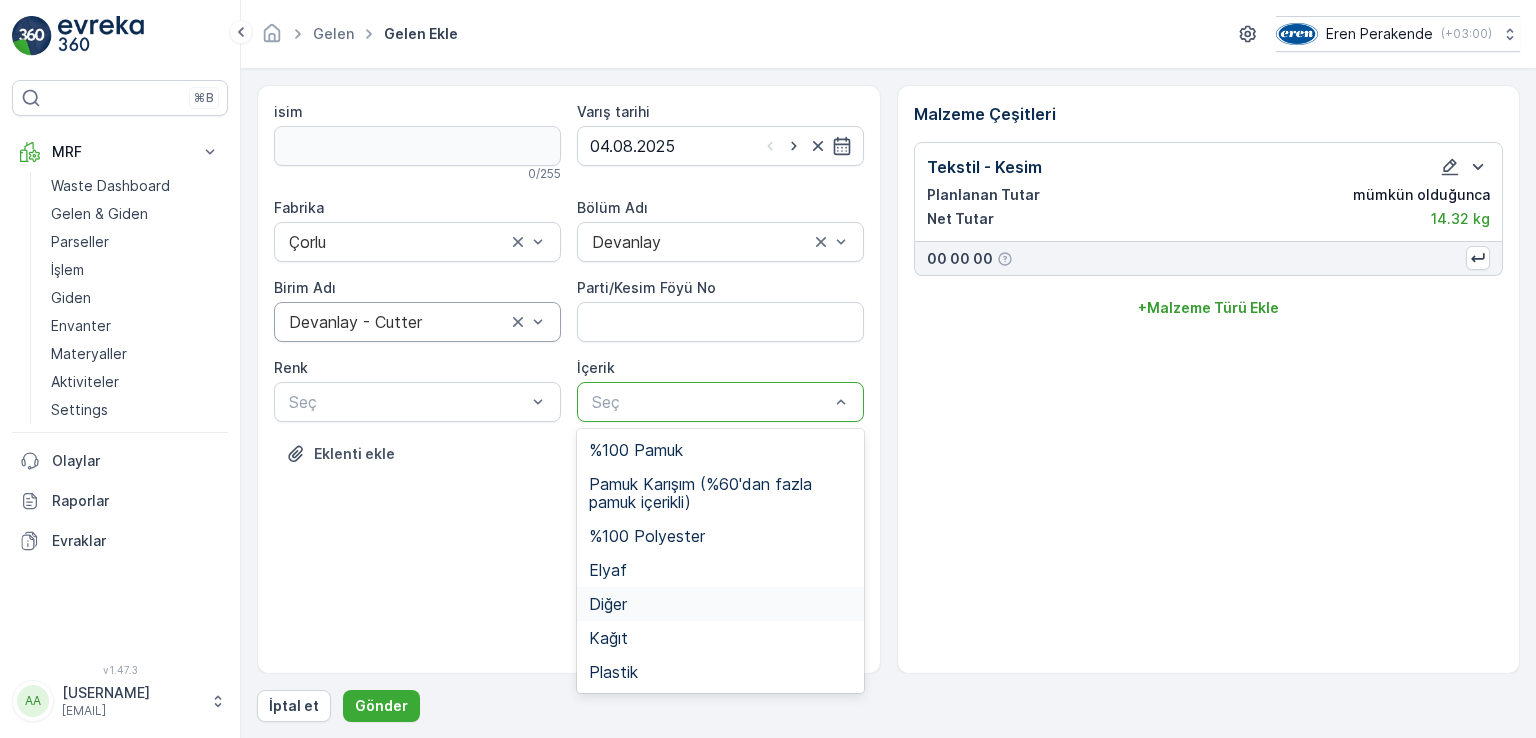 click on "Diğer" at bounding box center (720, 604) 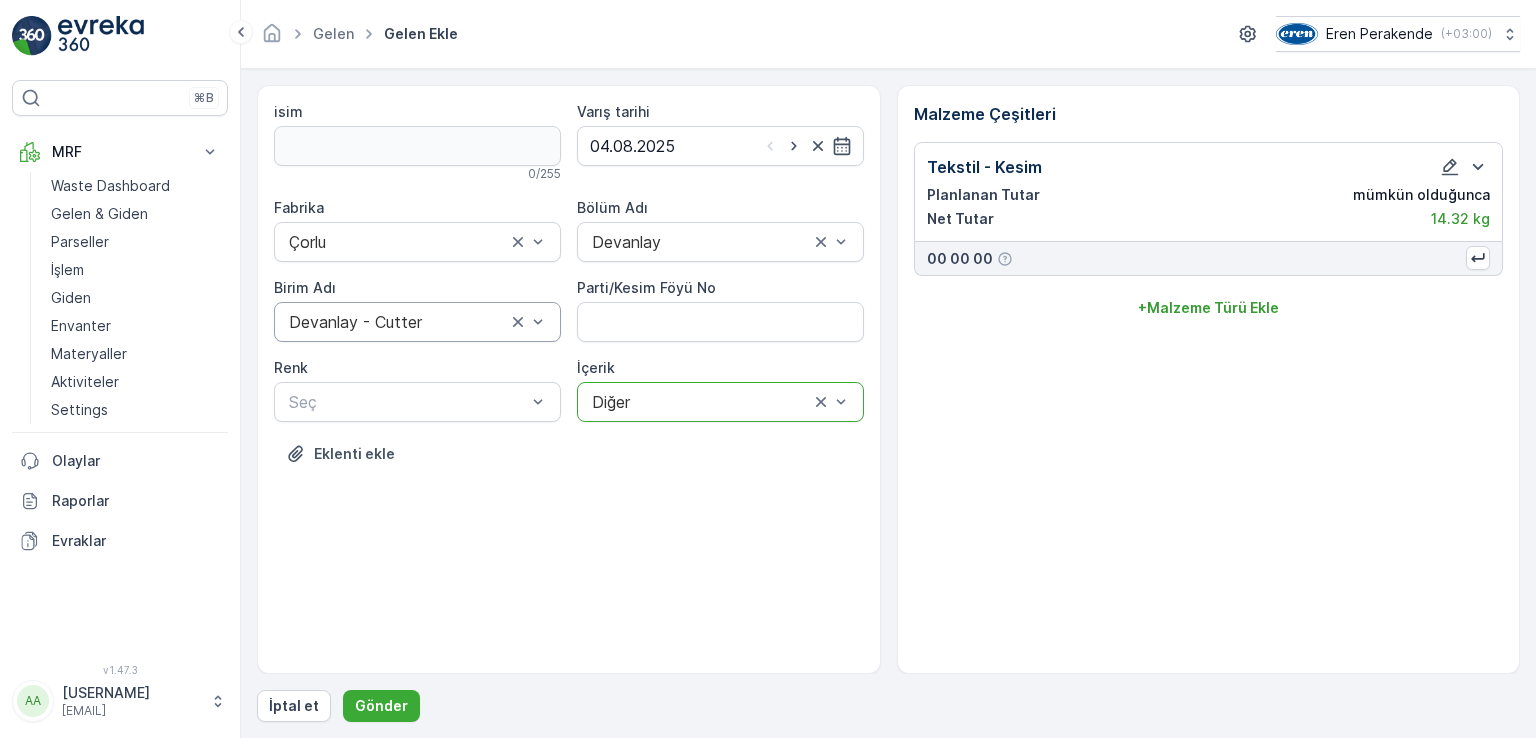 click on "Renk" at bounding box center (417, 368) 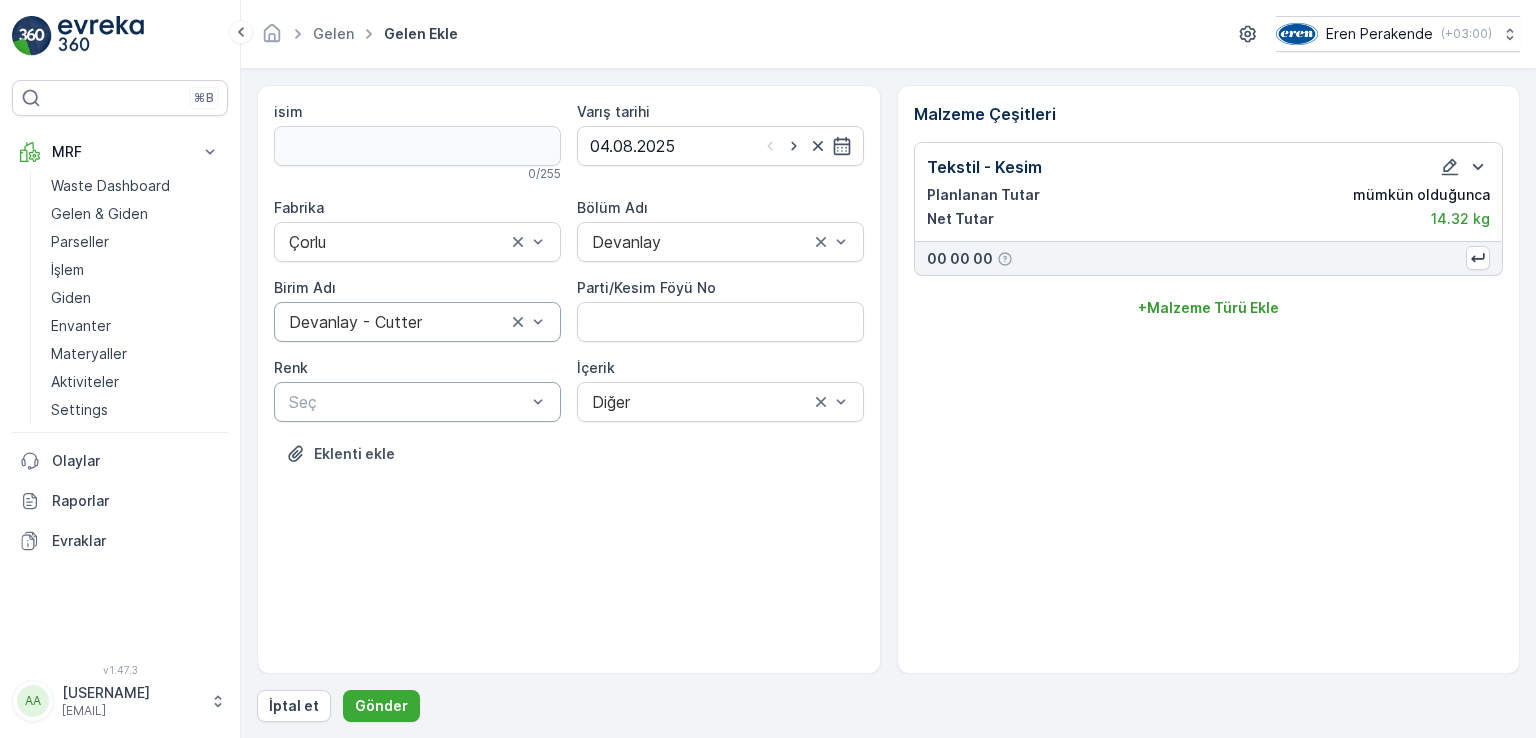 click at bounding box center [407, 402] 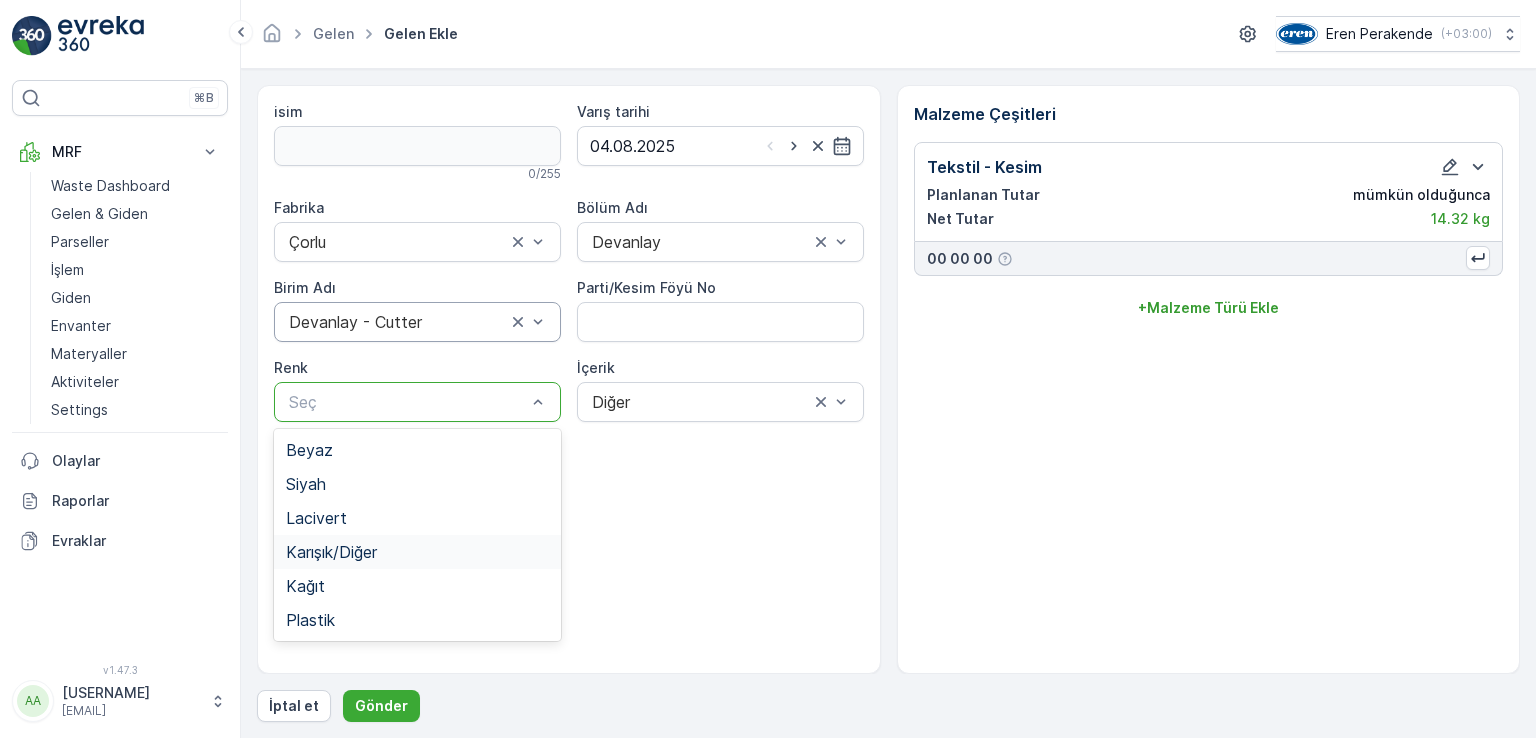click on "Karışık/Diğer" at bounding box center [331, 552] 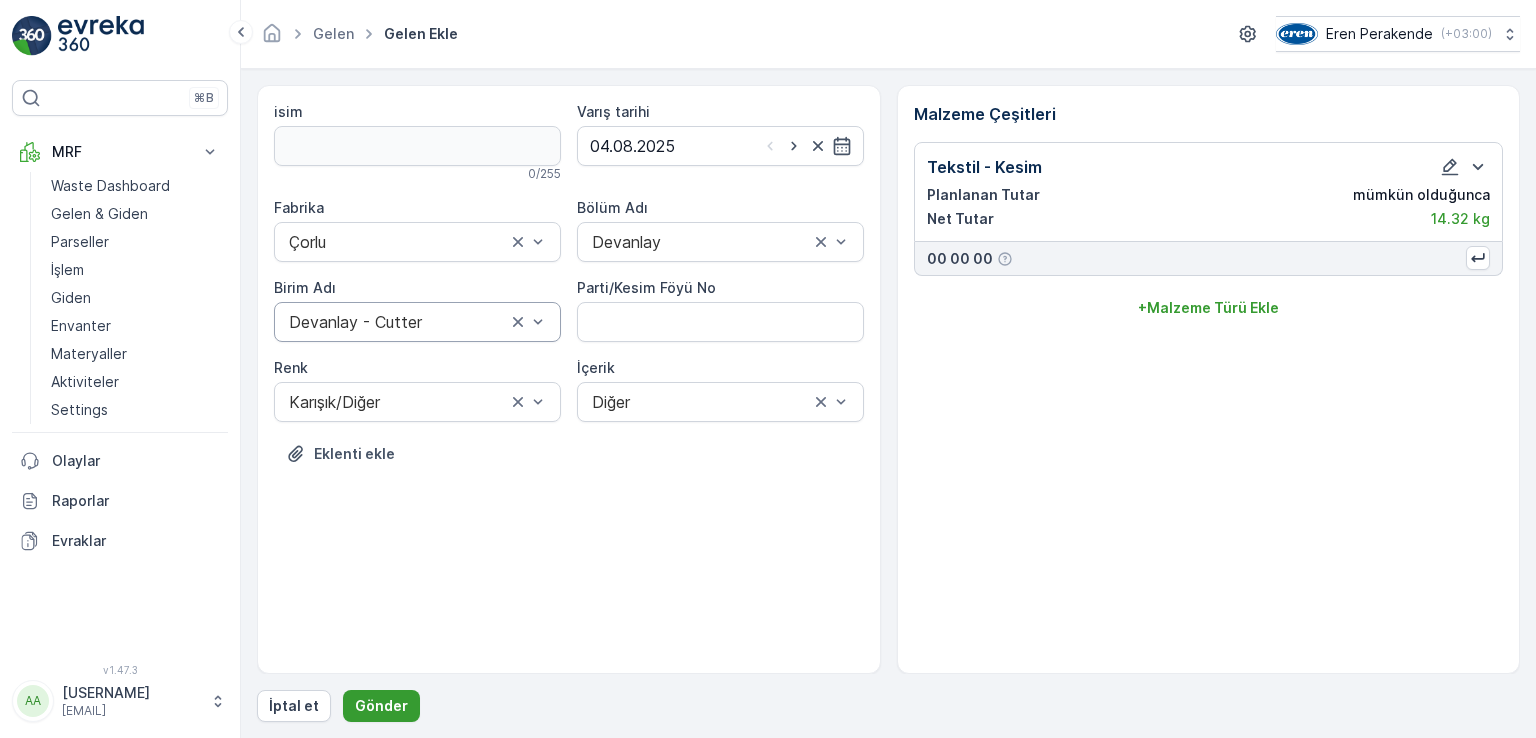 click on "Gönder" at bounding box center [381, 706] 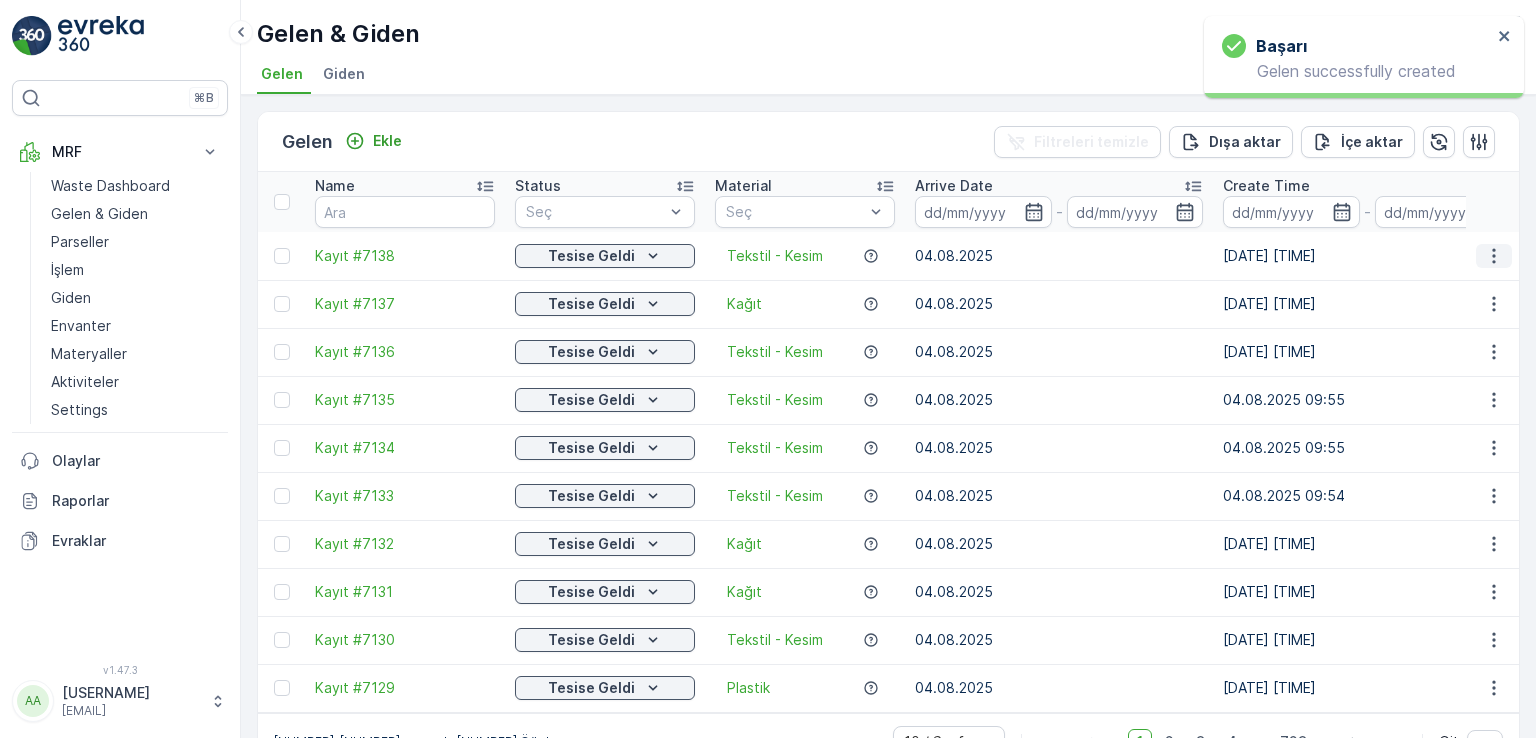 click at bounding box center (1494, 256) 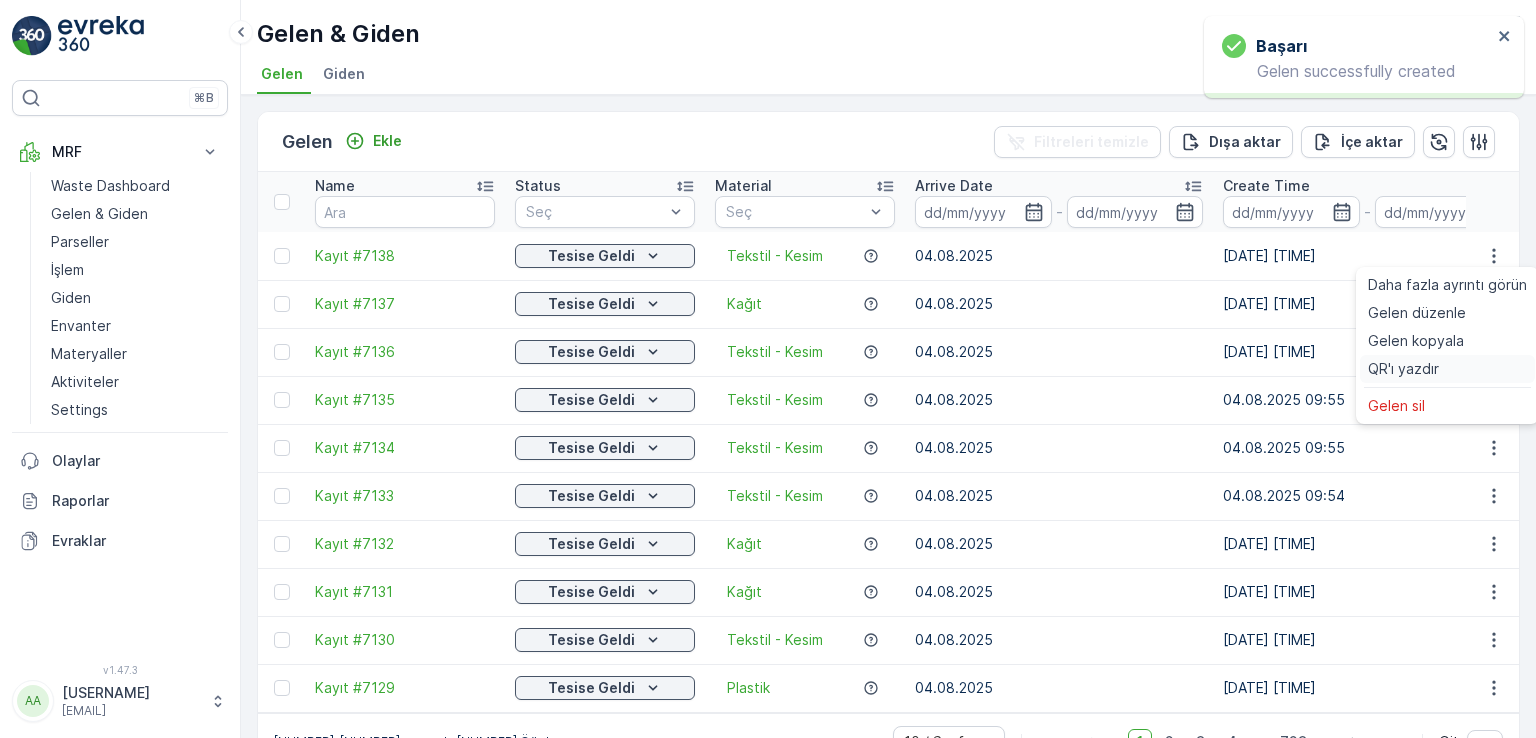 click on "QR'ı yazdır" at bounding box center [1447, 369] 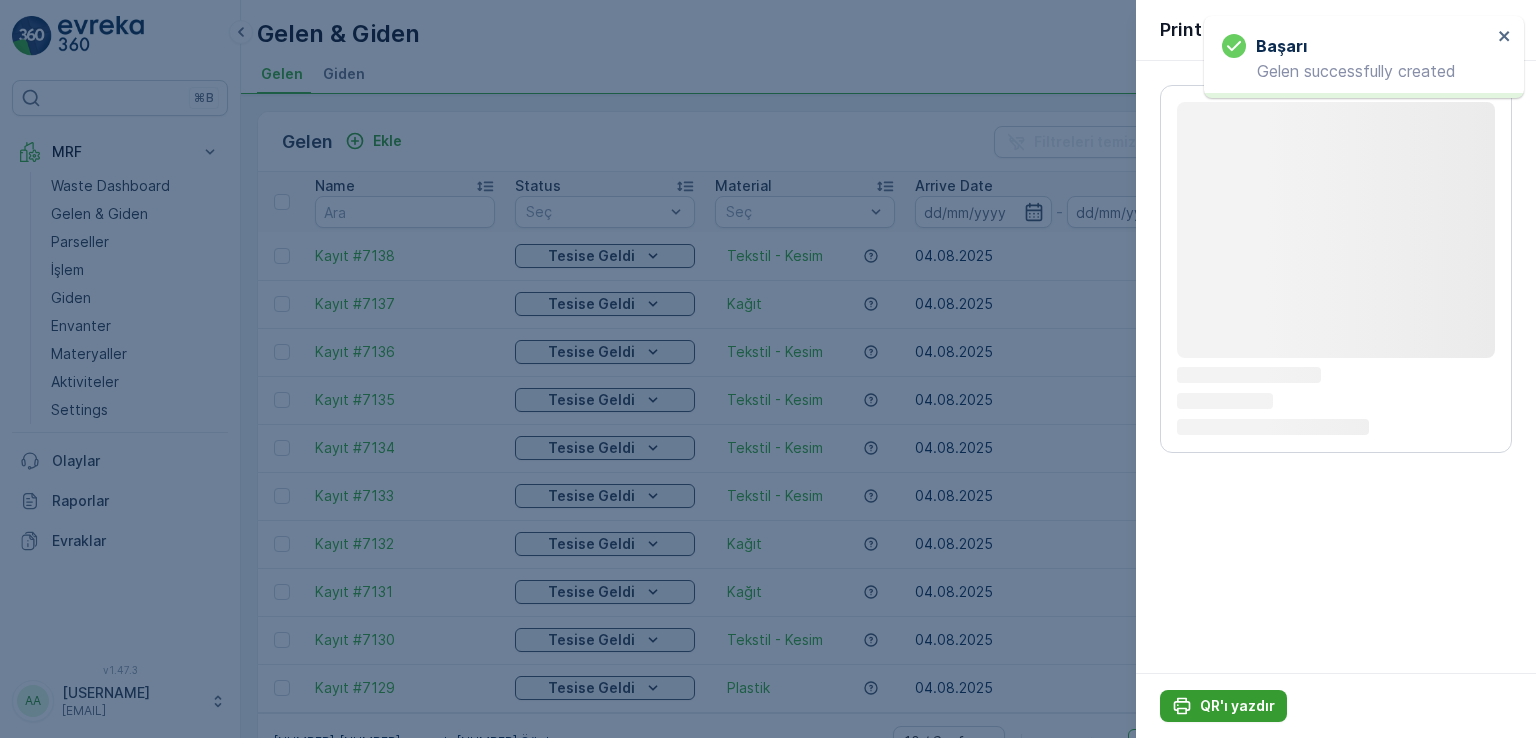 click on "QR'ı yazdır" at bounding box center [1237, 706] 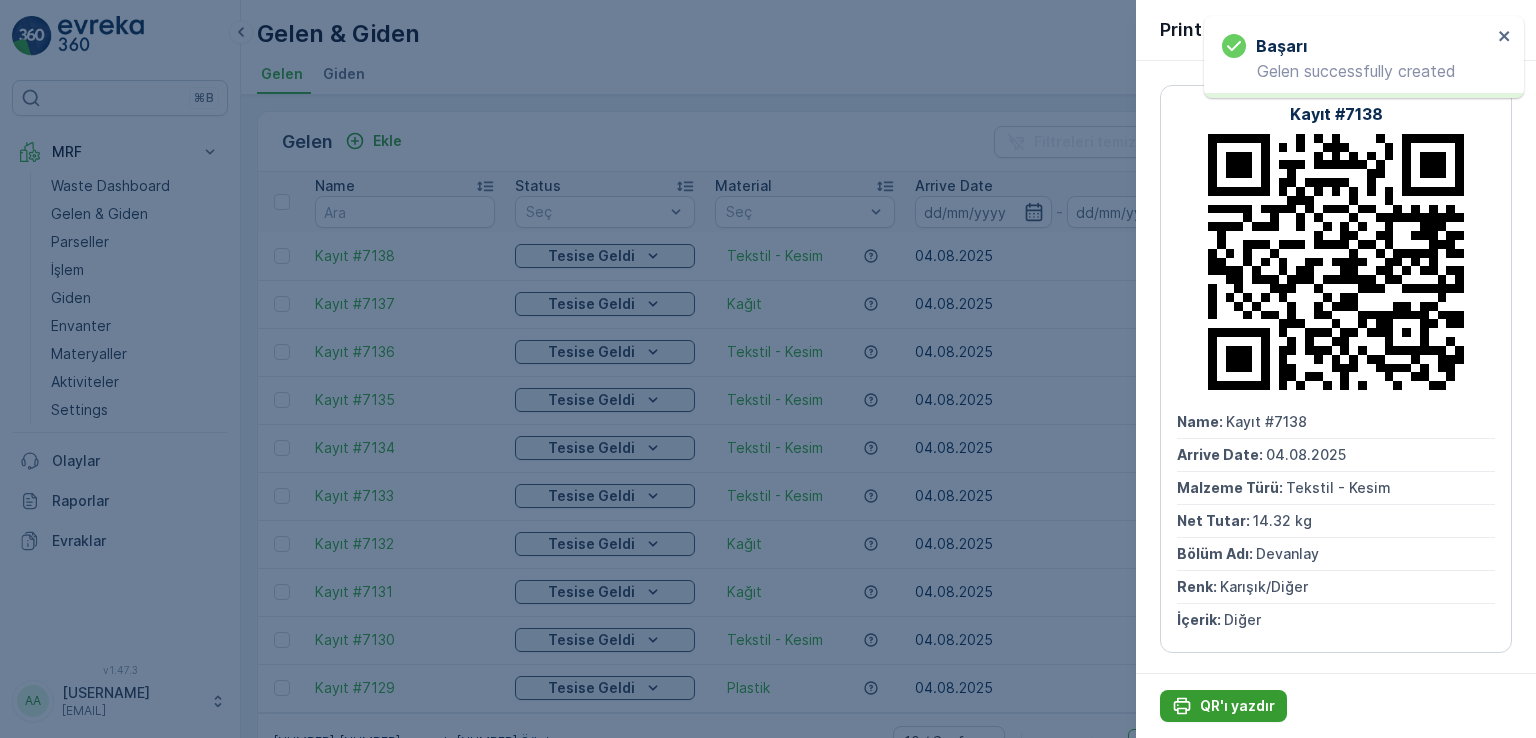 click on "QR'ı yazdır" at bounding box center (1237, 706) 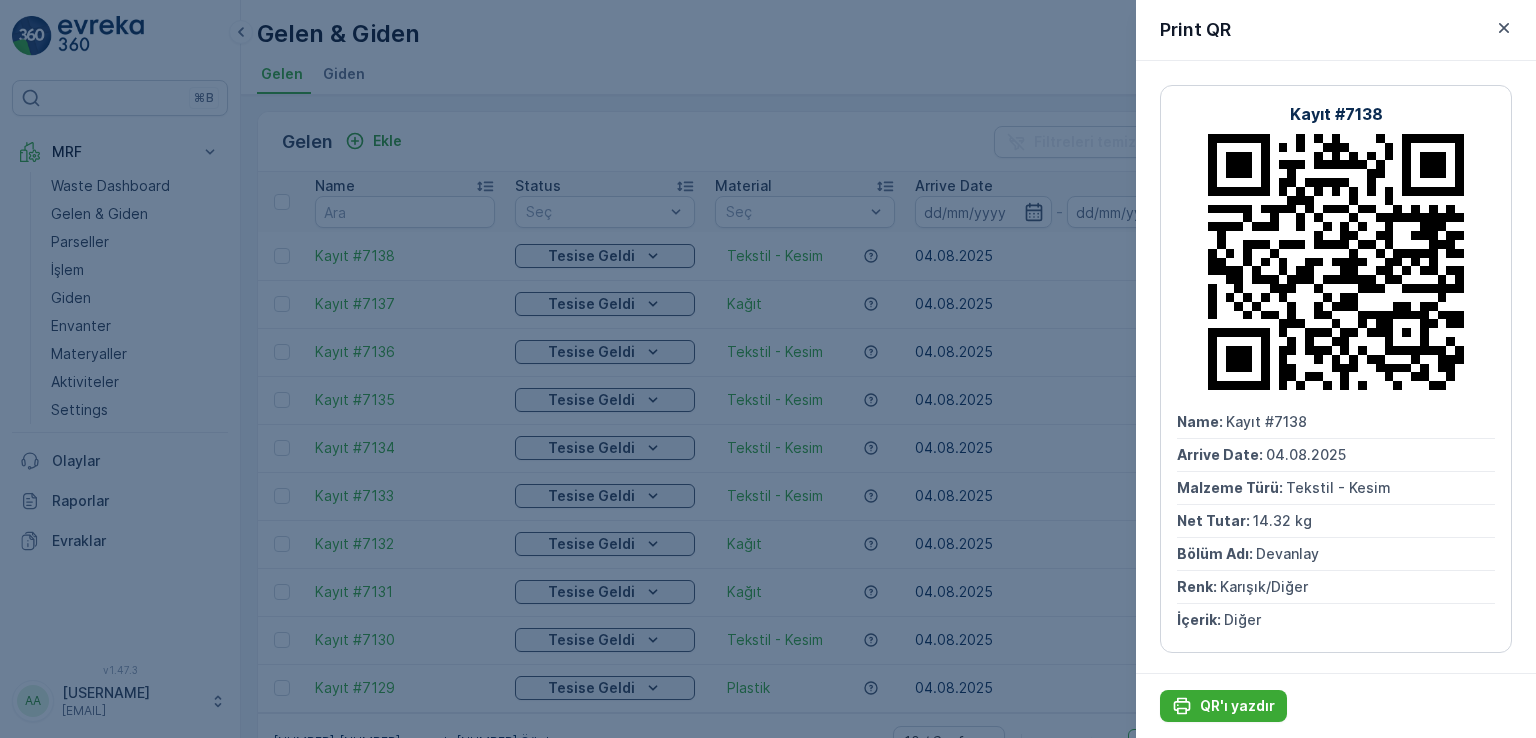 click at bounding box center [768, 369] 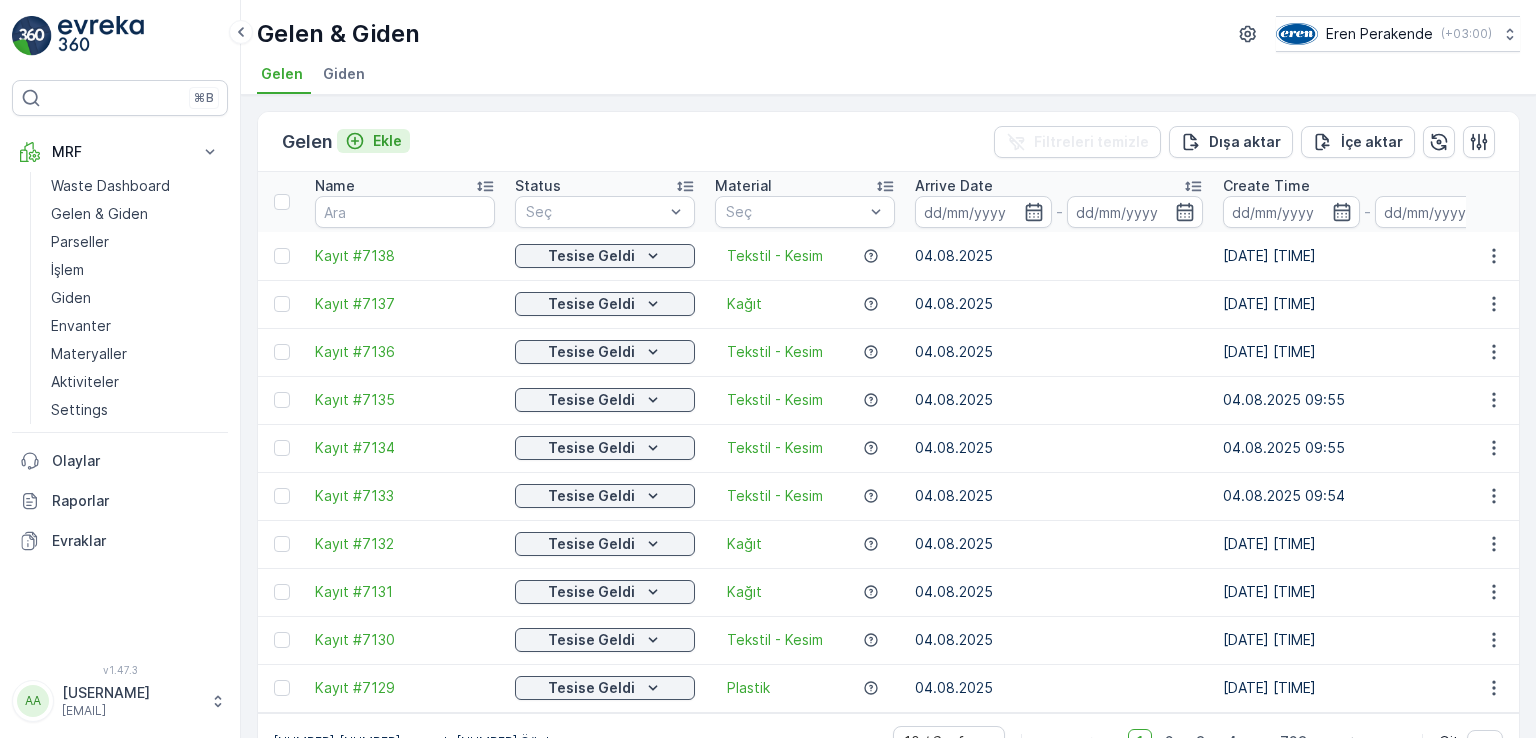 click on "Ekle" at bounding box center (373, 141) 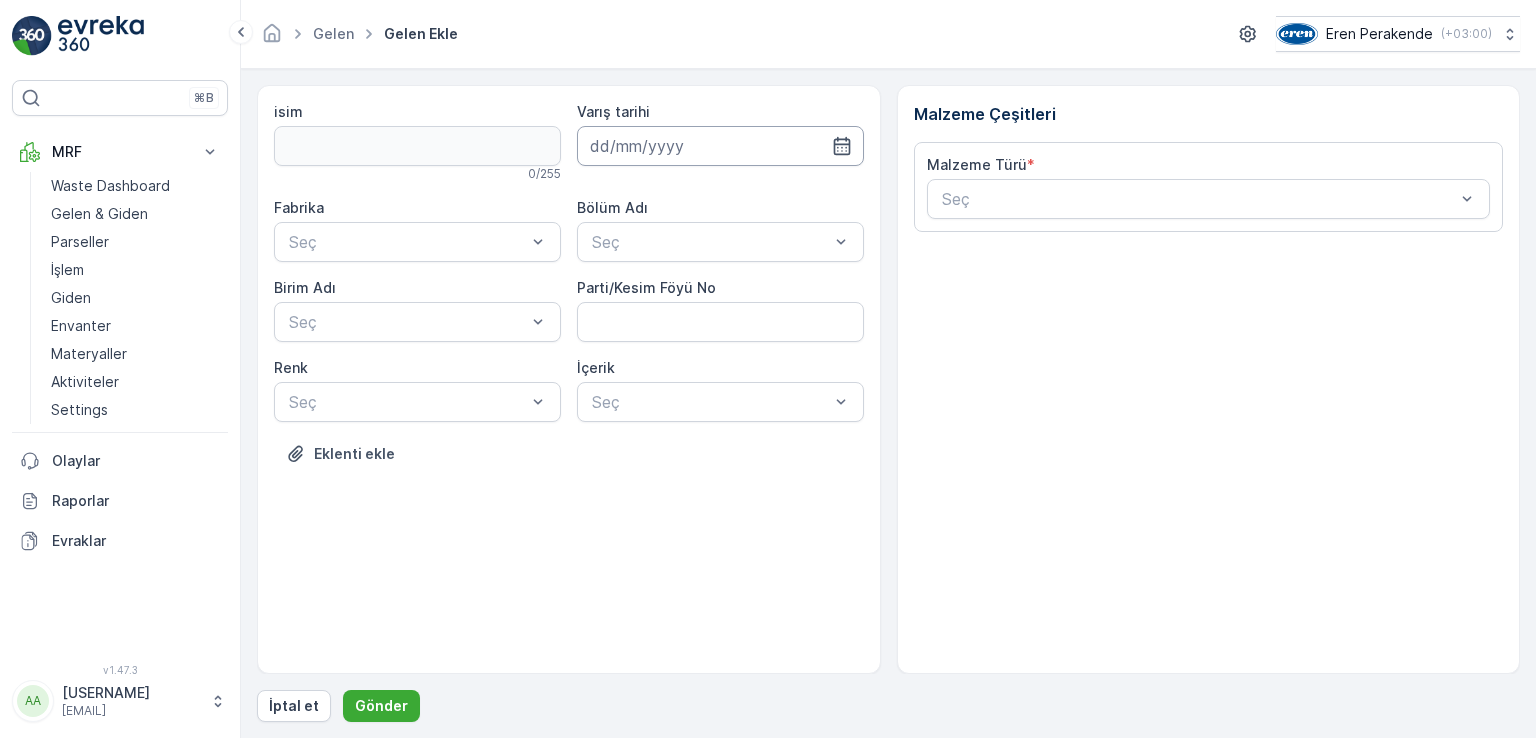 click at bounding box center (720, 146) 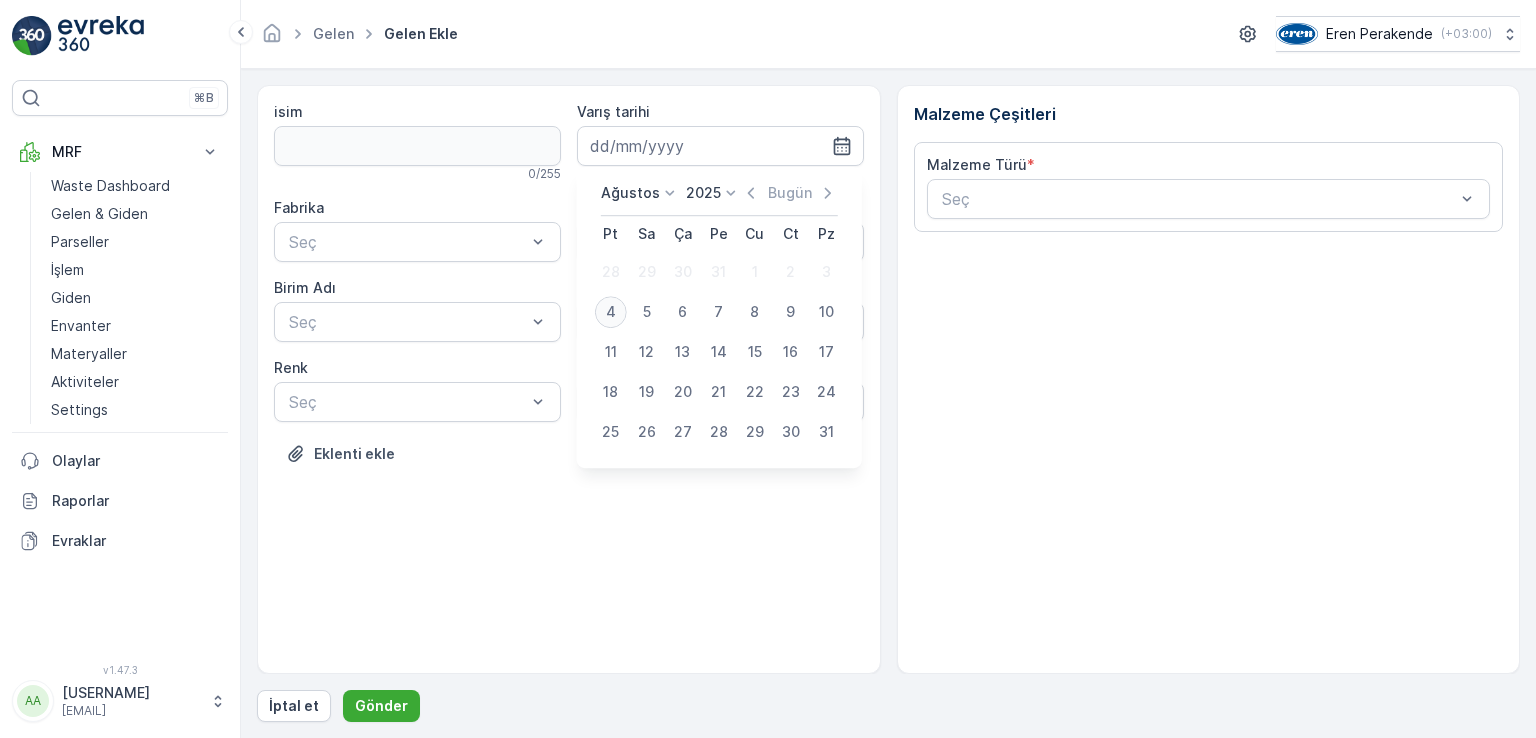 click on "4" at bounding box center [611, 312] 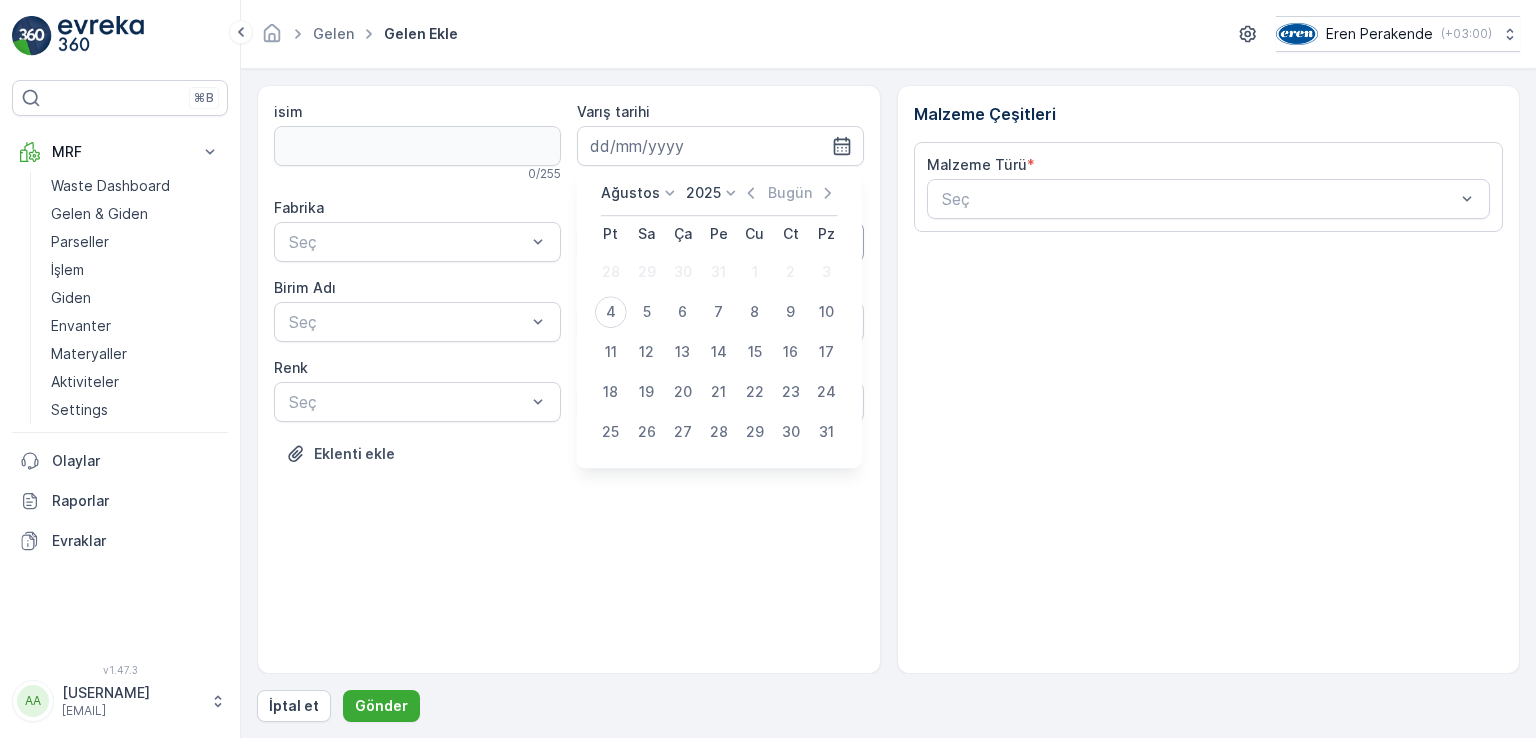 type on "04.08.2025" 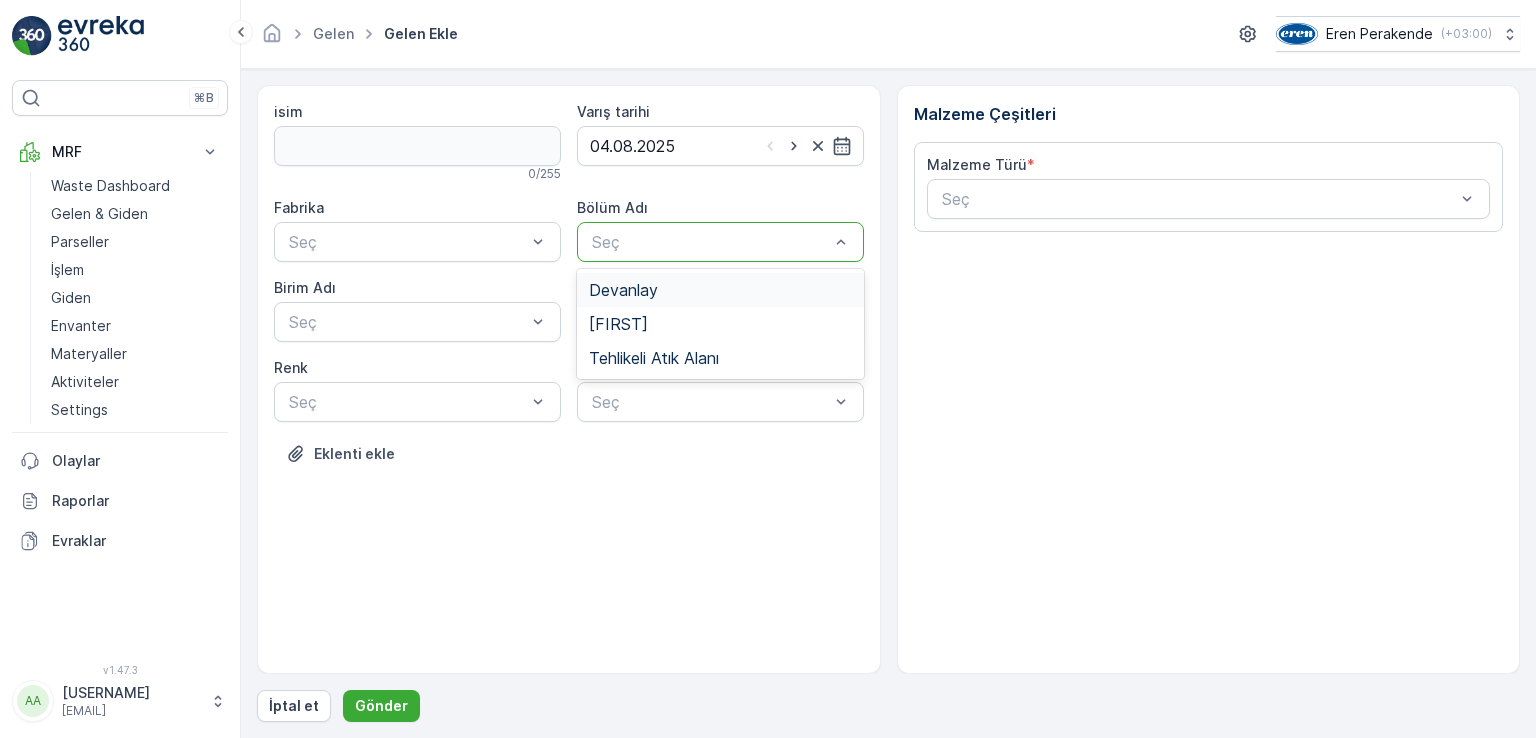 click on "Seç" at bounding box center [720, 242] 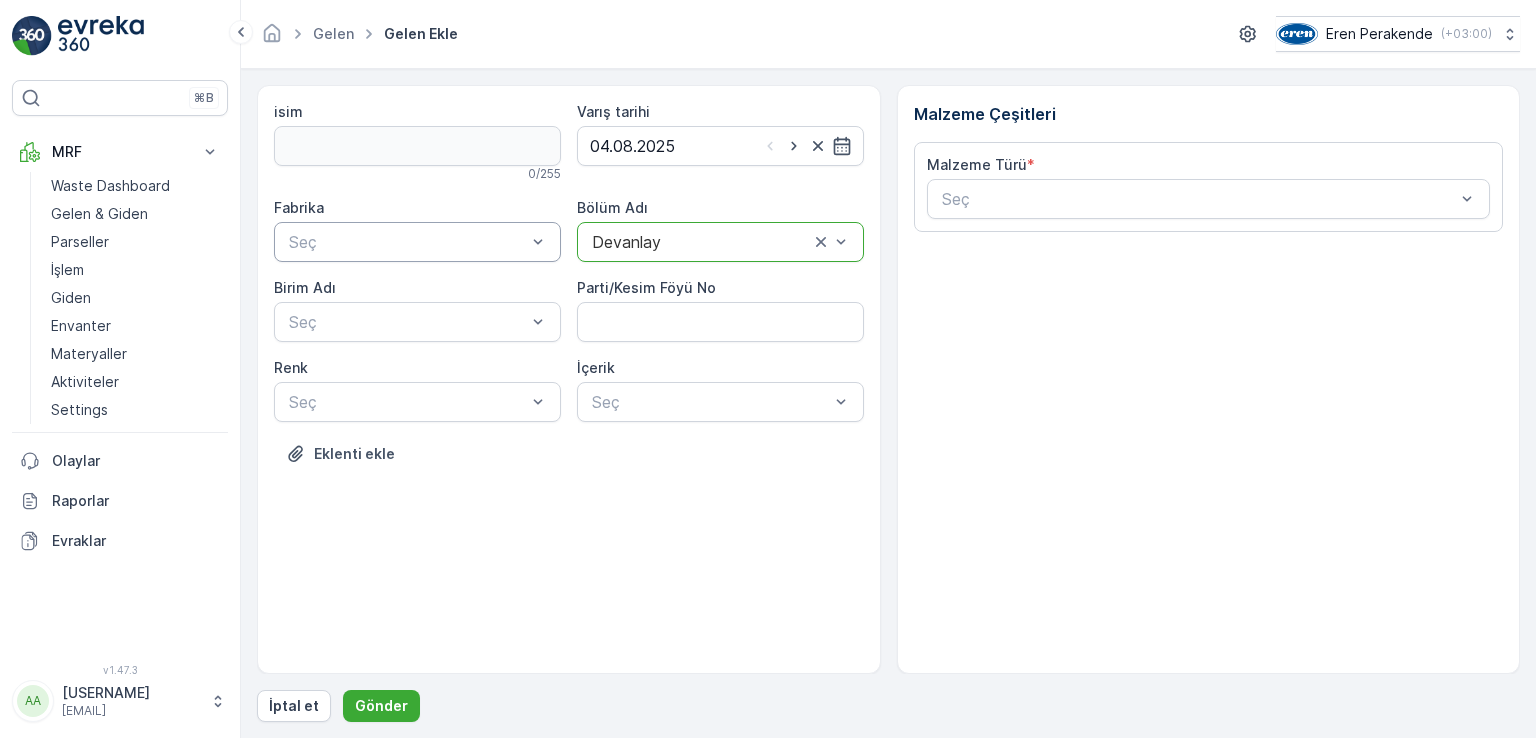 click at bounding box center (407, 242) 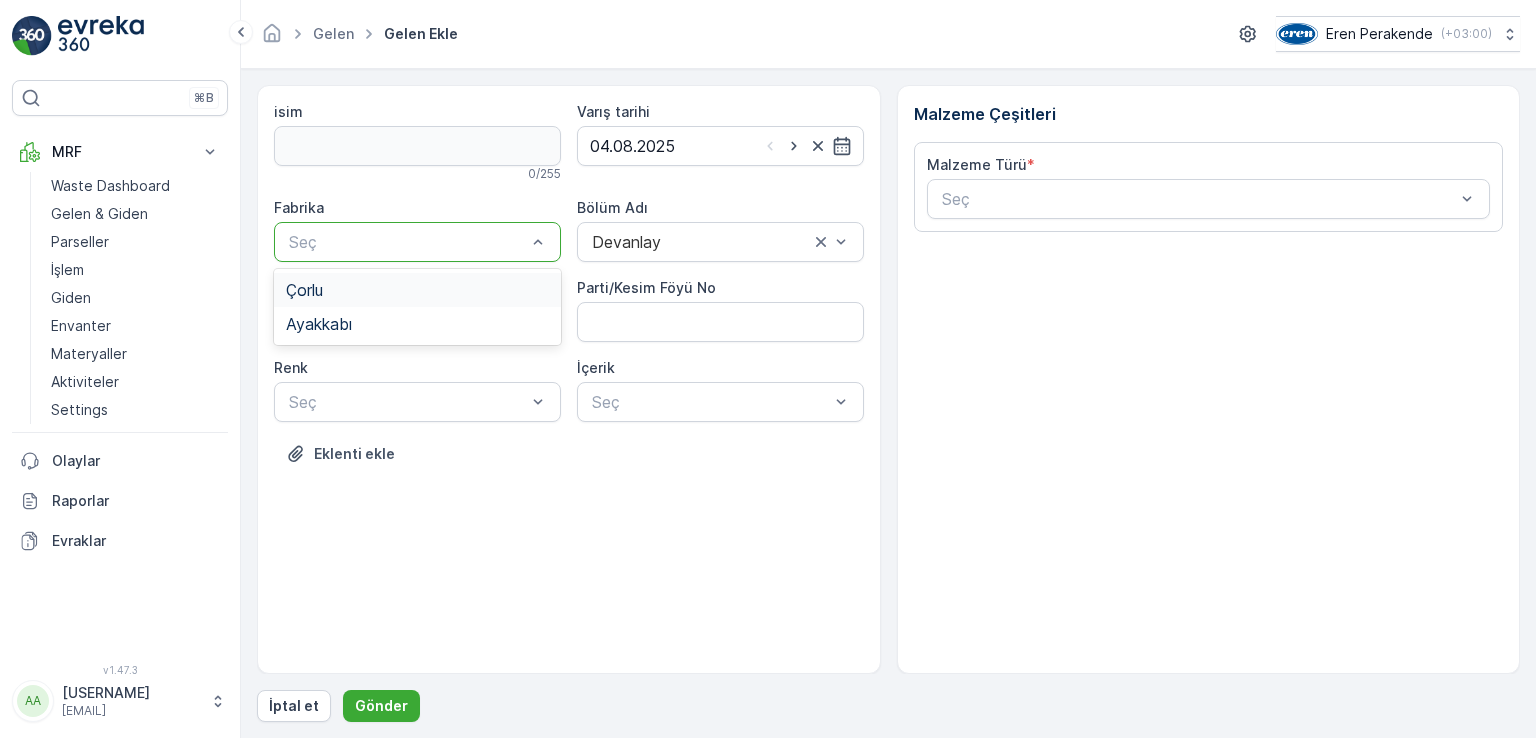 click on "Çorlu" at bounding box center (417, 290) 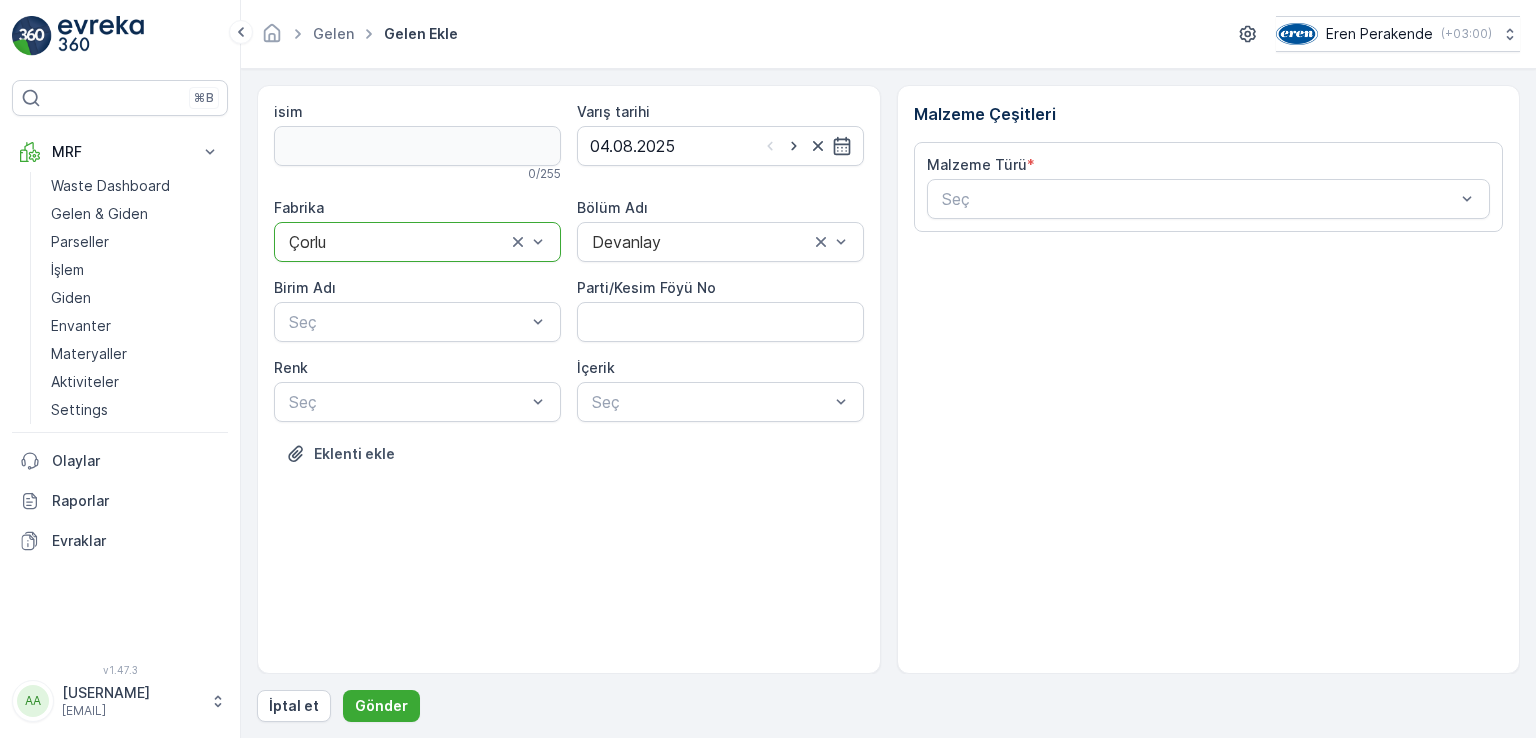 drag, startPoint x: 404, startPoint y: 321, endPoint x: 400, endPoint y: 343, distance: 22.36068 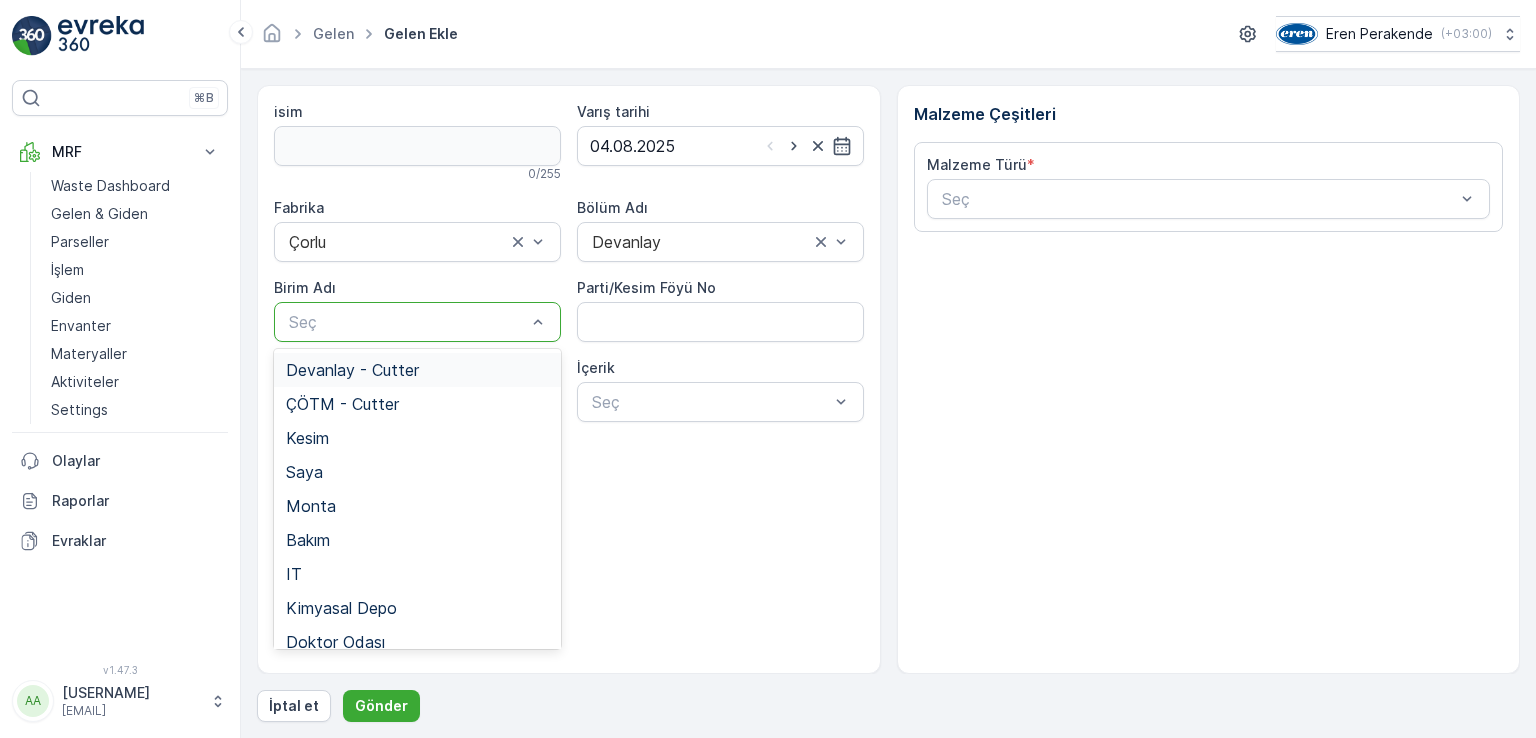 click on "Devanlay  - Cutter" at bounding box center (352, 370) 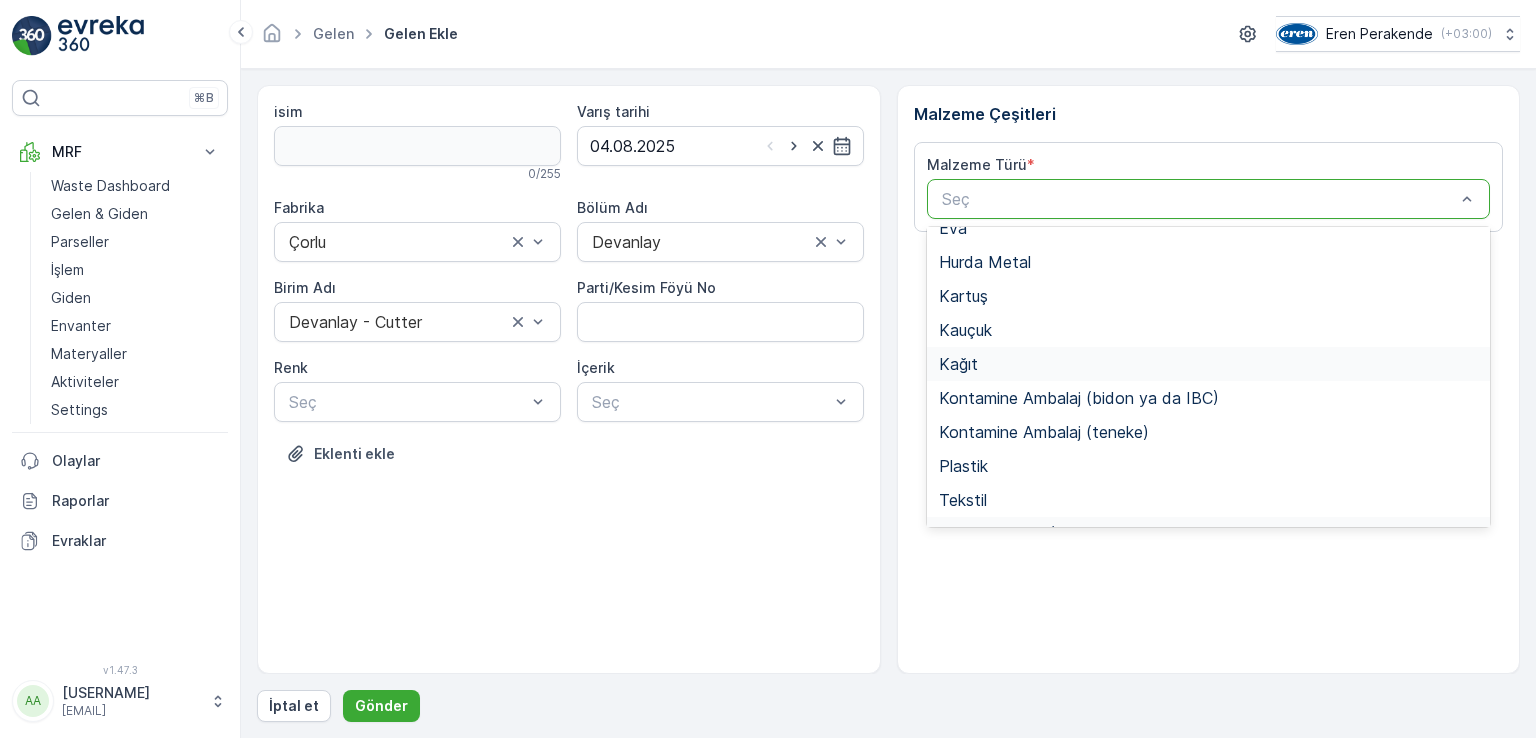 scroll, scrollTop: 300, scrollLeft: 0, axis: vertical 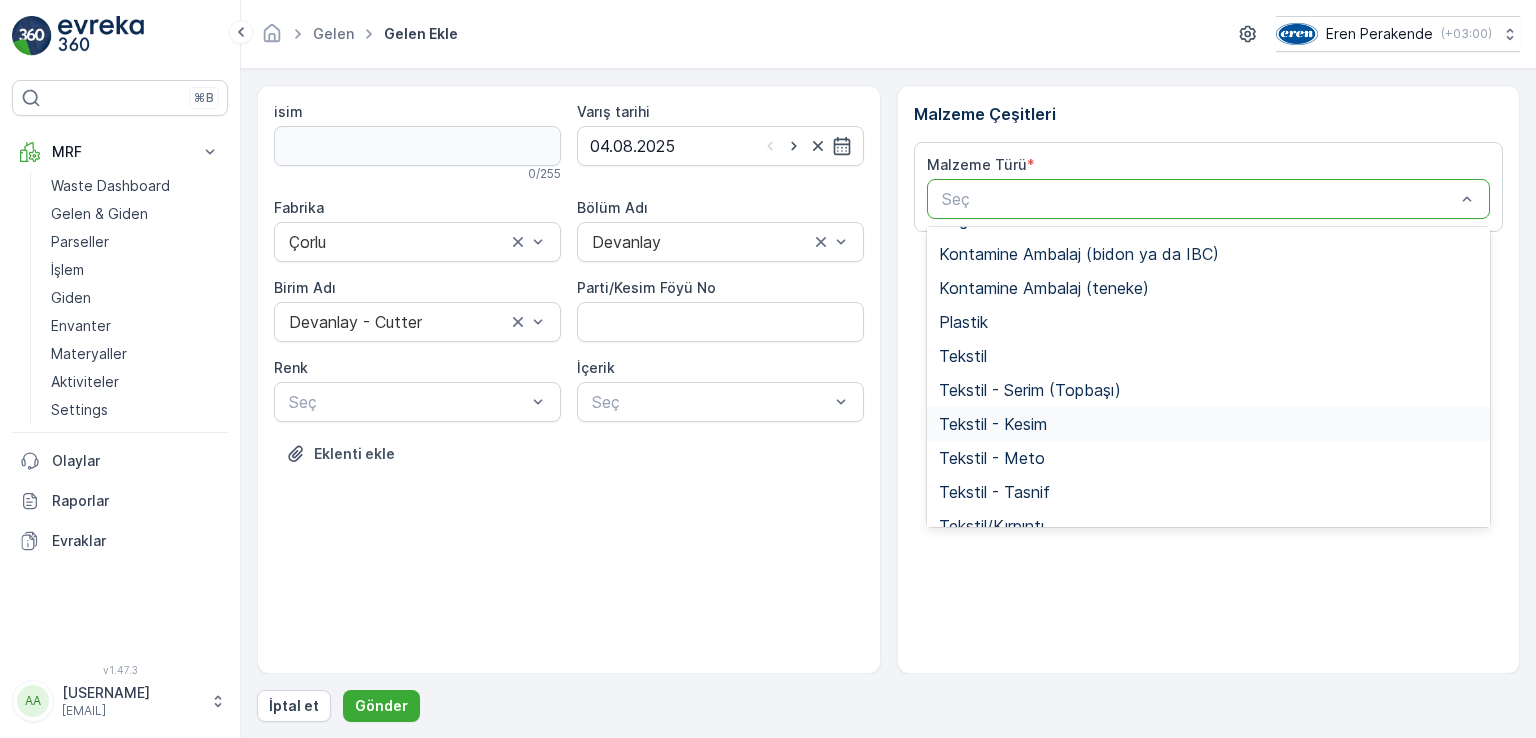 click on "Tekstil - Kesim" at bounding box center [1209, 424] 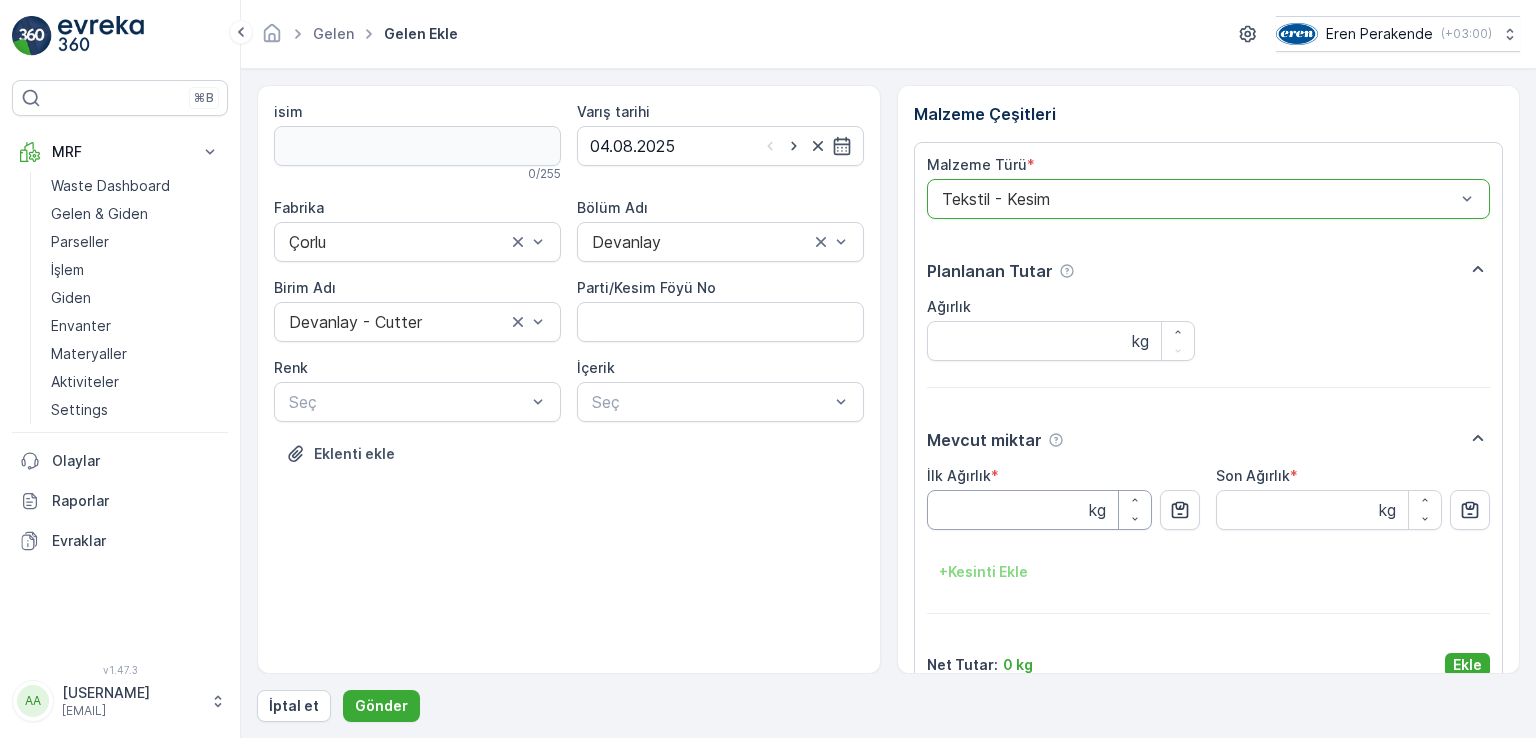 click on "İlk Ağırlık" at bounding box center (1040, 510) 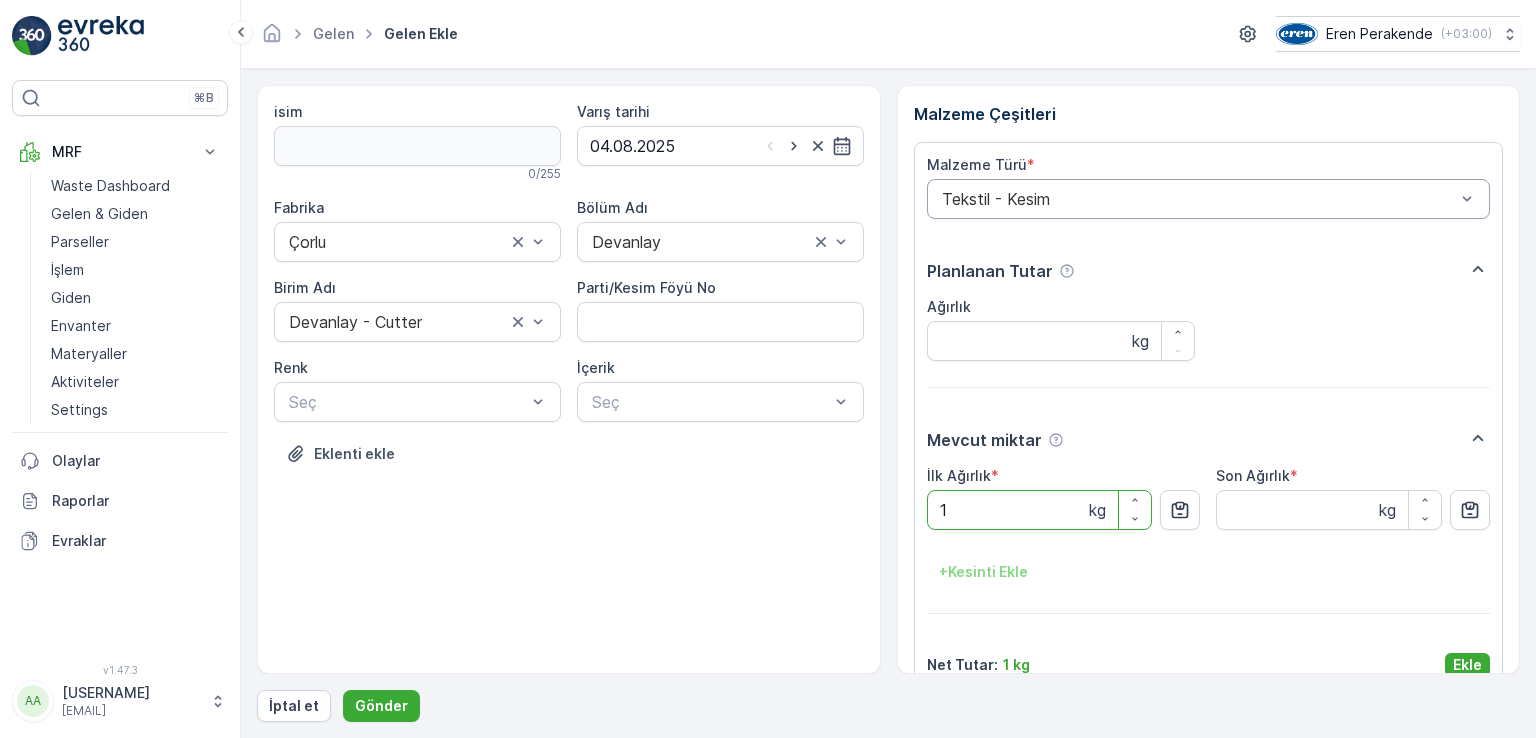 type on "13" 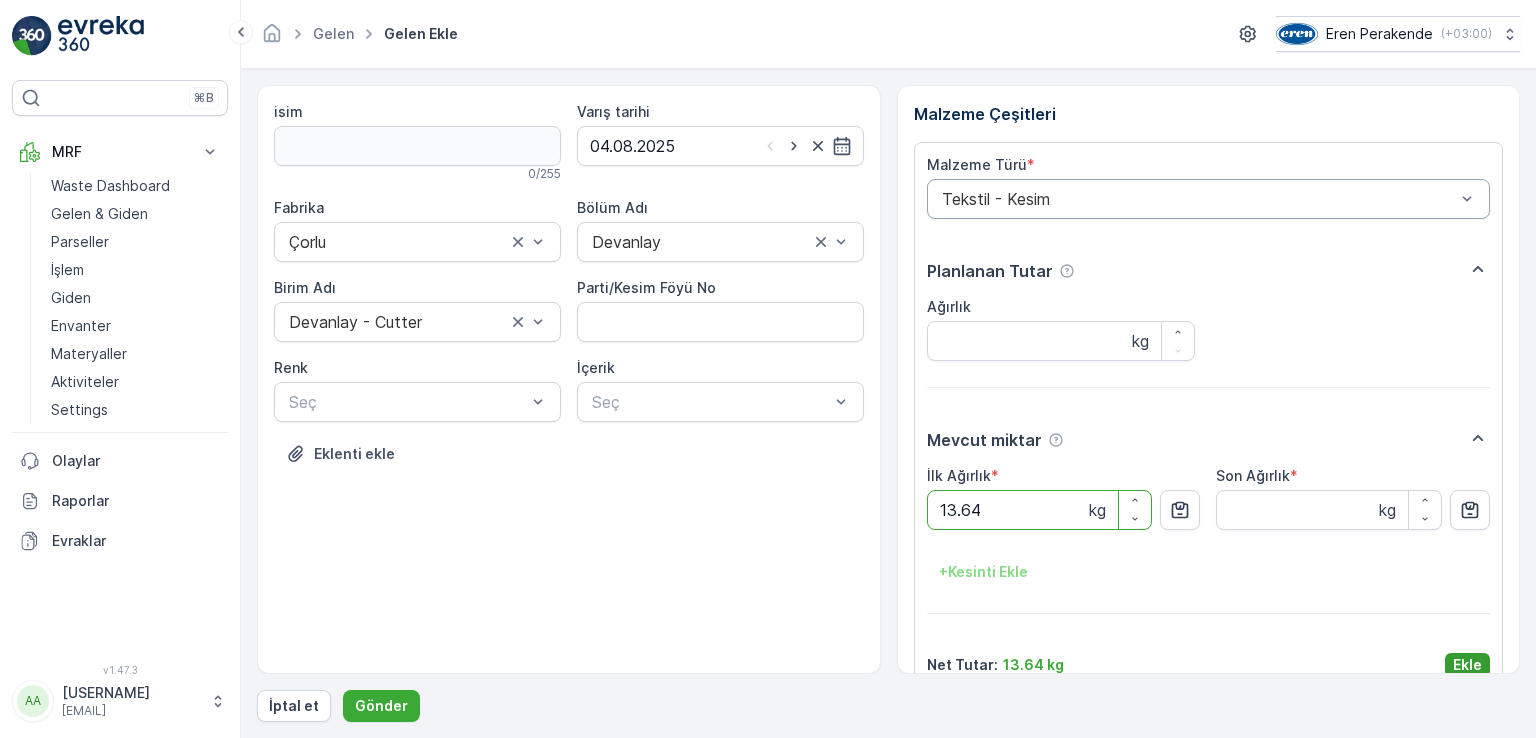 type on "13.64" 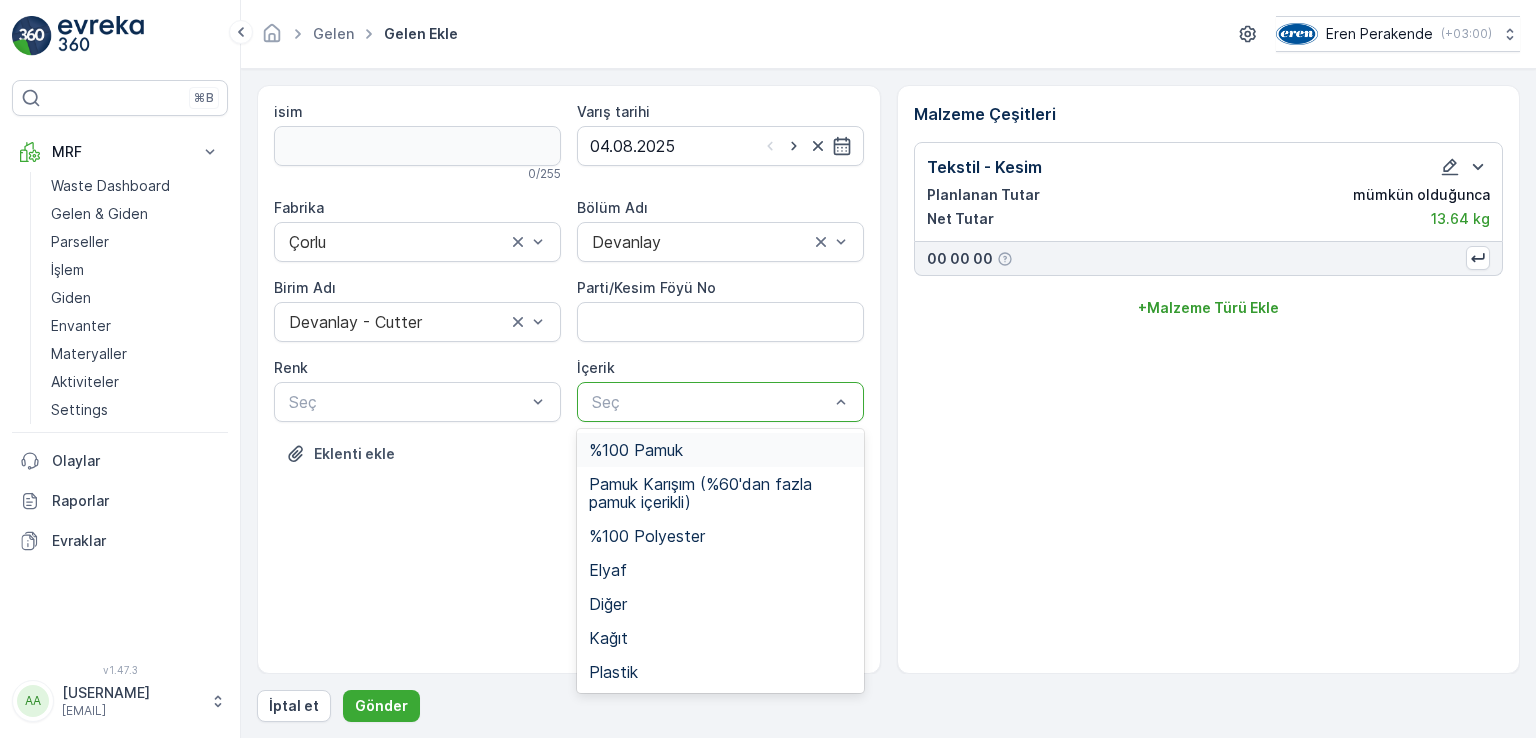 click on "Seç" at bounding box center [720, 402] 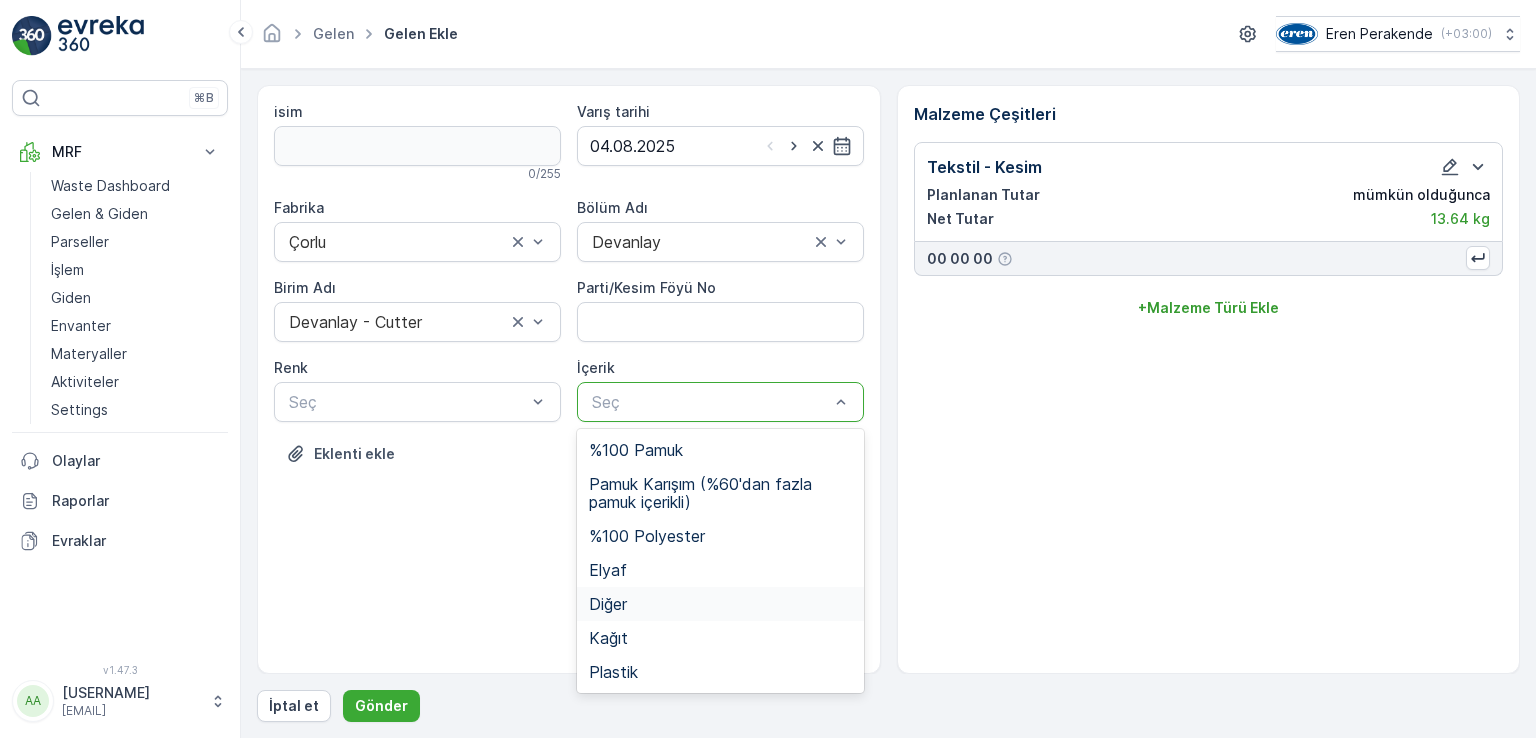drag, startPoint x: 662, startPoint y: 603, endPoint x: 548, endPoint y: 562, distance: 121.14867 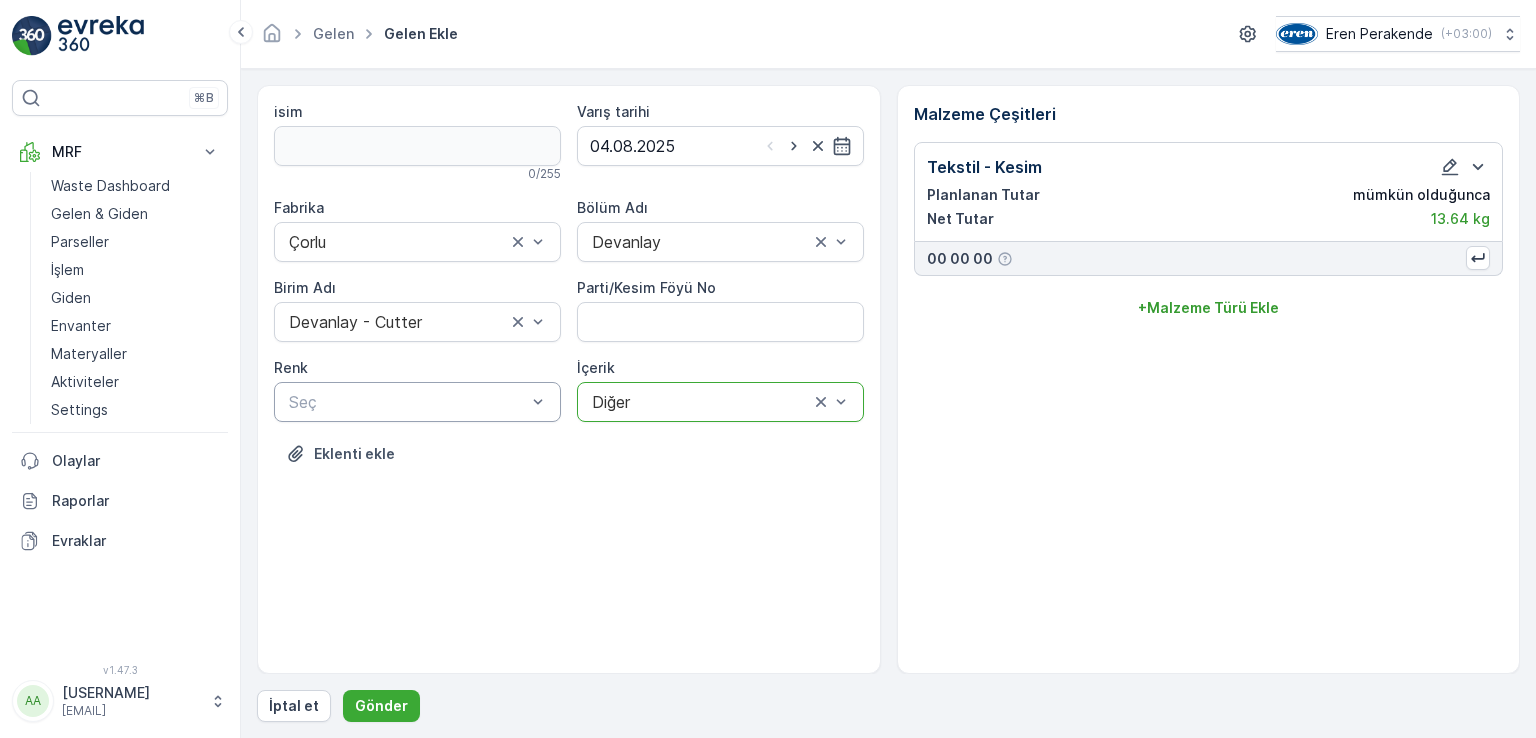 click at bounding box center [407, 402] 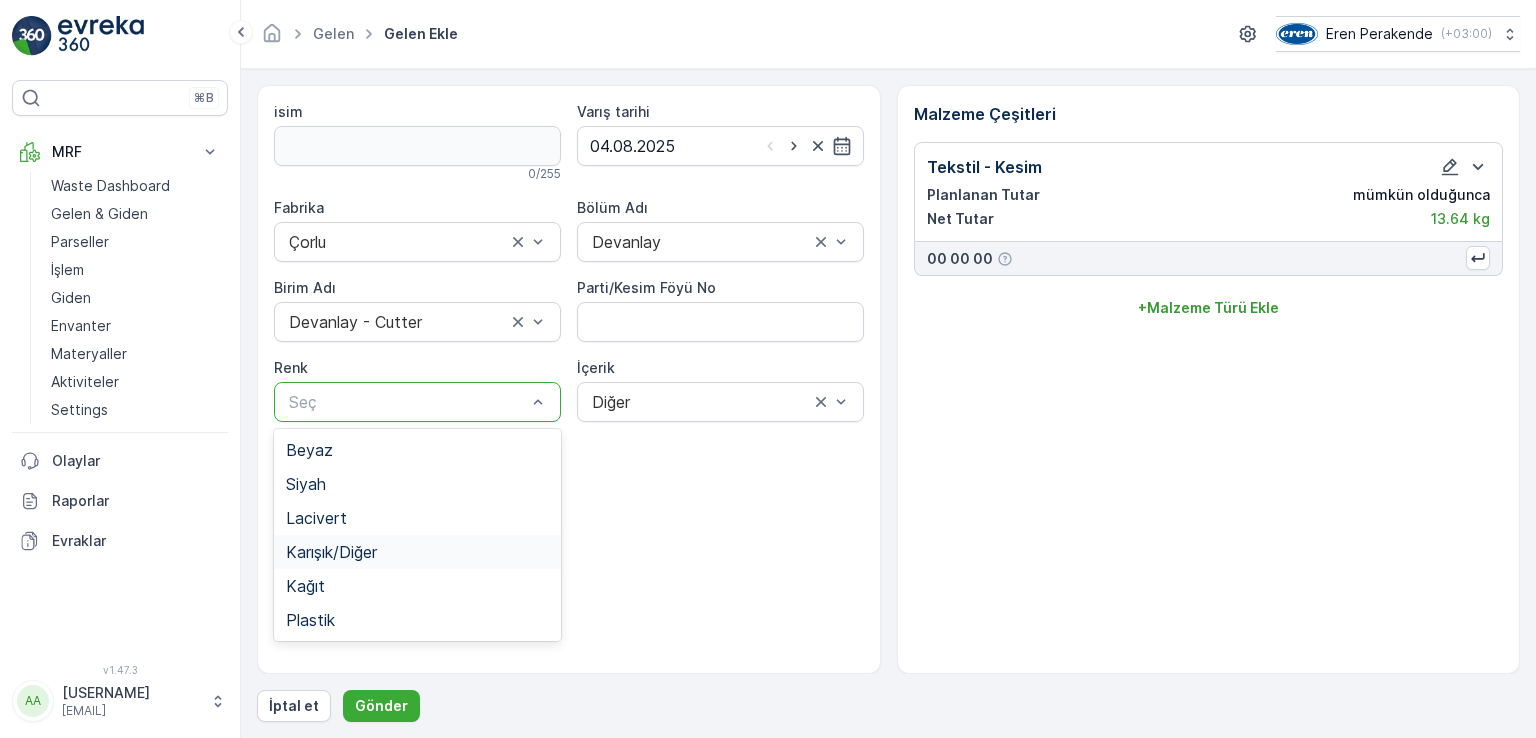 click on "Karışık/Diğer" at bounding box center [417, 552] 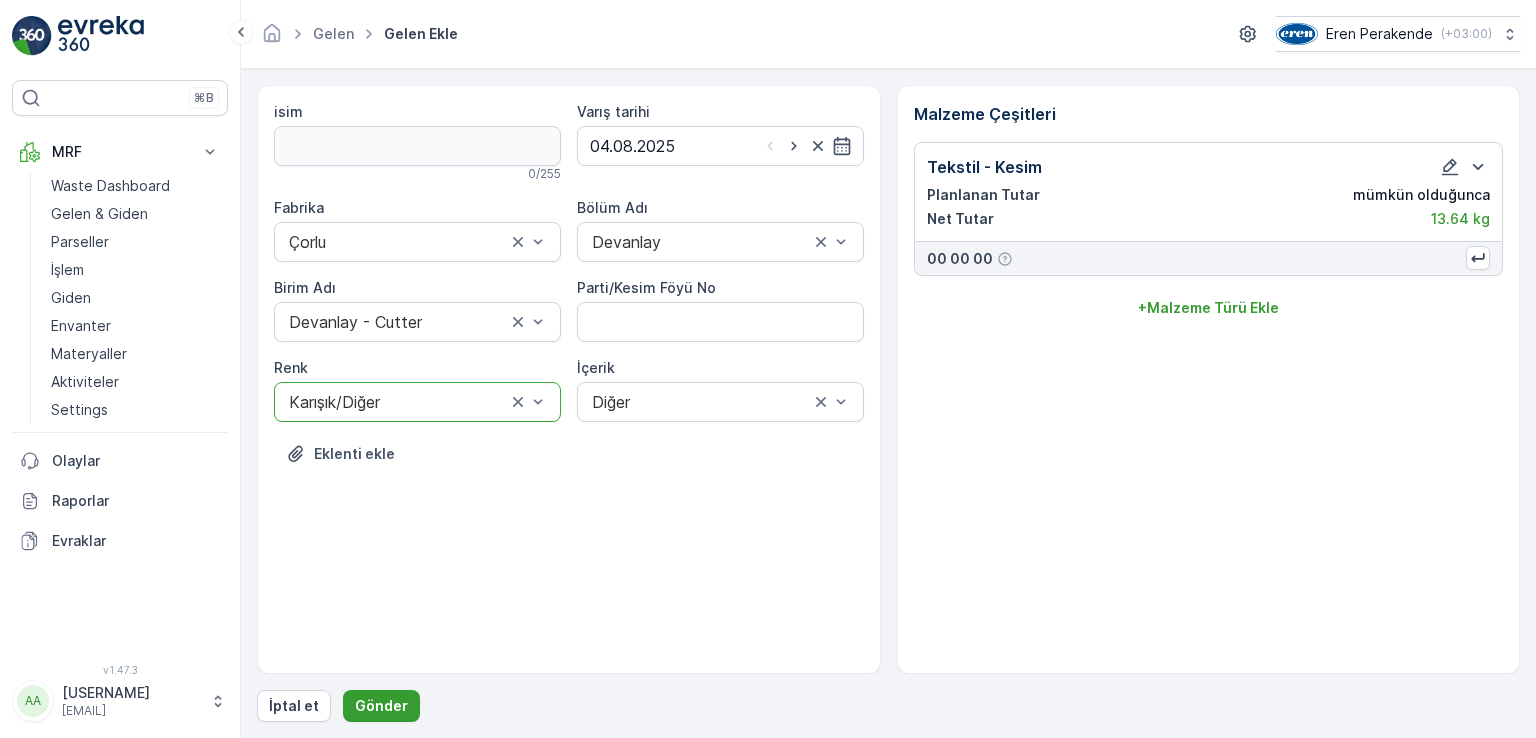 click on "Gönder" at bounding box center (381, 706) 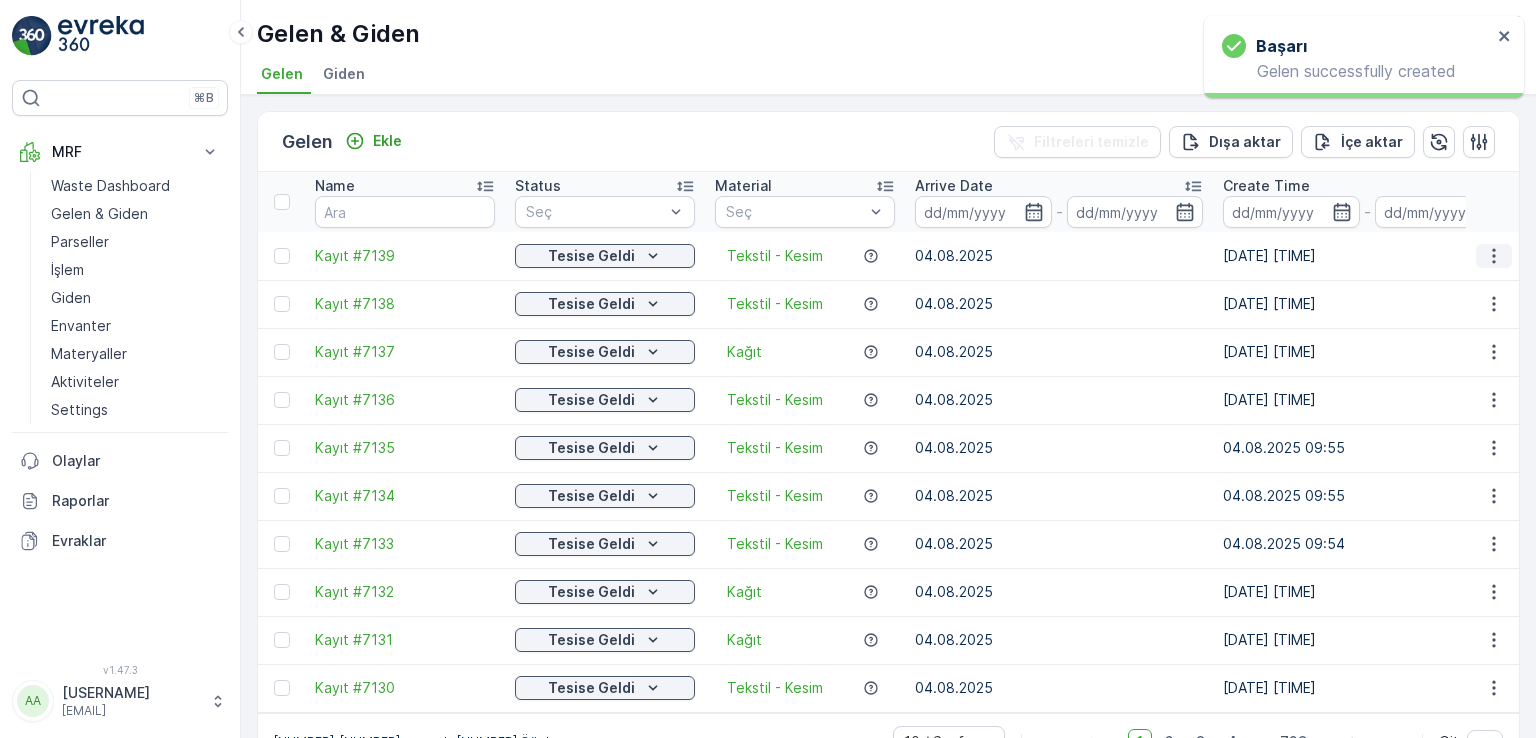 click 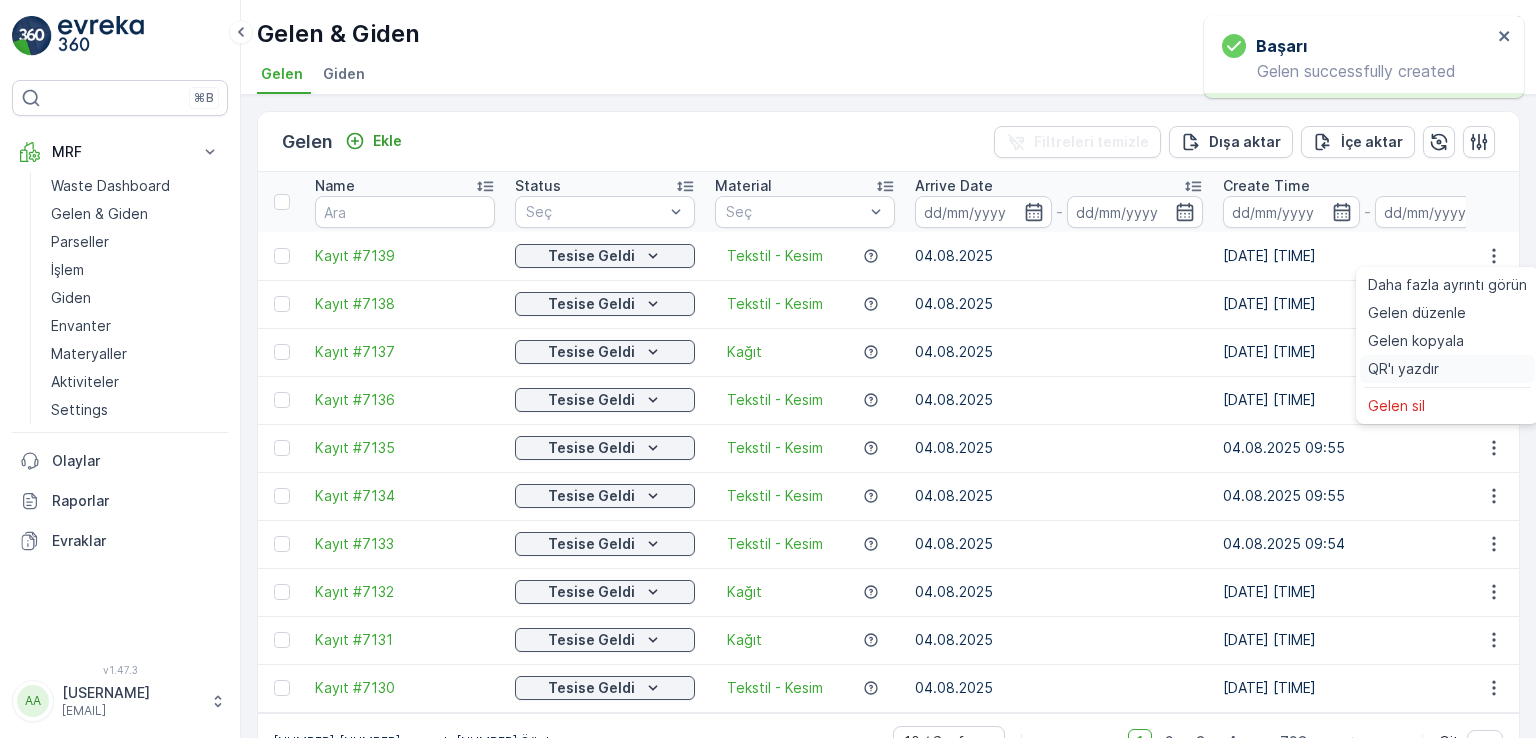 click on "QR'ı yazdır" at bounding box center [1403, 369] 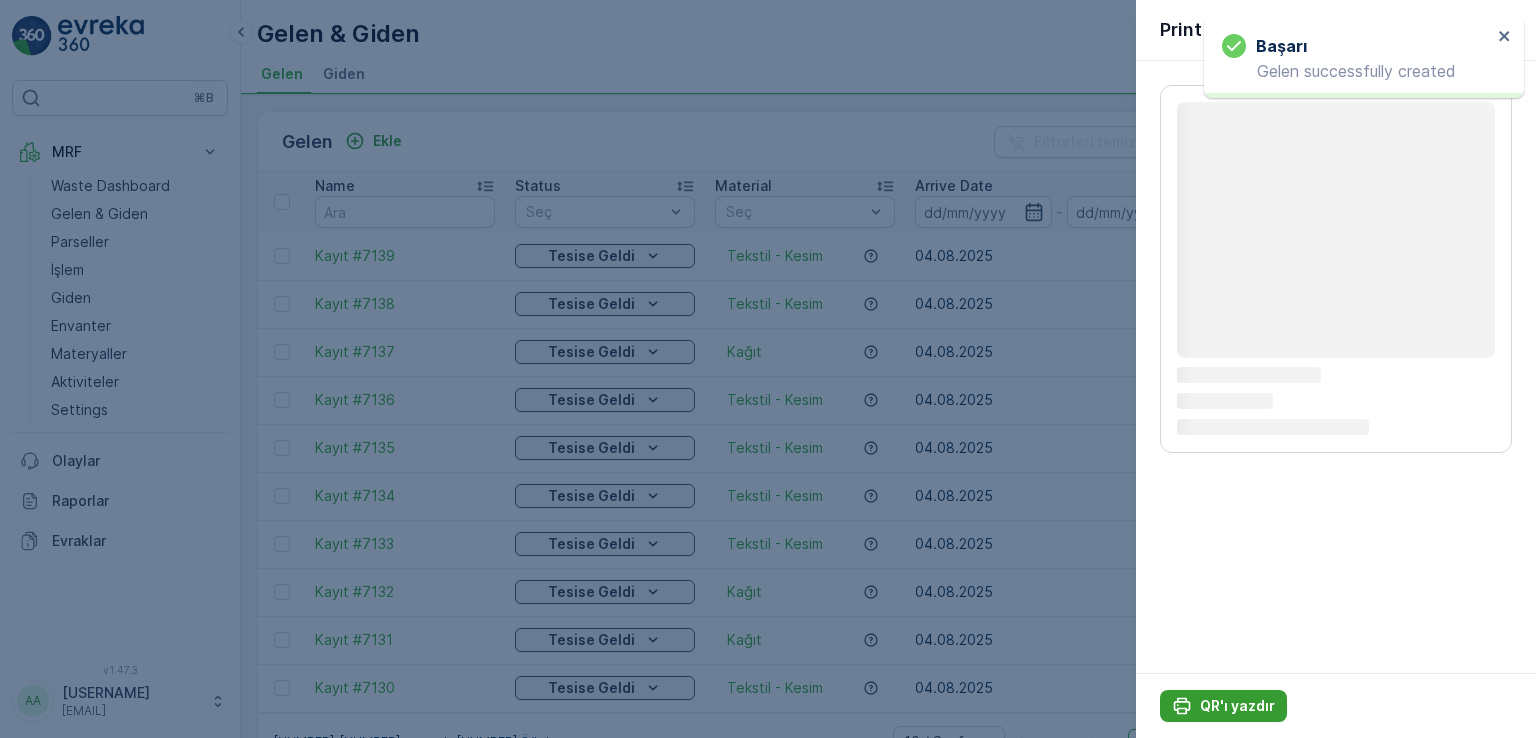 click on "QR'ı yazdır" at bounding box center (1237, 706) 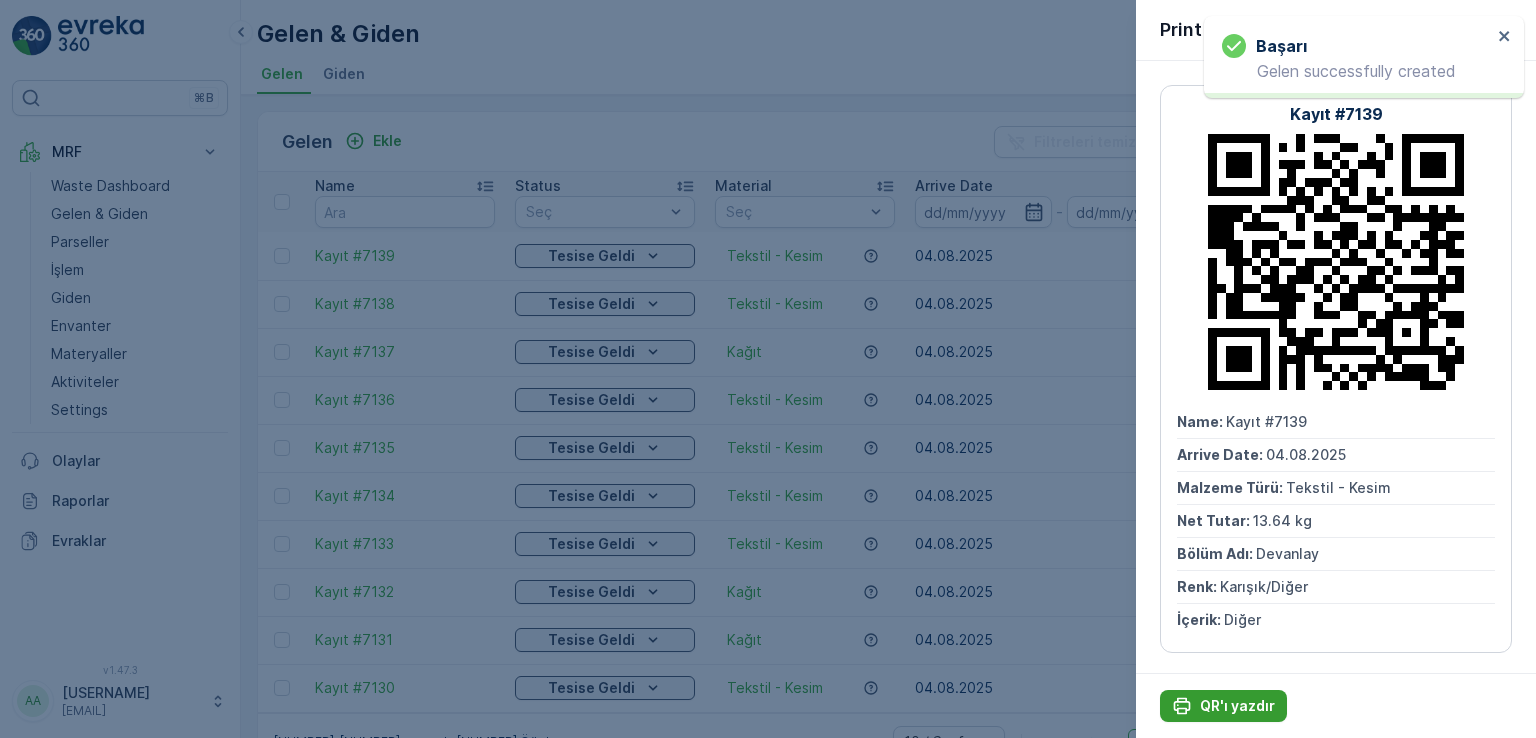 scroll, scrollTop: 0, scrollLeft: 0, axis: both 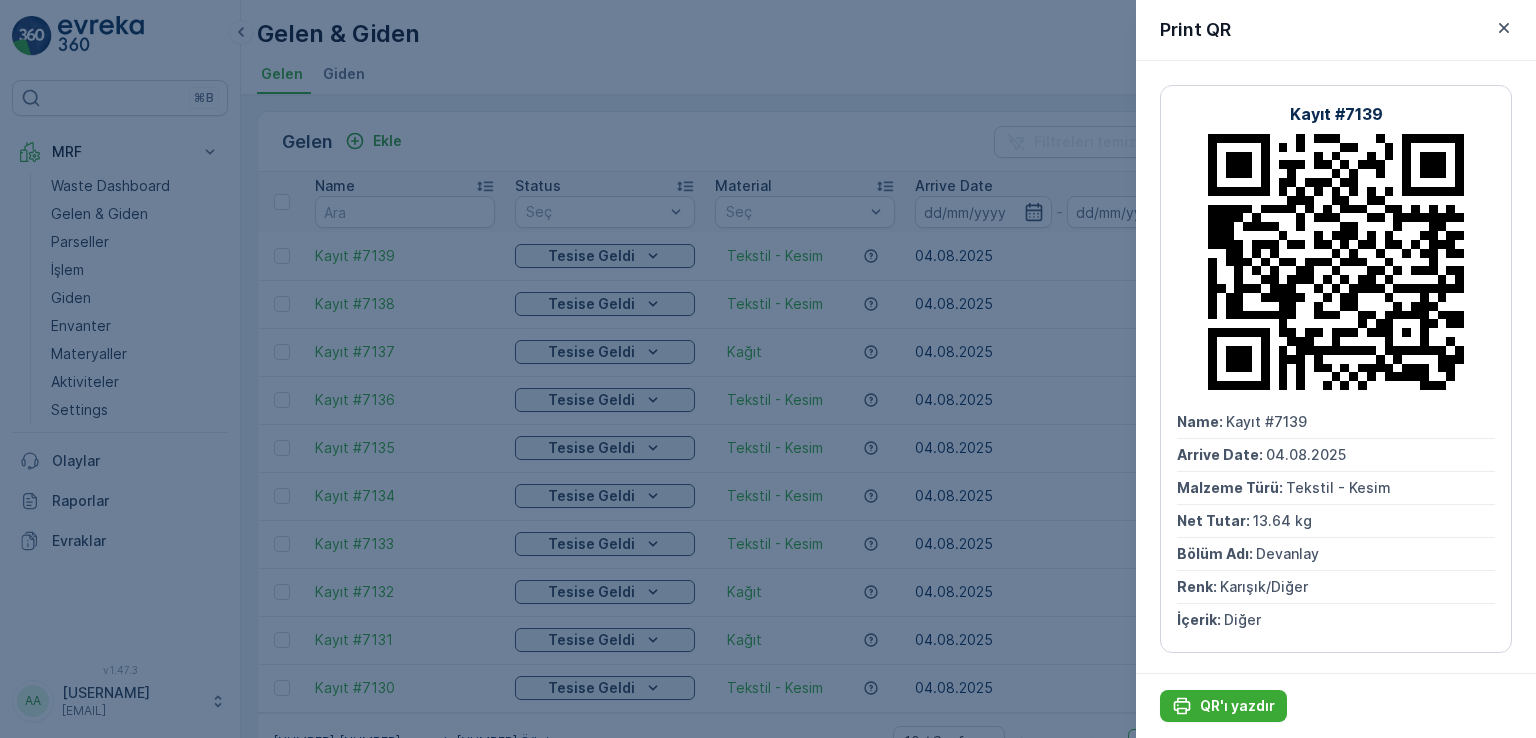 click at bounding box center [768, 369] 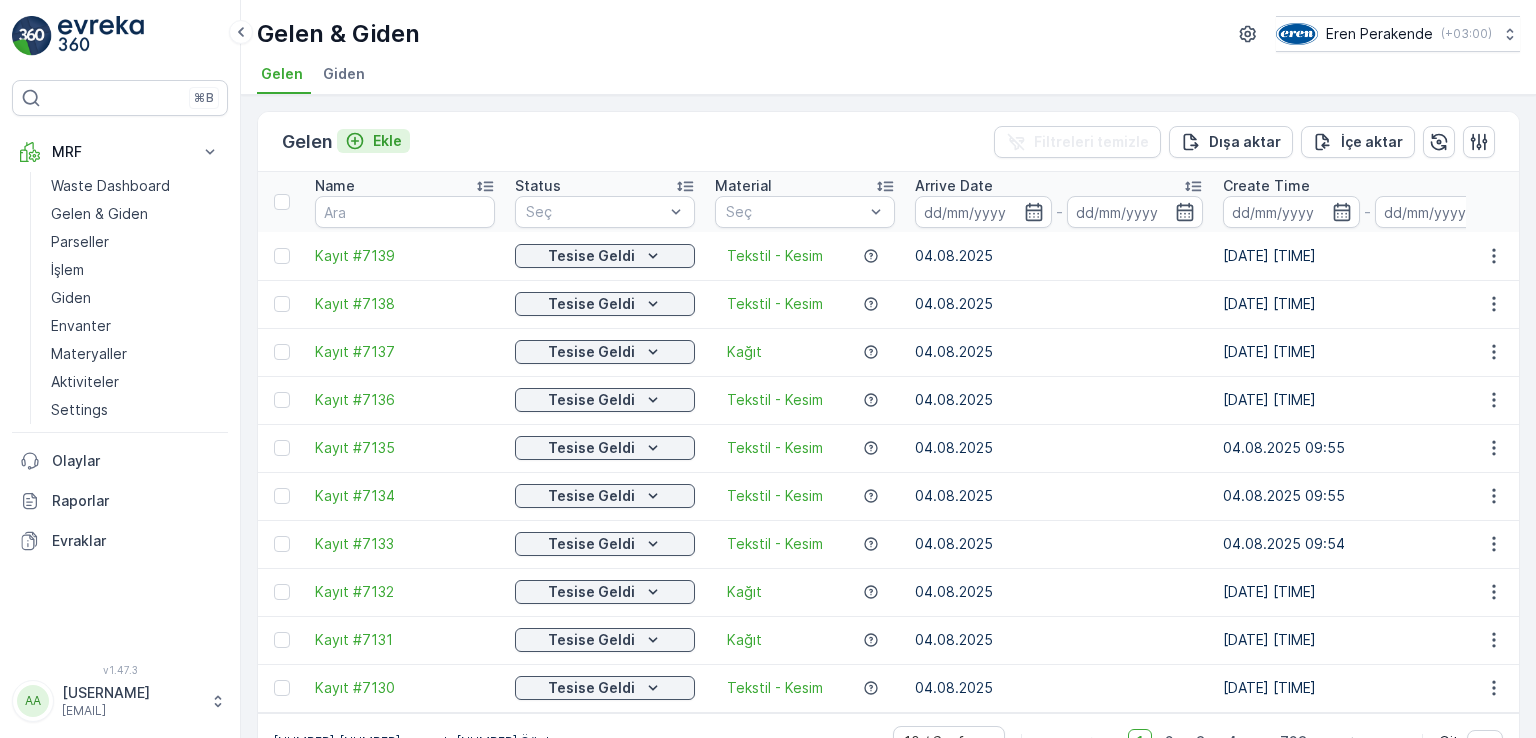 click on "Ekle" at bounding box center (387, 141) 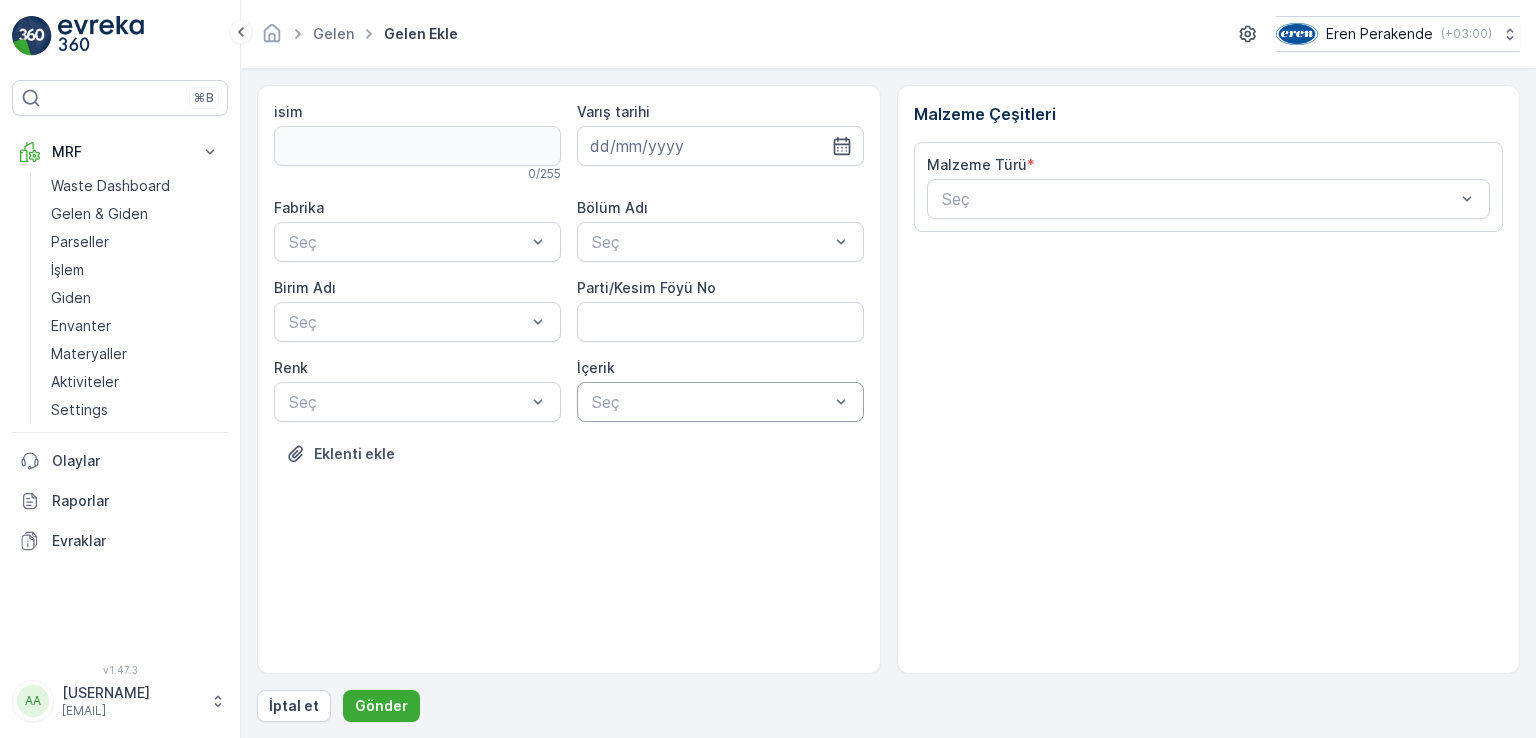 click at bounding box center (710, 402) 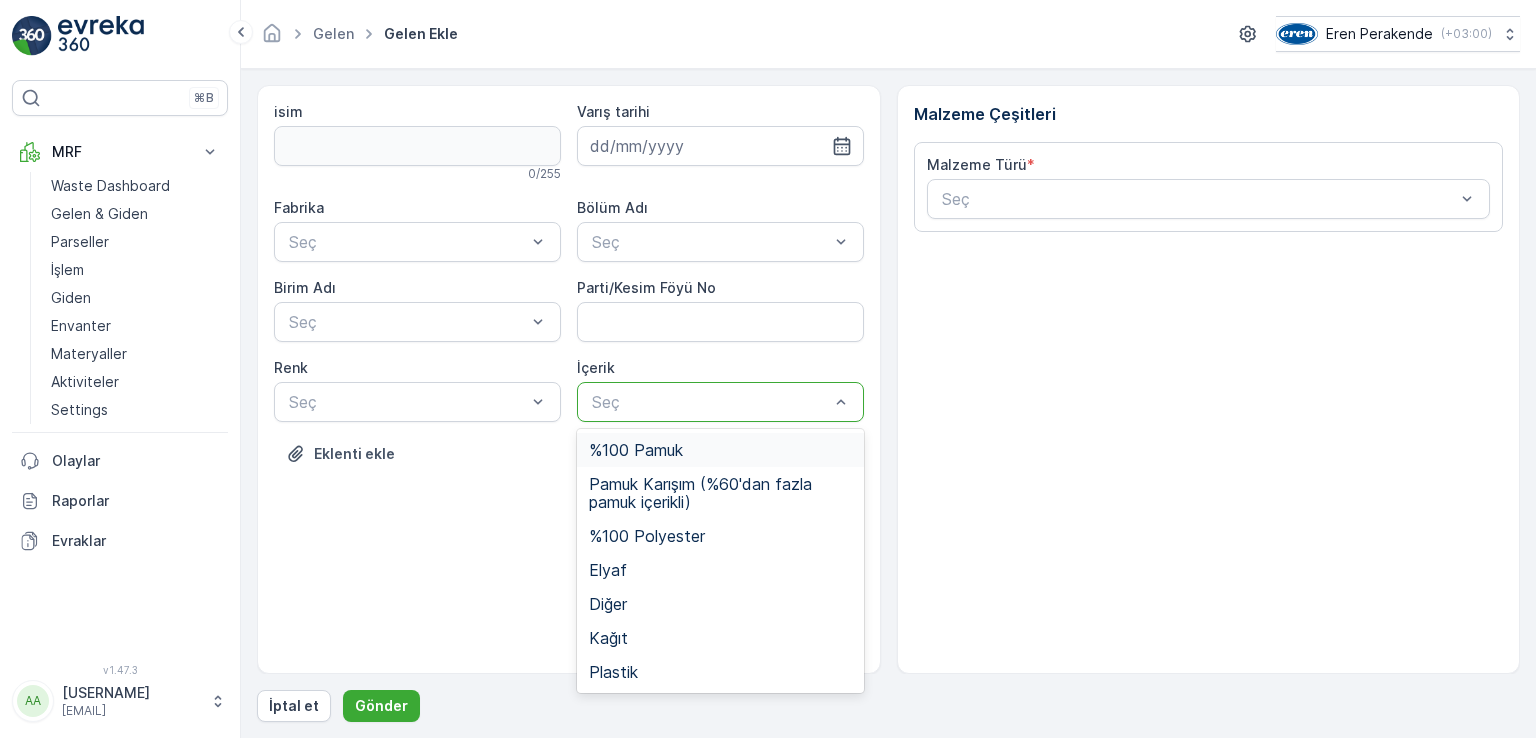 drag, startPoint x: 665, startPoint y: 453, endPoint x: 452, endPoint y: 421, distance: 215.39035 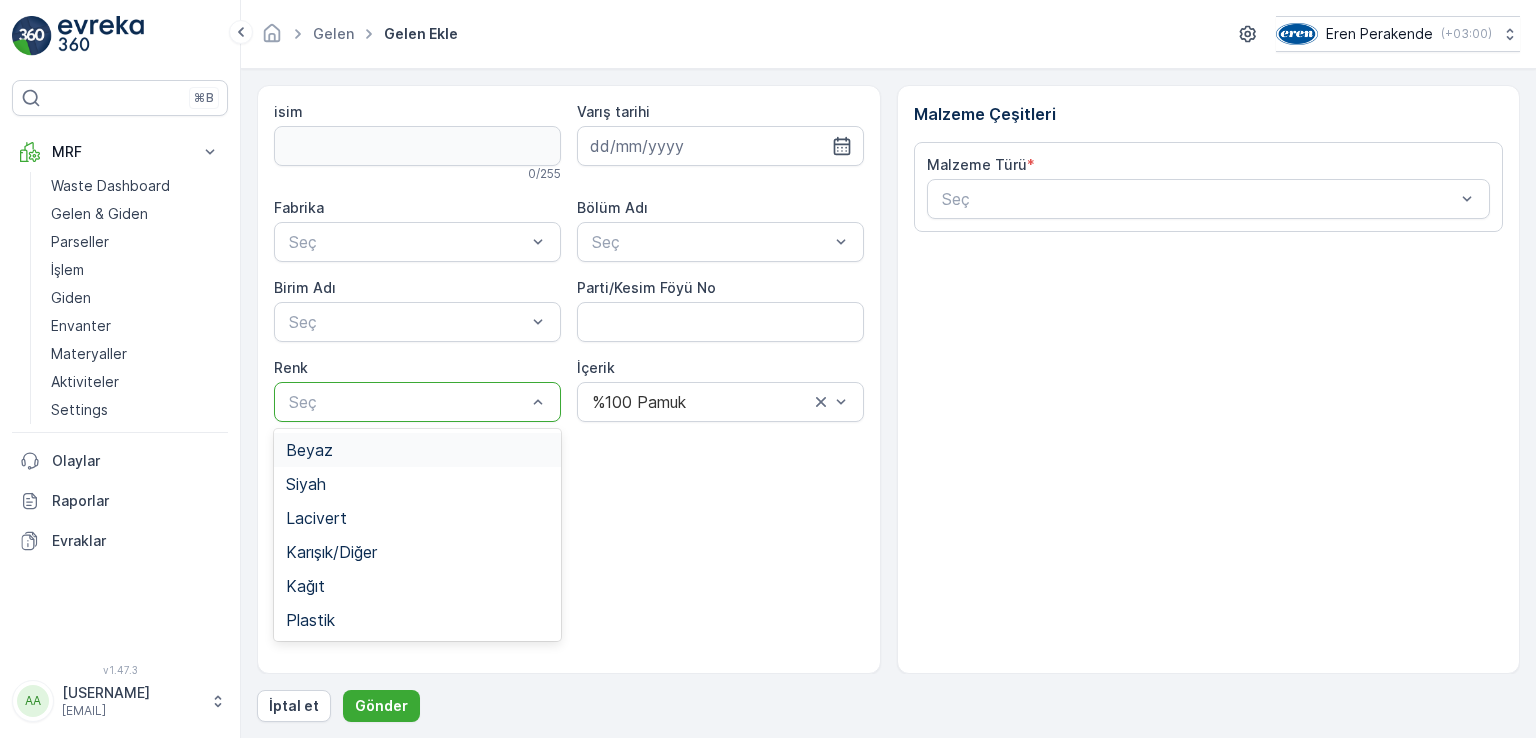 click on "Seç" at bounding box center (417, 402) 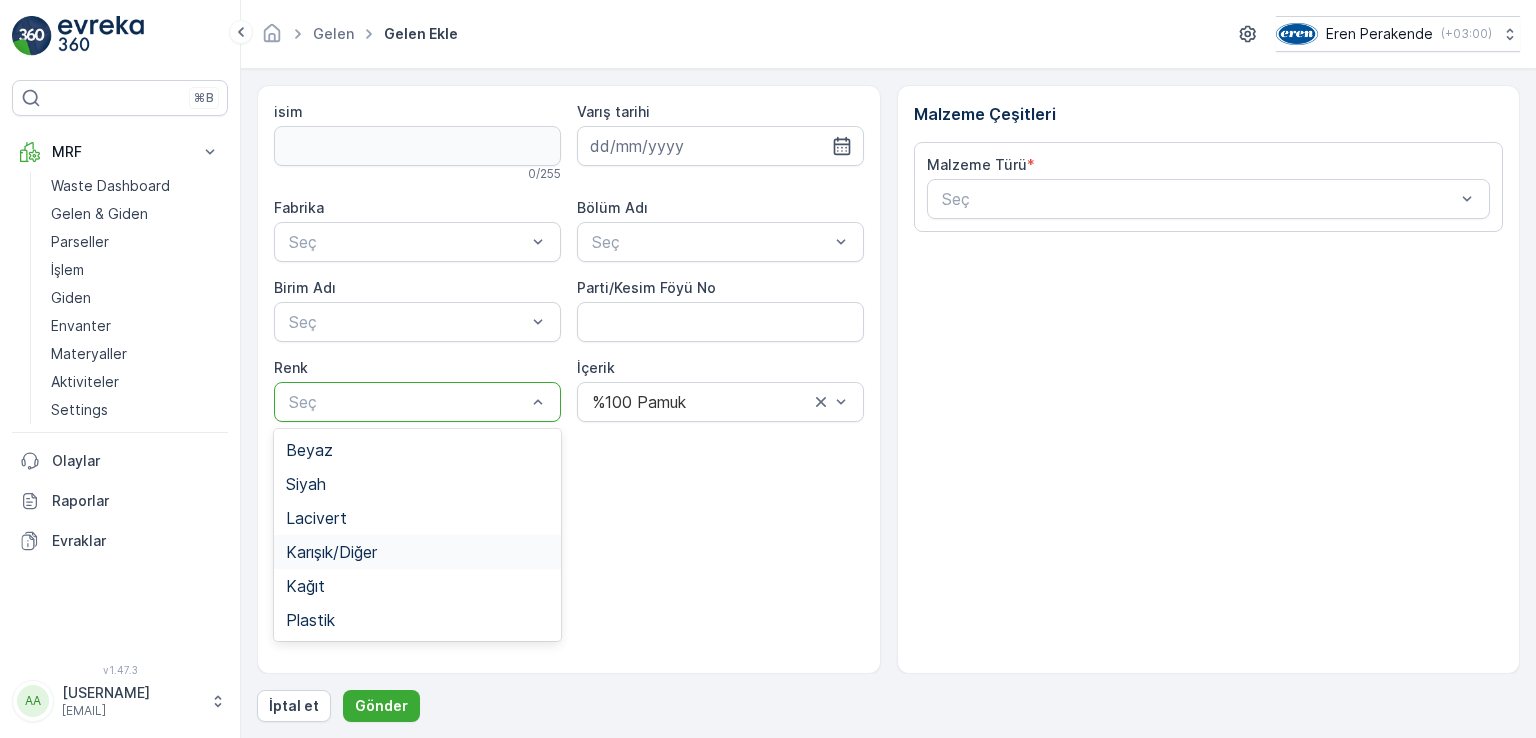 drag, startPoint x: 400, startPoint y: 541, endPoint x: 339, endPoint y: 350, distance: 200.50436 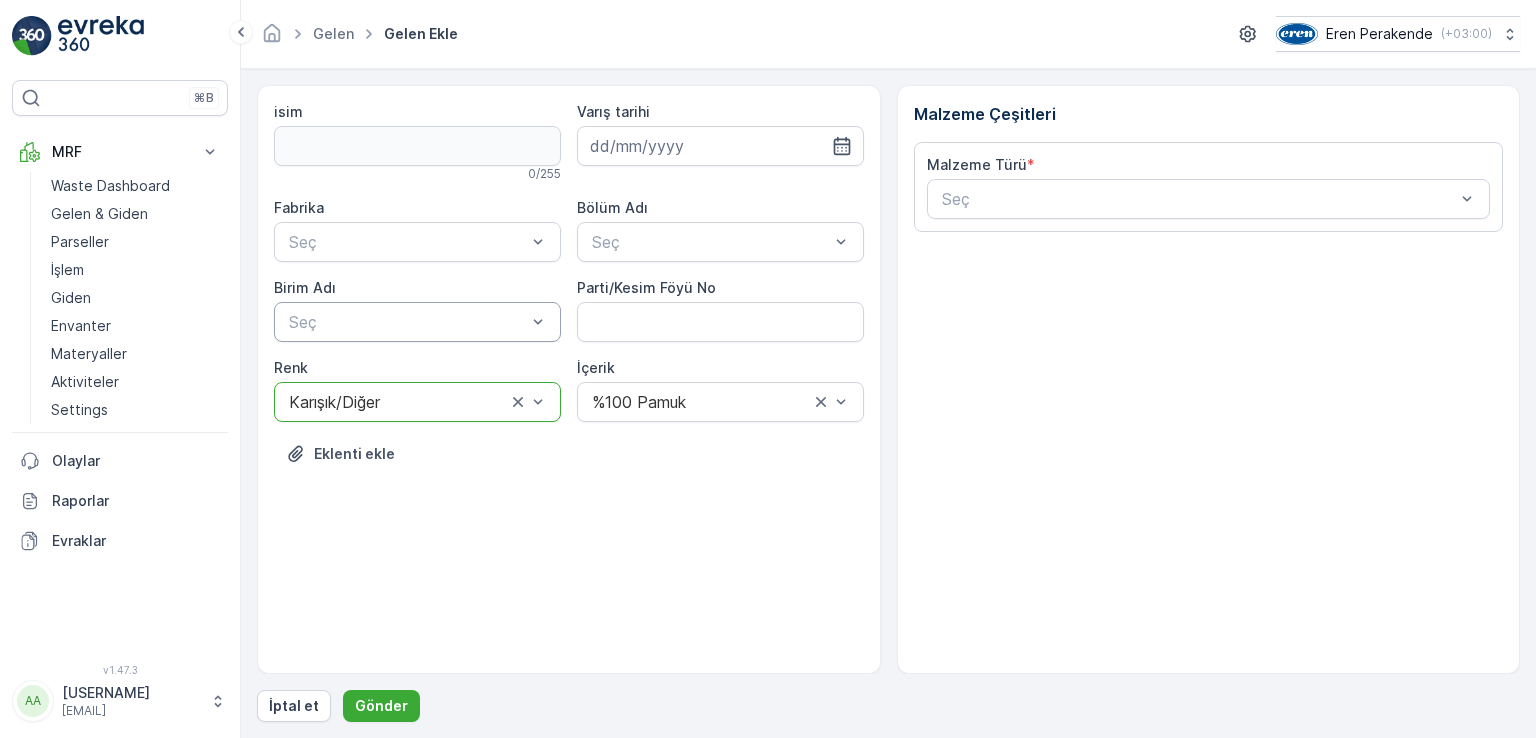click at bounding box center [407, 322] 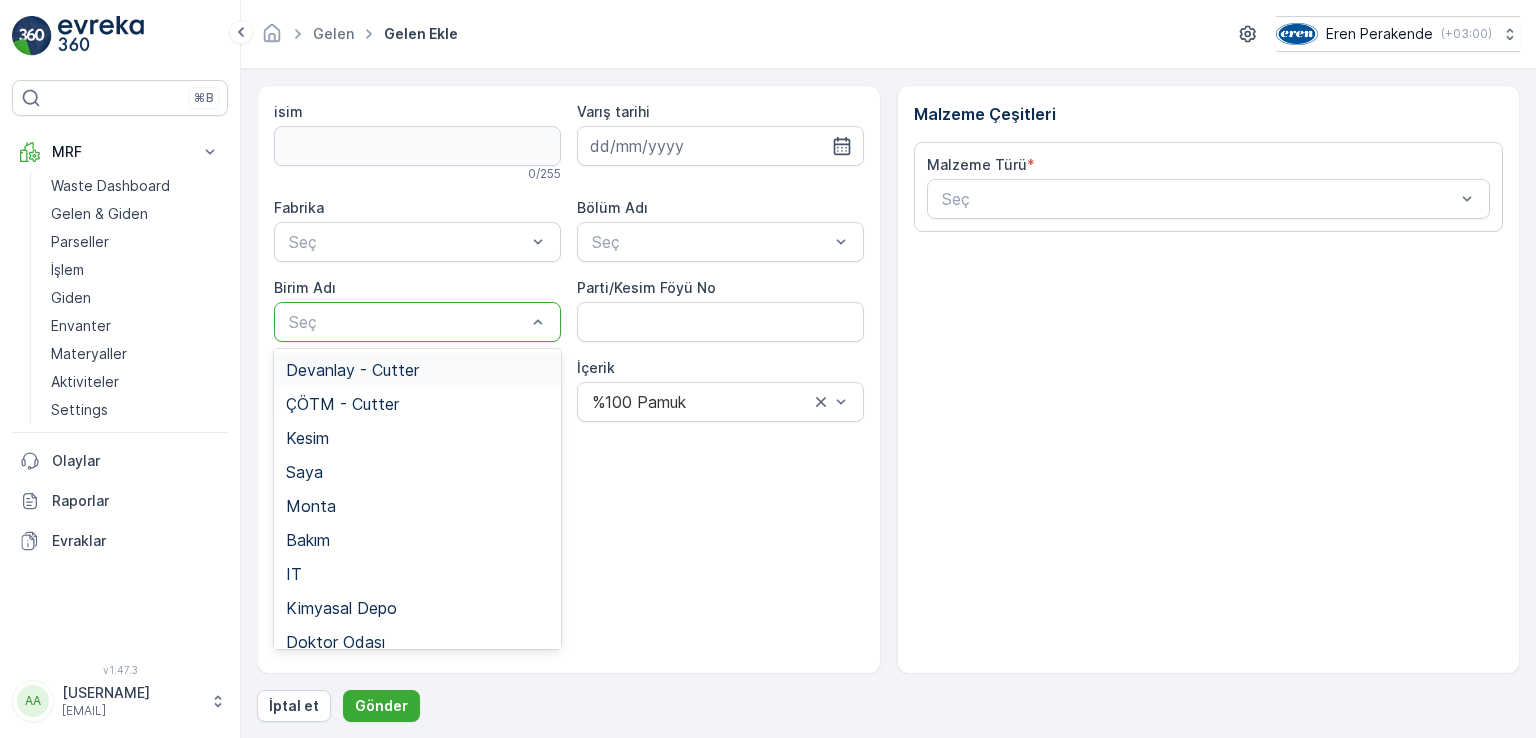 click on "Devanlay  - Cutter" at bounding box center (352, 370) 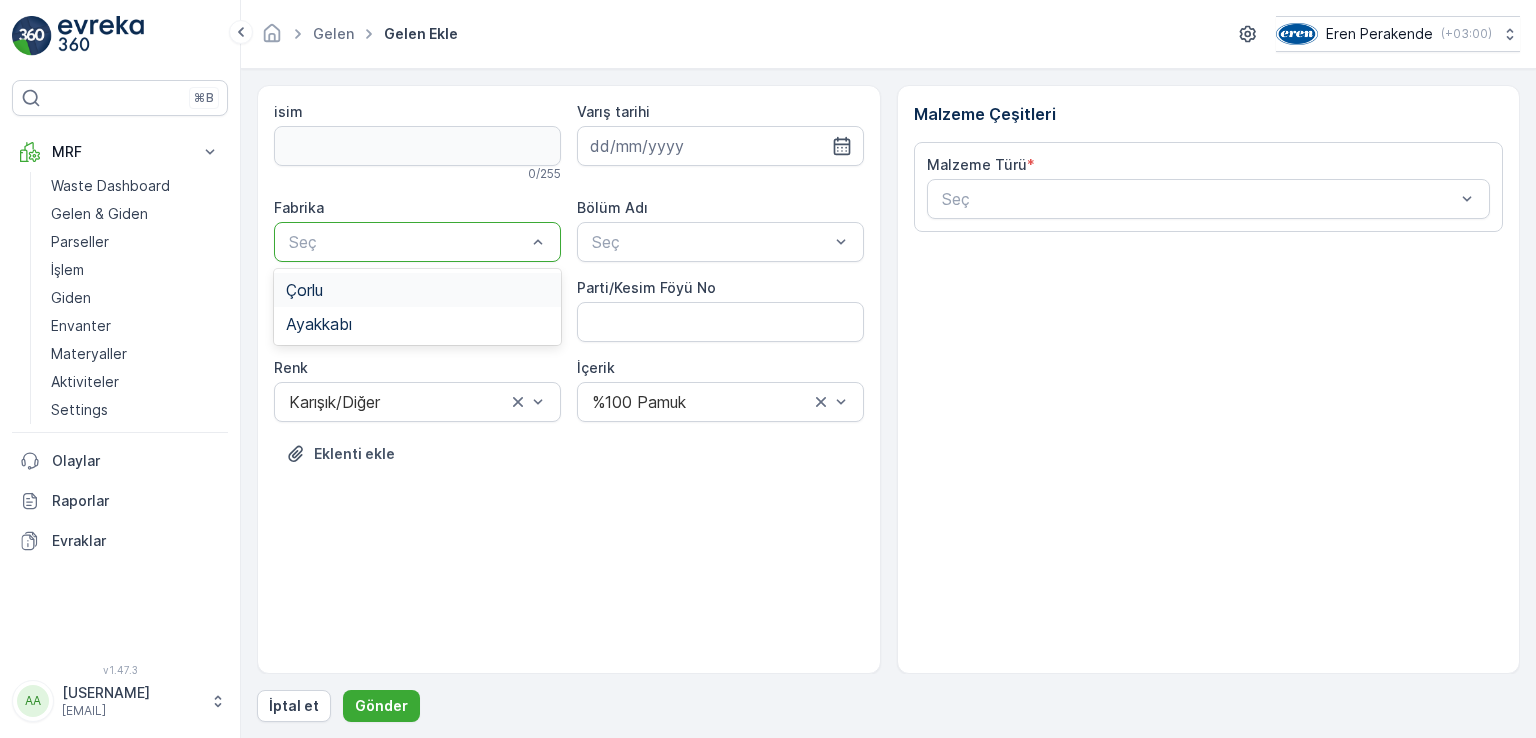 click at bounding box center [407, 242] 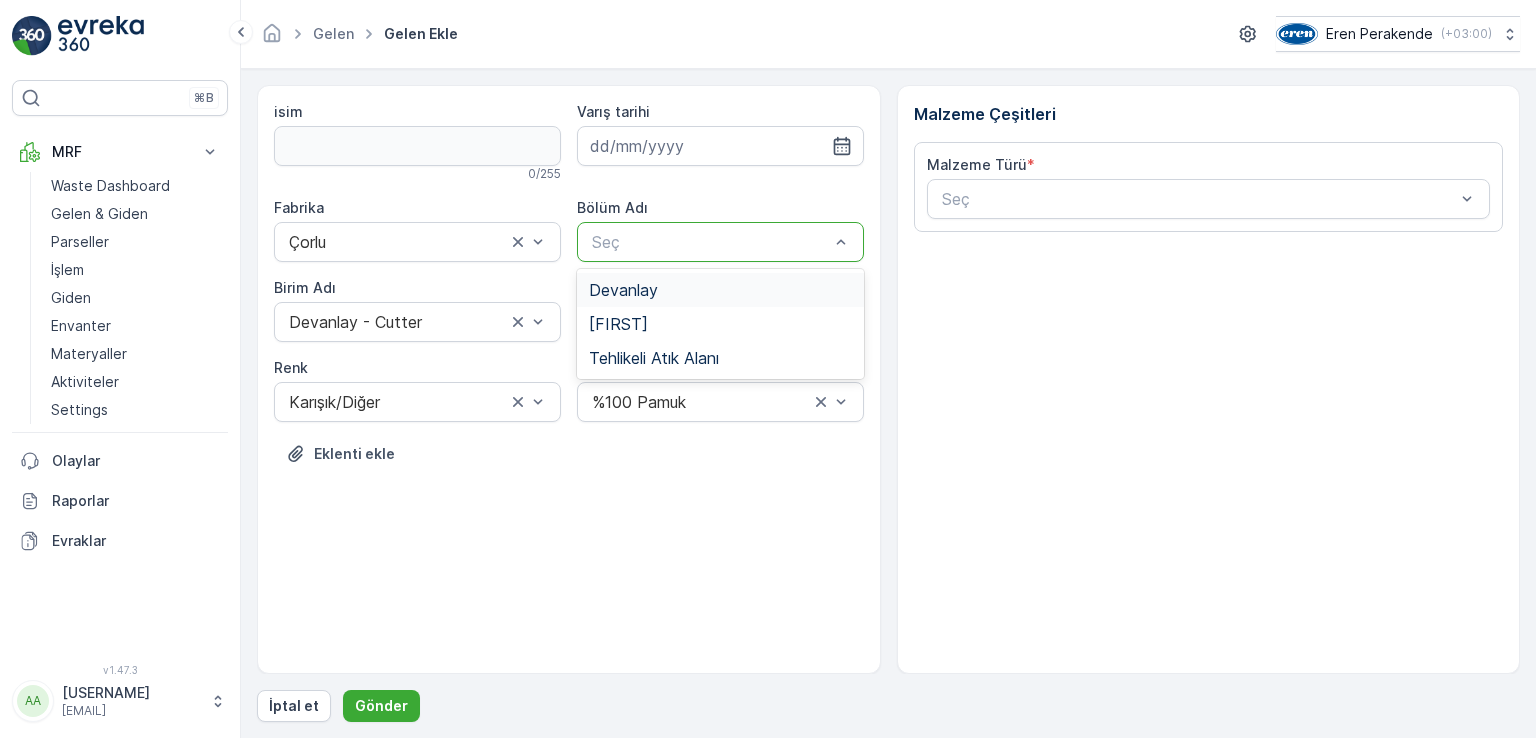click at bounding box center (710, 242) 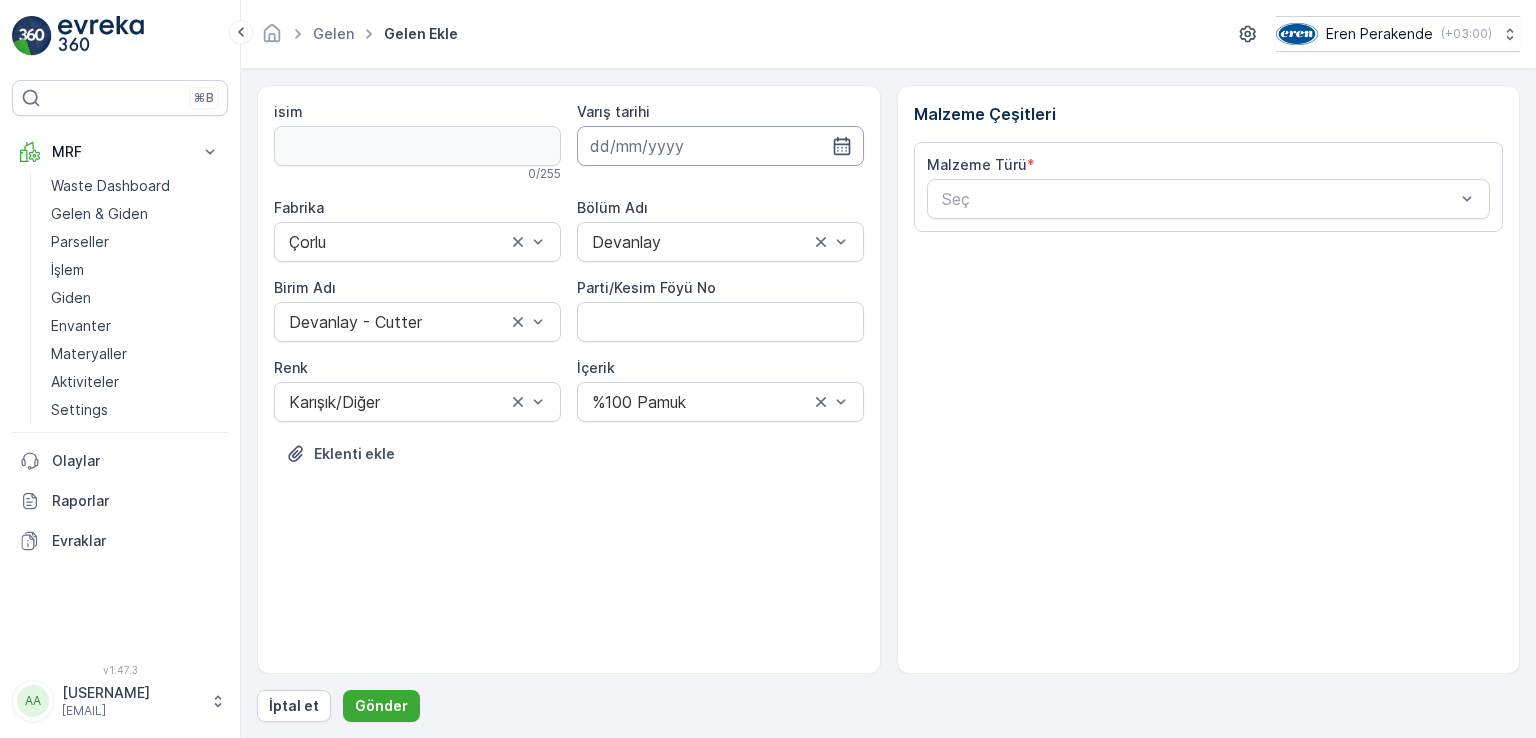 click at bounding box center [720, 146] 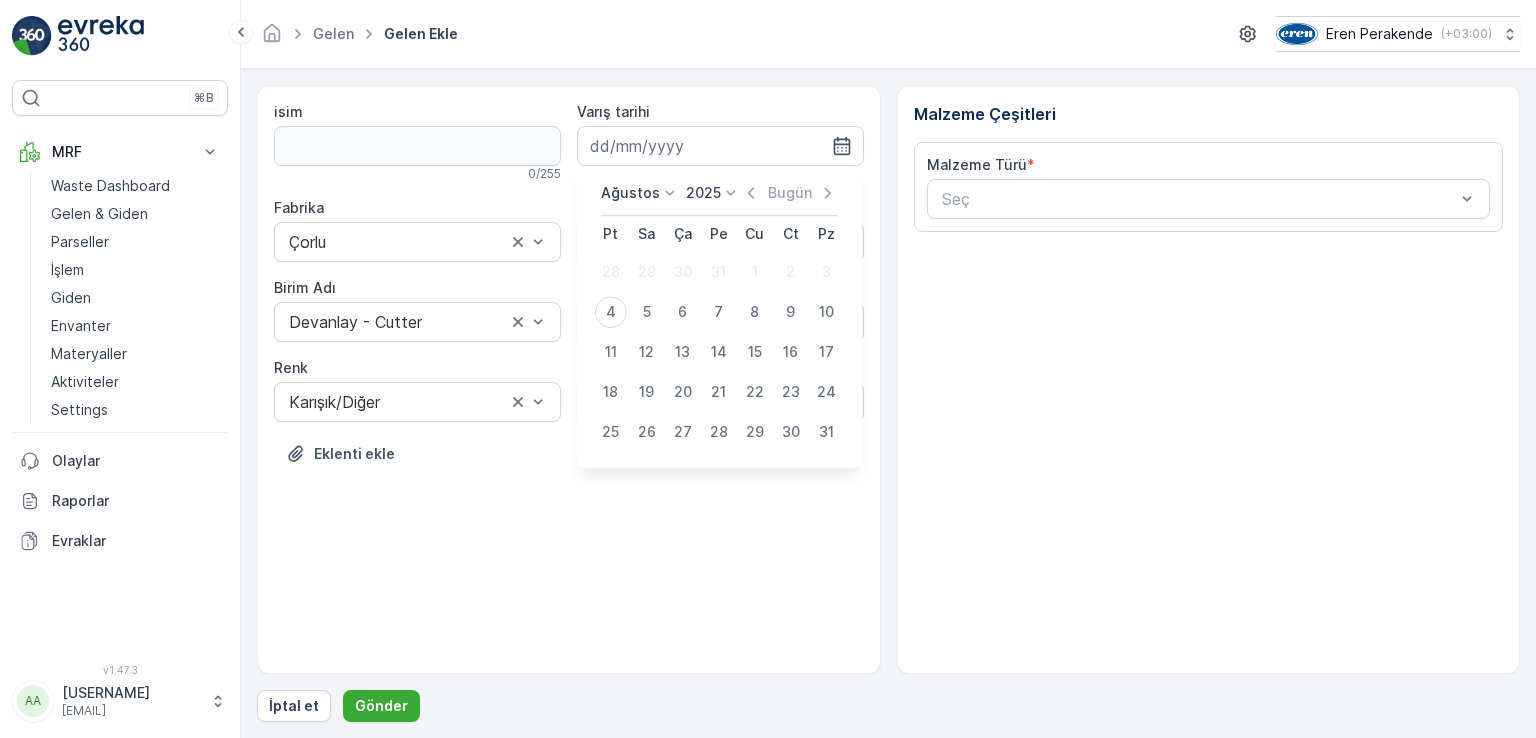drag, startPoint x: 600, startPoint y: 313, endPoint x: 680, endPoint y: 279, distance: 86.925255 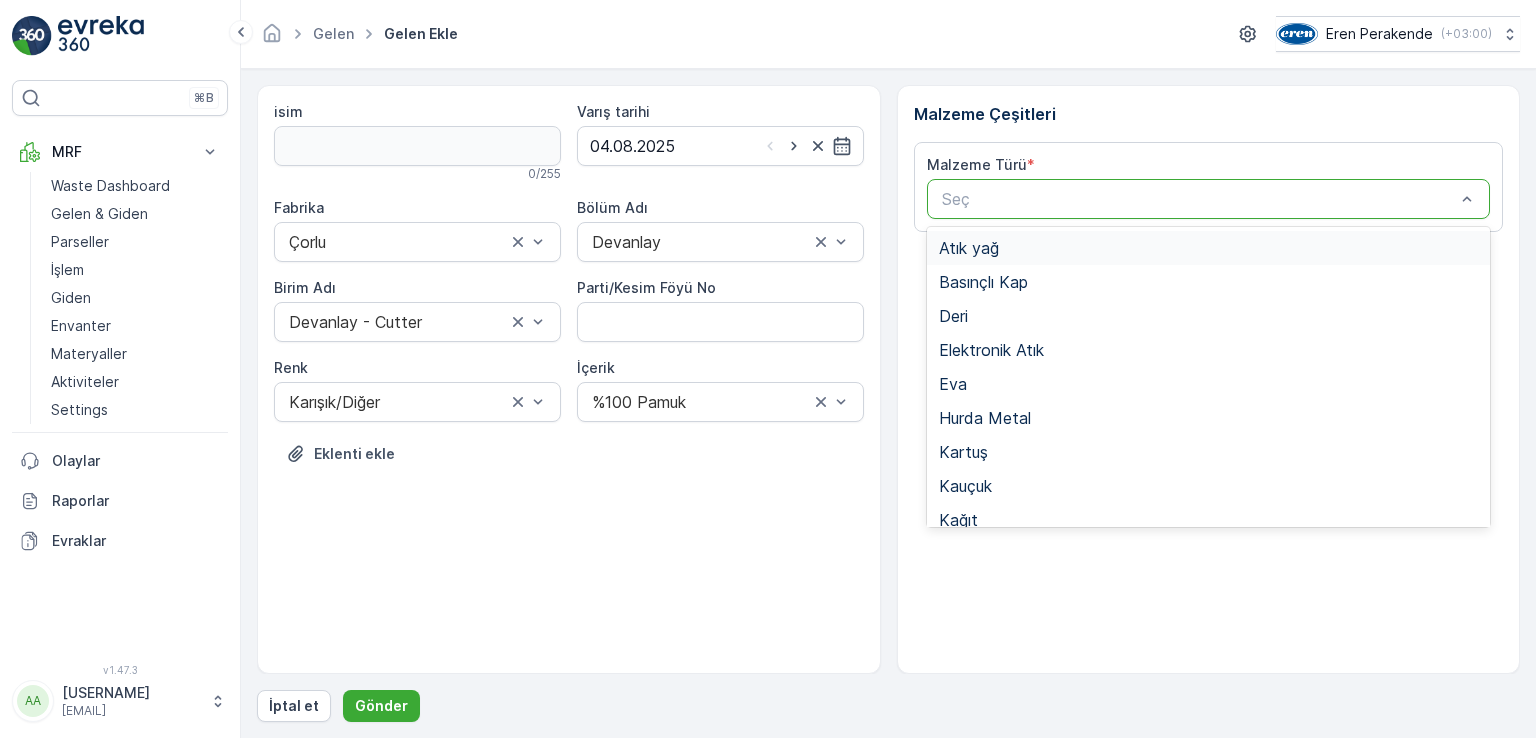 click at bounding box center [1199, 199] 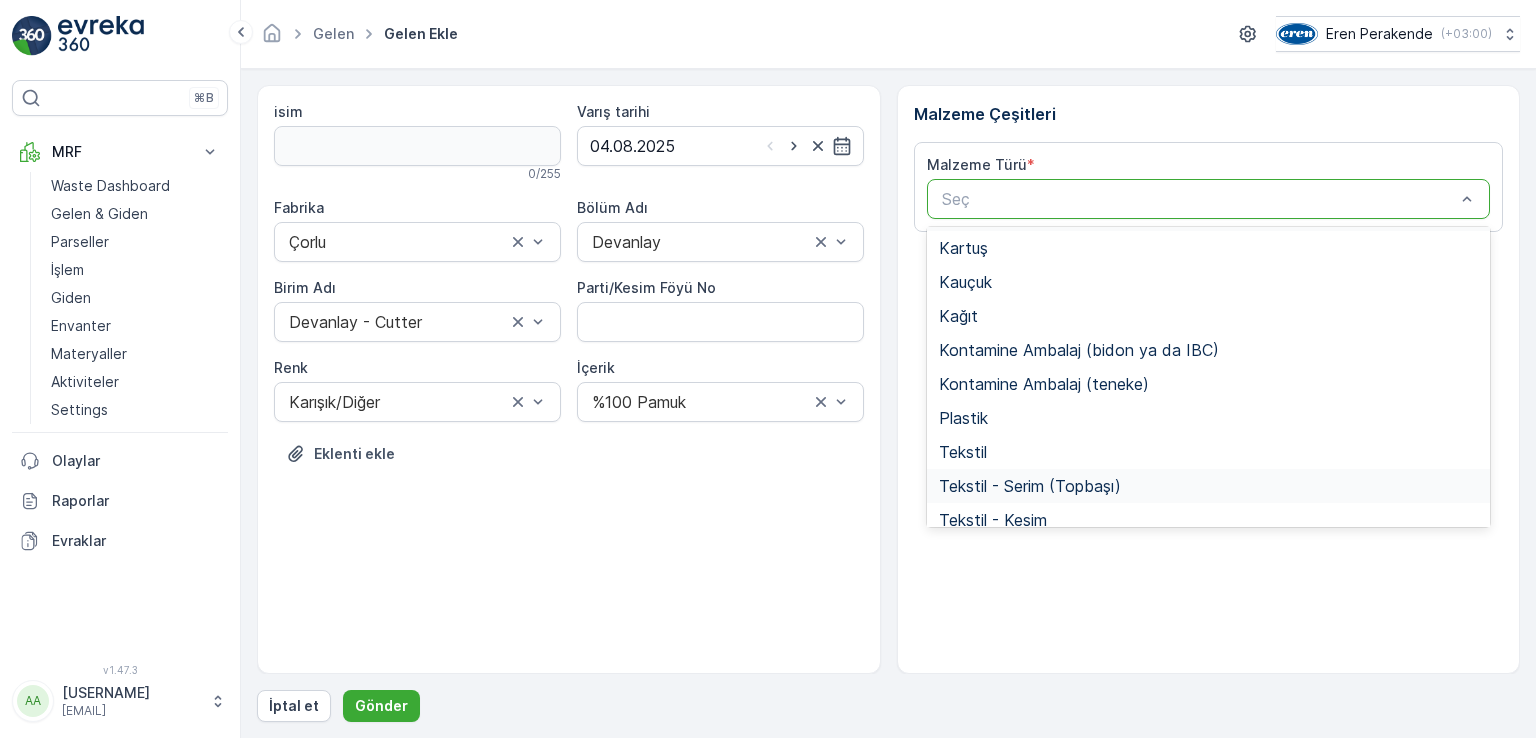 scroll, scrollTop: 388, scrollLeft: 0, axis: vertical 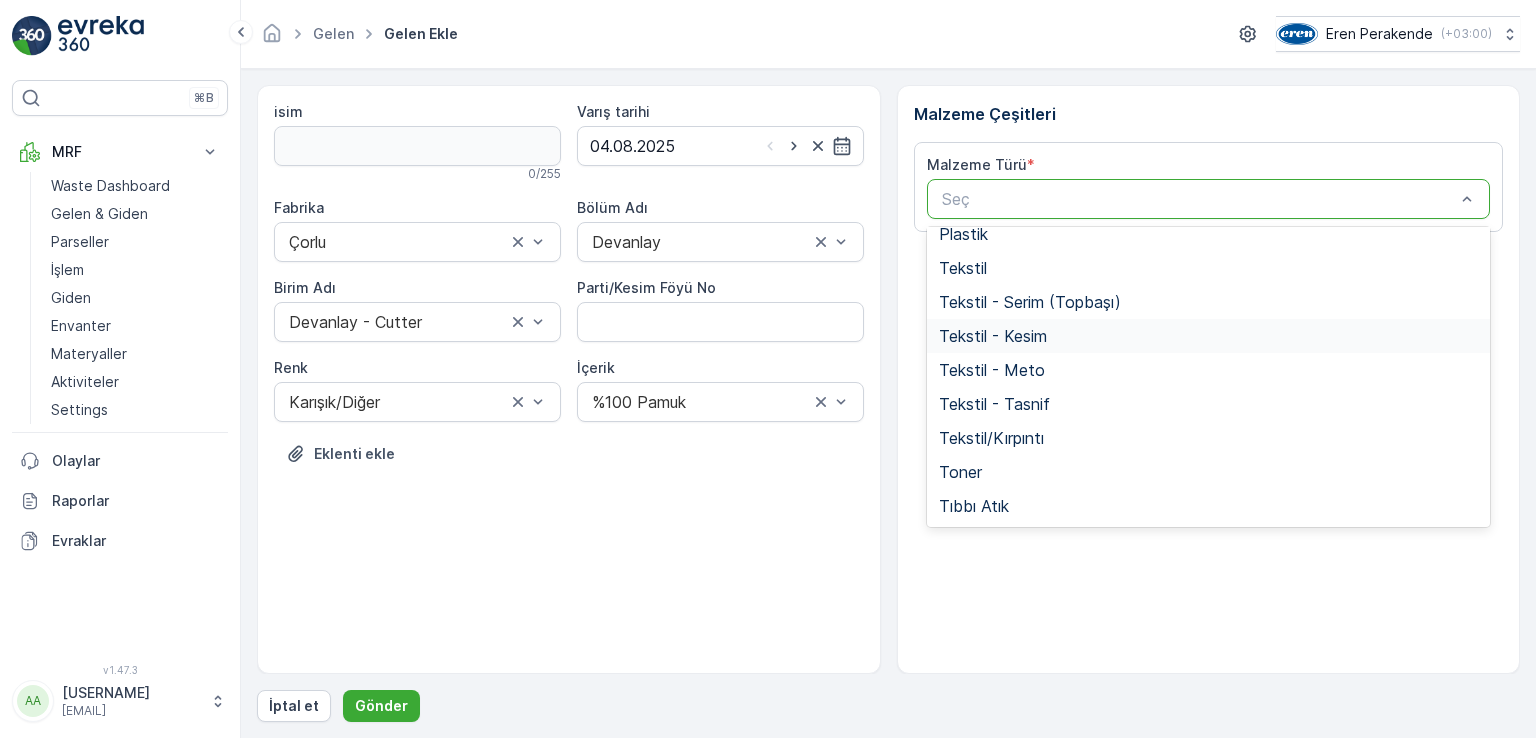 click on "Tekstil - Kesim" at bounding box center (1209, 336) 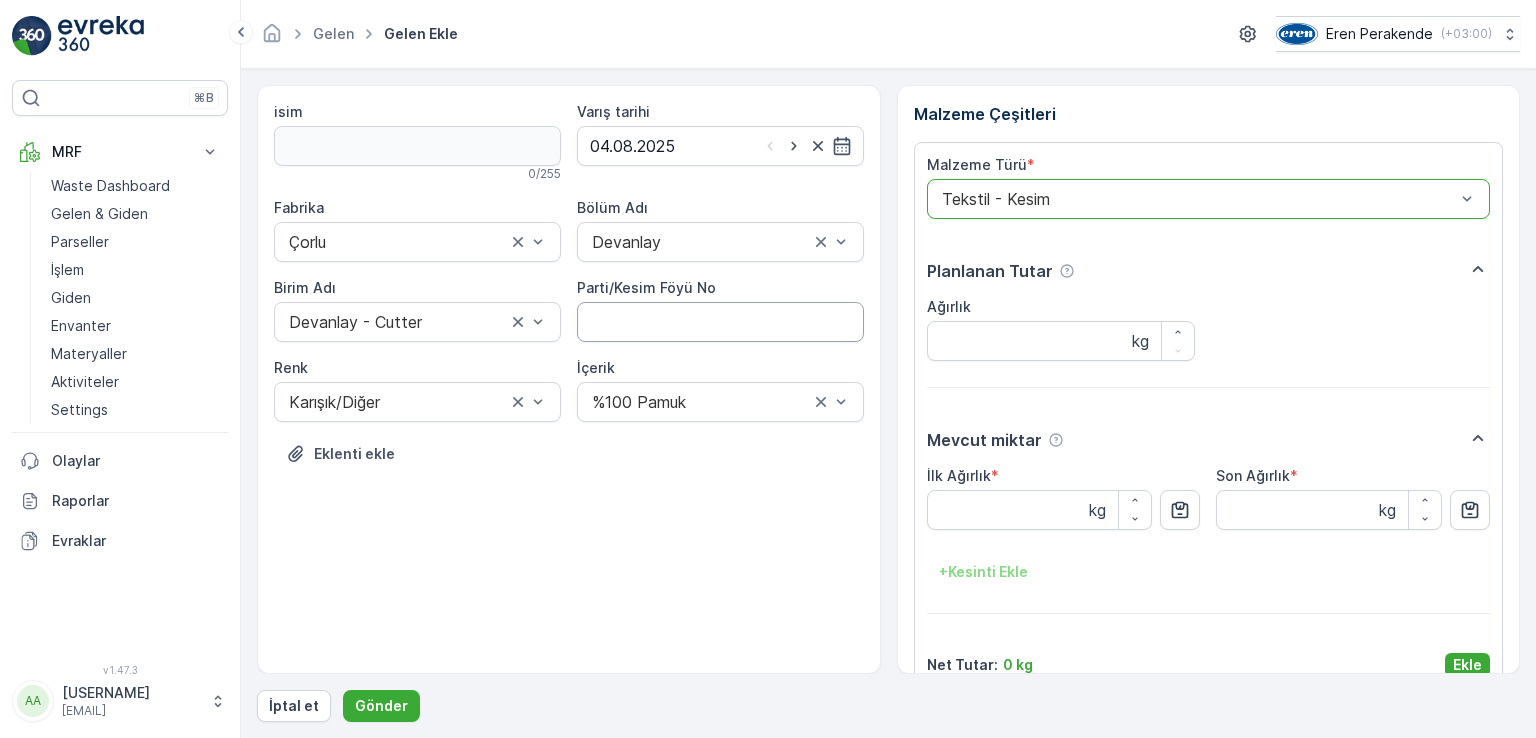 click on "Parti/Kesim Föyü No" at bounding box center (720, 322) 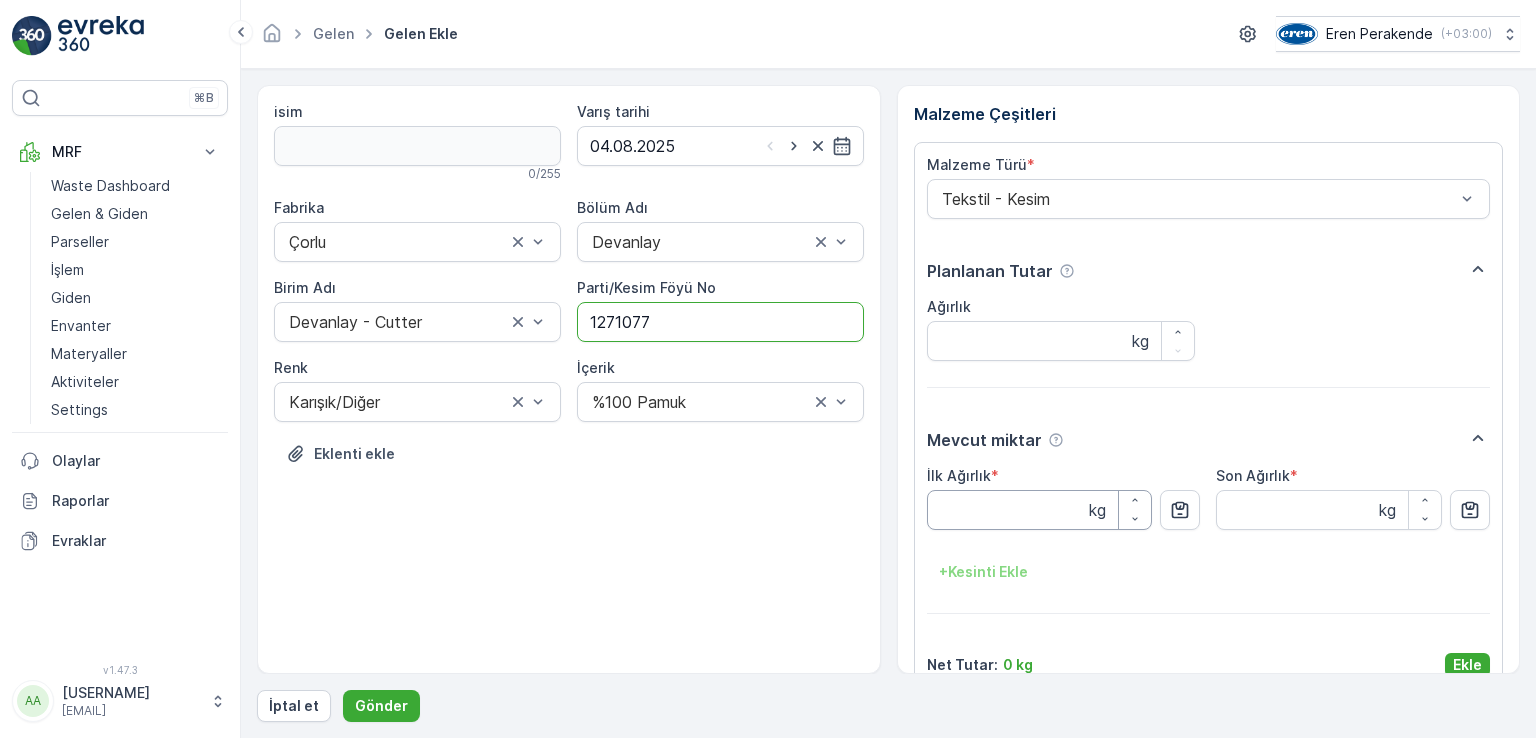 type on "1271077" 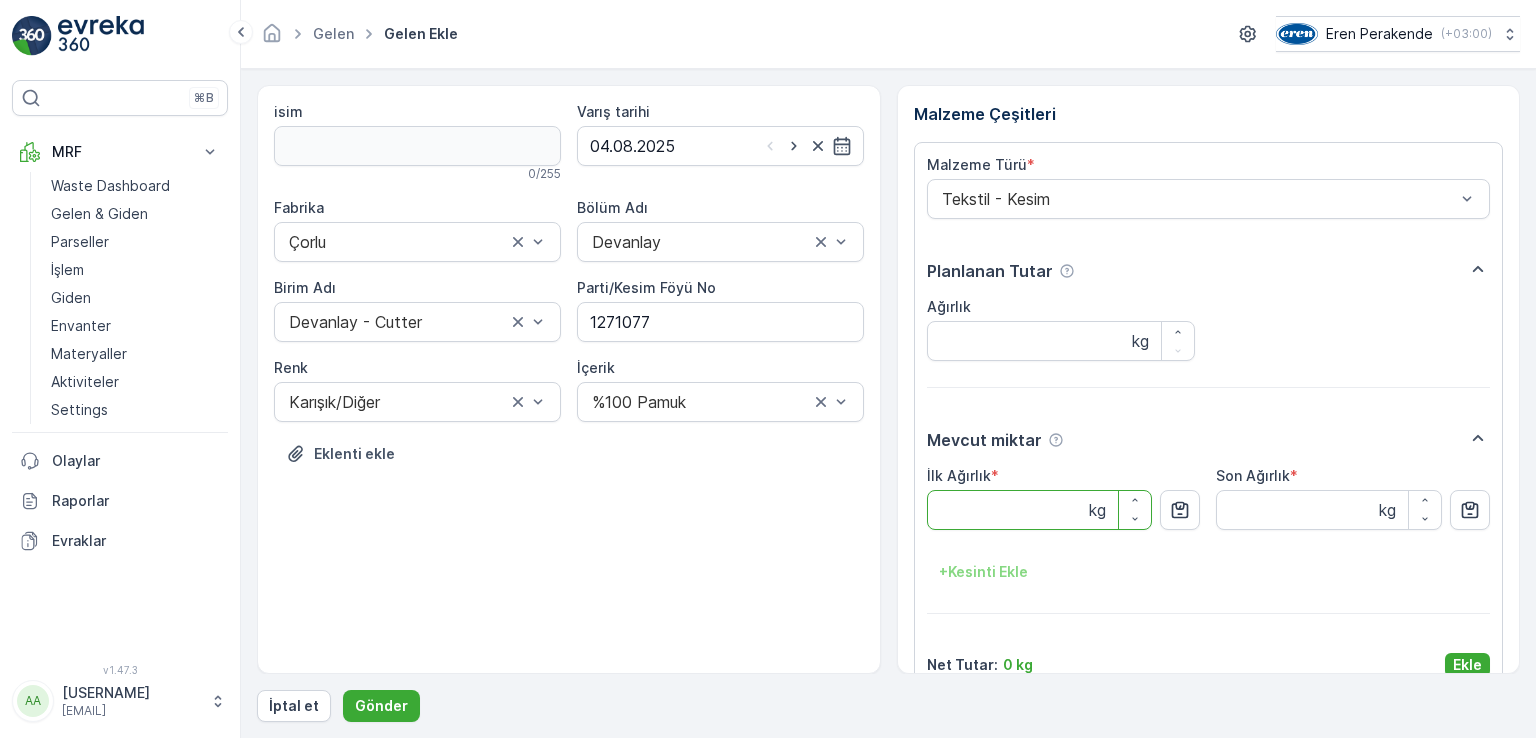 type on "9" 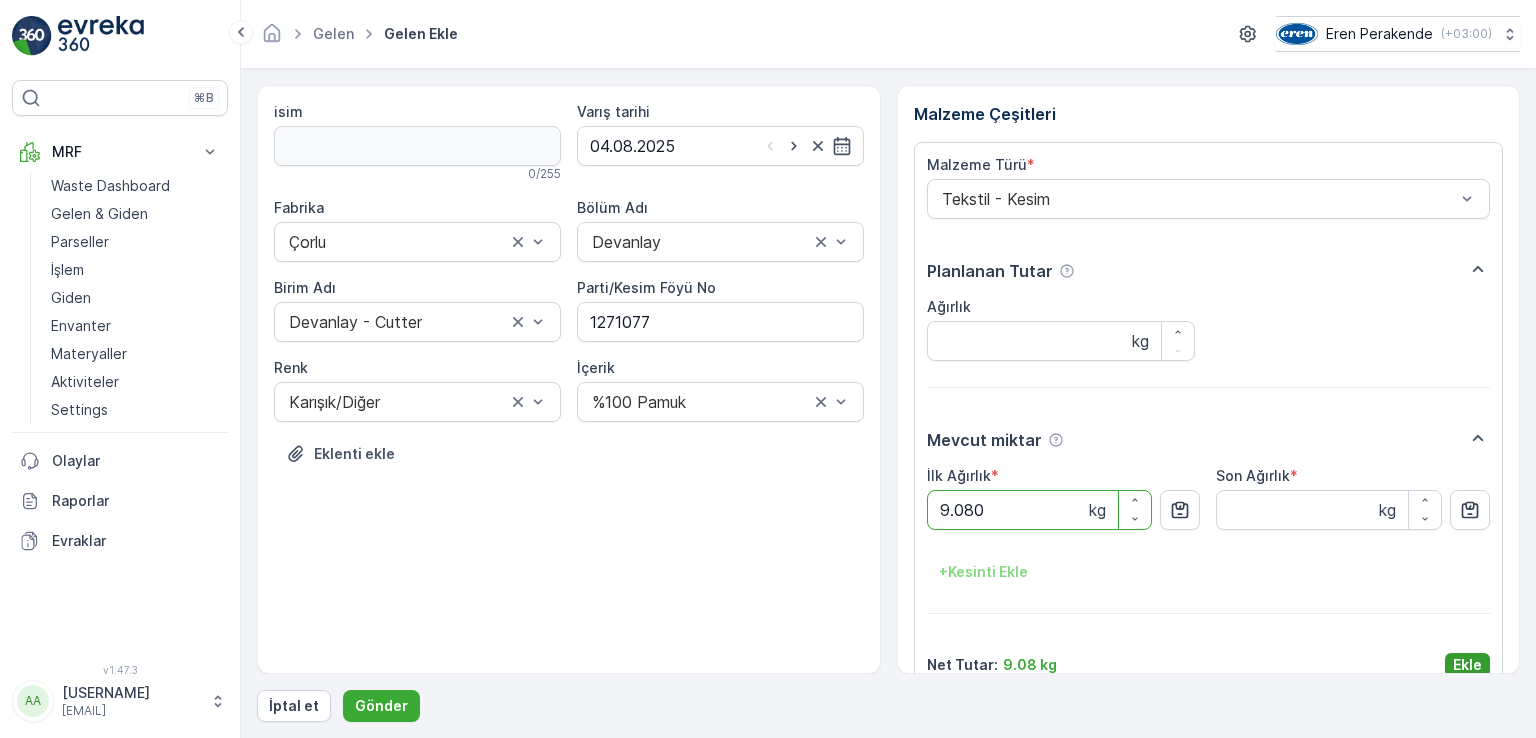 type on "9.080" 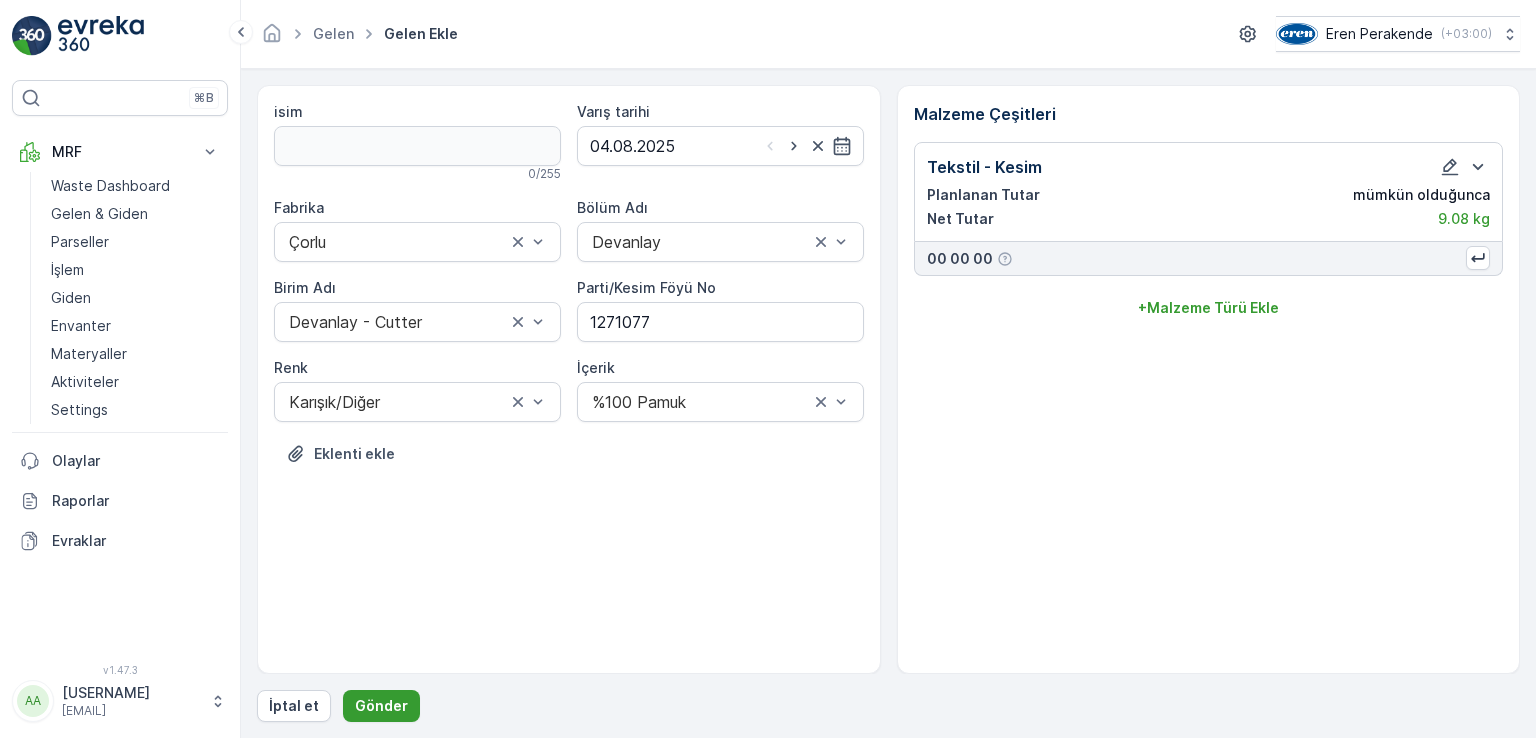 click on "Gönder" at bounding box center [381, 706] 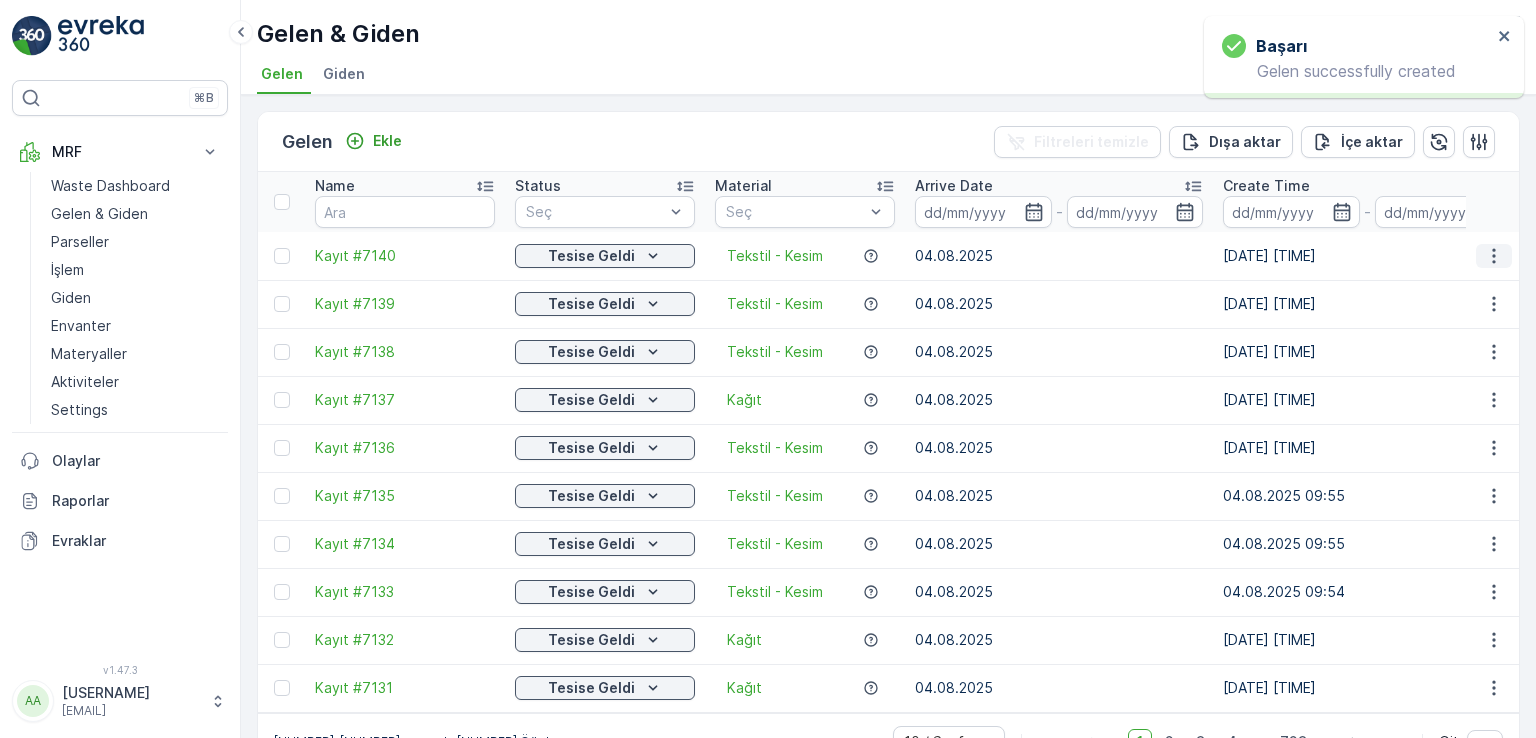 click 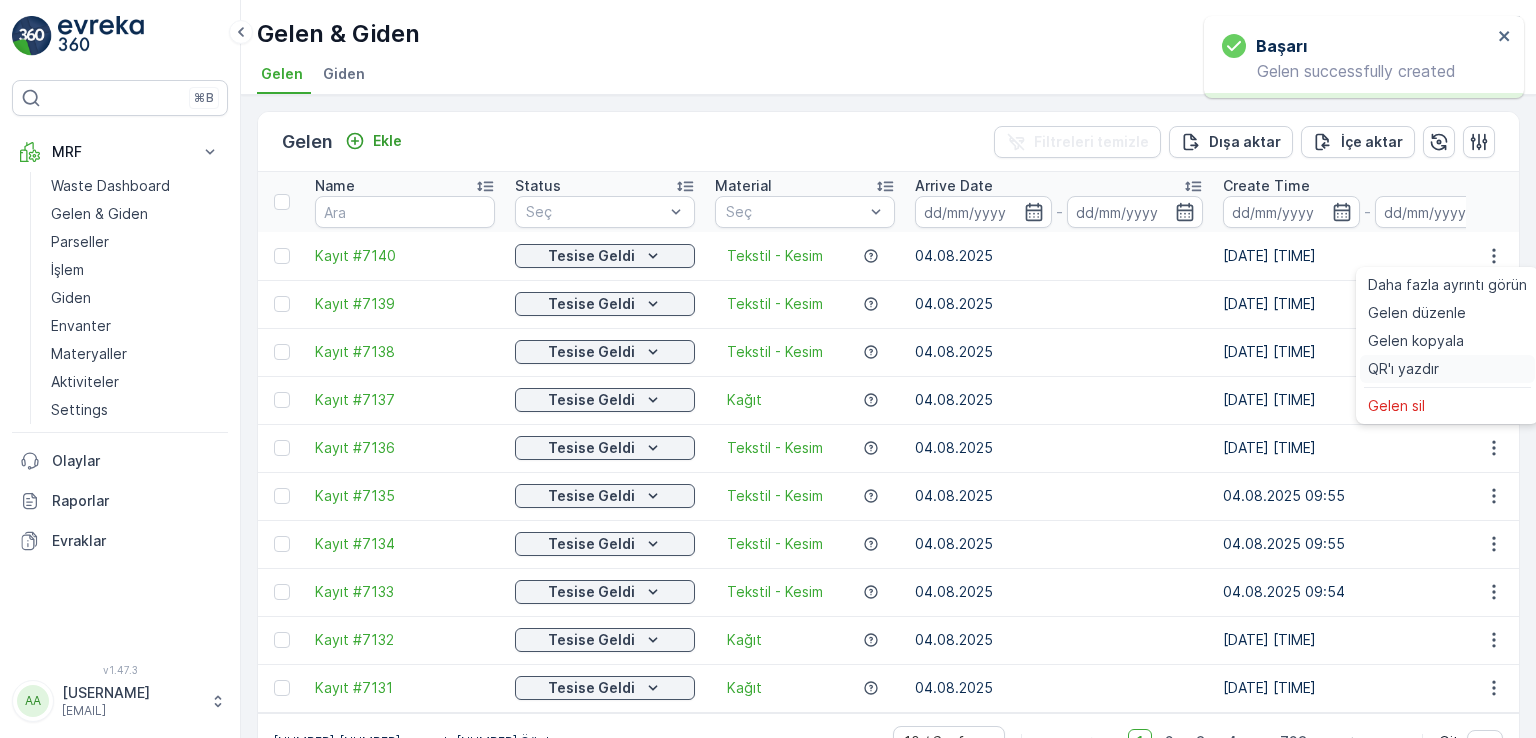 click on "QR'ı yazdır" at bounding box center [1447, 369] 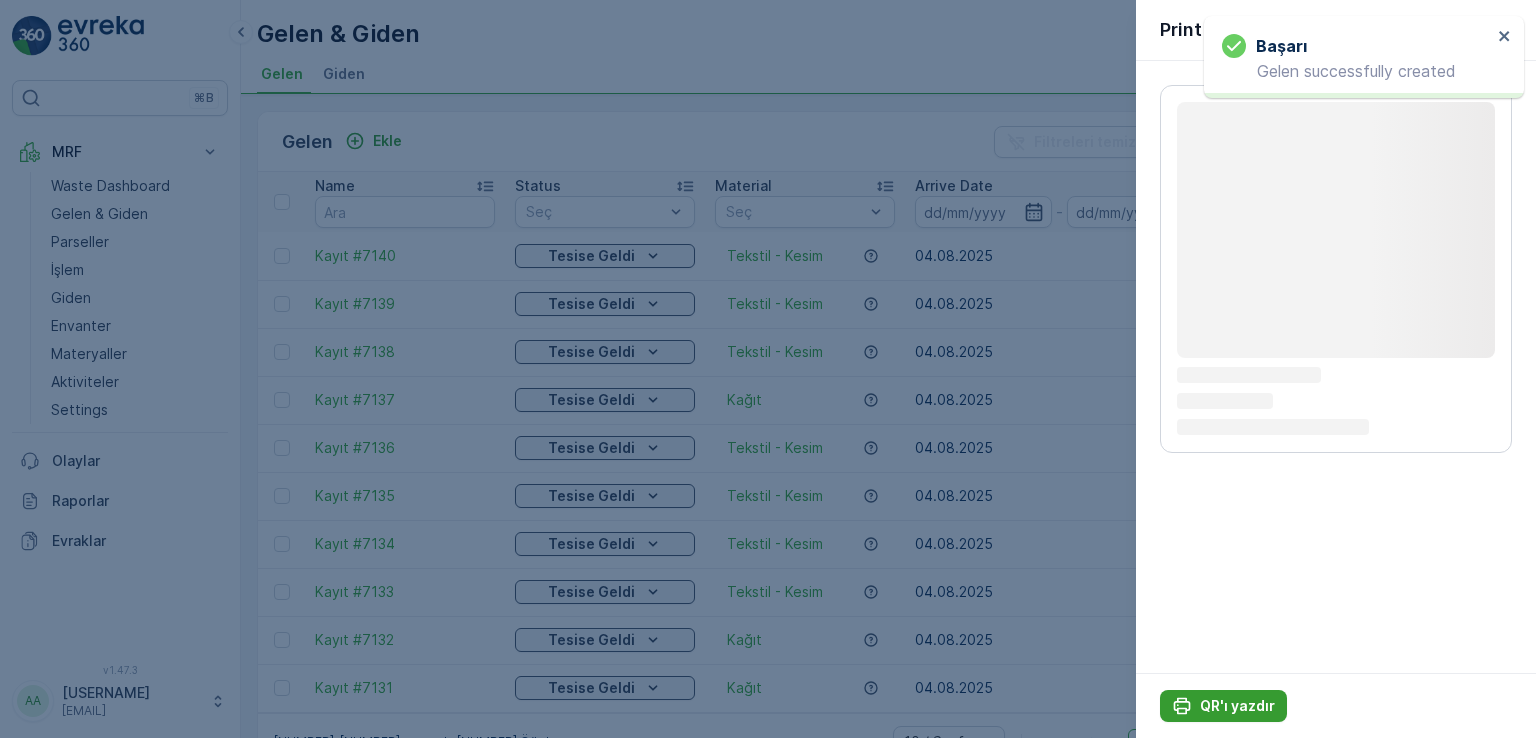 click on "QR'ı yazdır" at bounding box center [1237, 706] 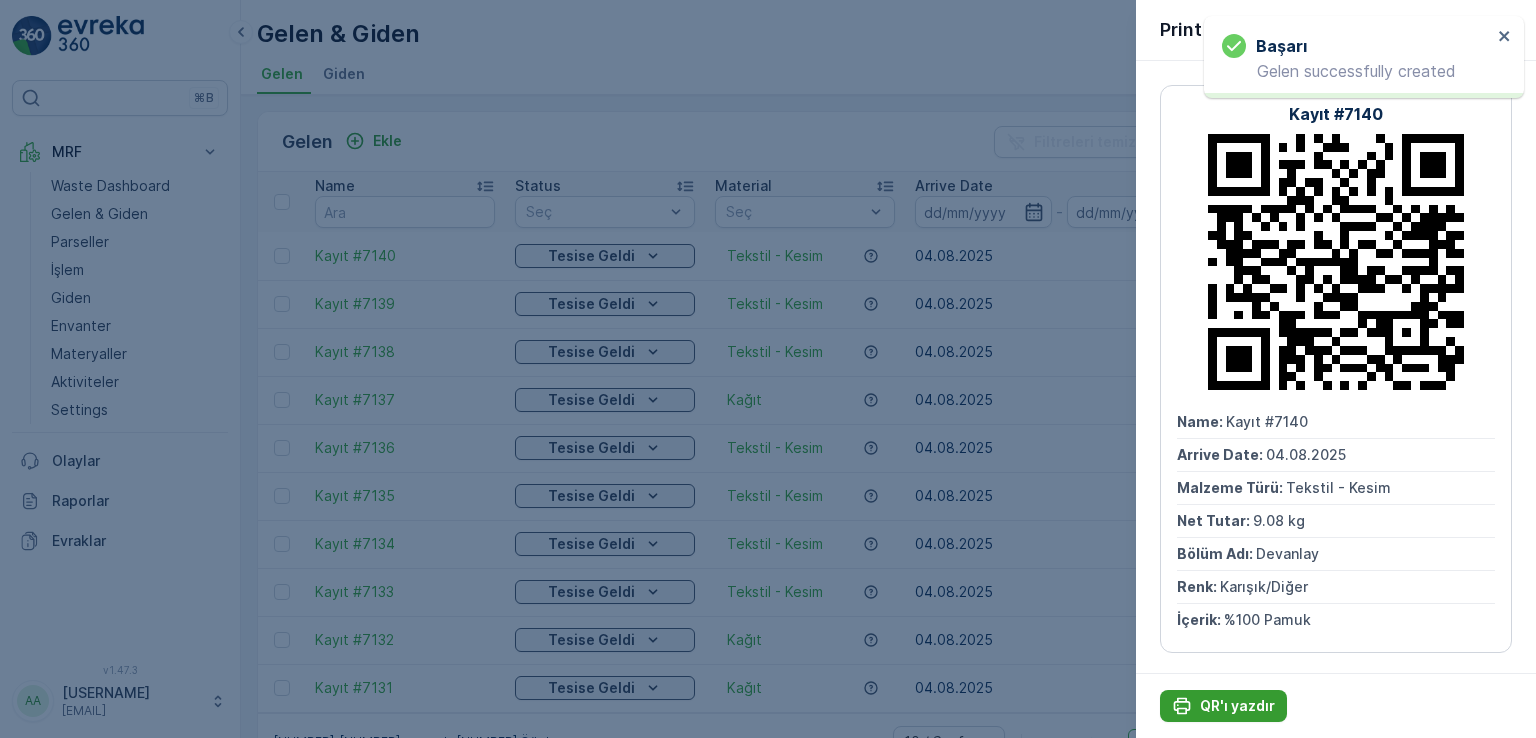 scroll, scrollTop: 0, scrollLeft: 0, axis: both 